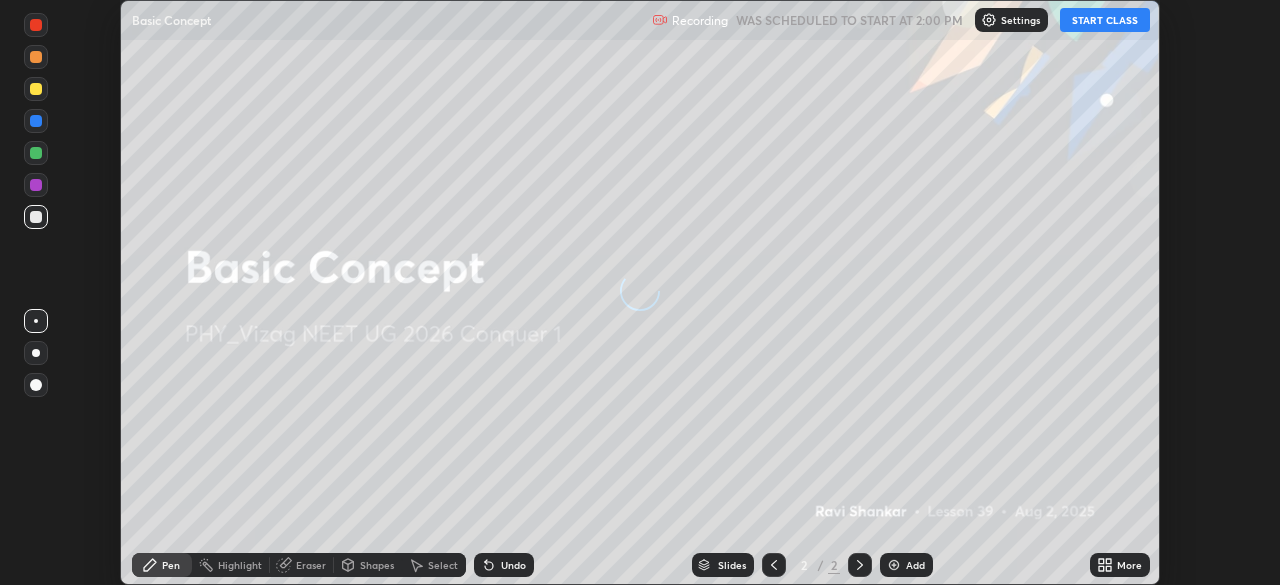 scroll, scrollTop: 0, scrollLeft: 0, axis: both 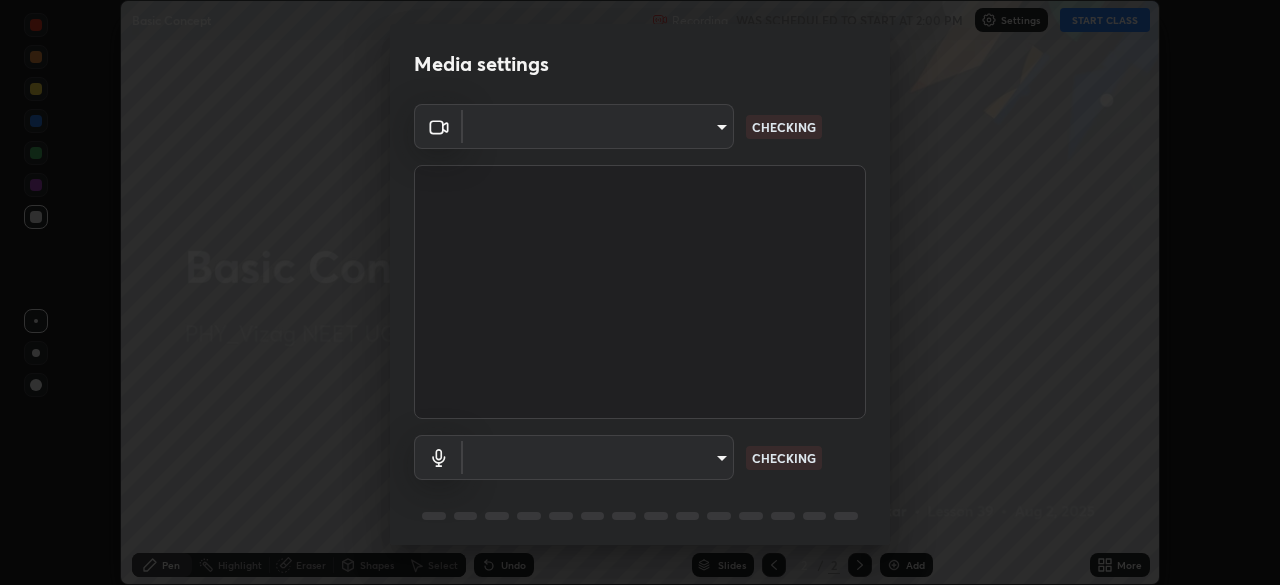 type on "63e944478c375660ba3e2c30d3e136fe9f8746200d3b231c524b05bf34109a7d" 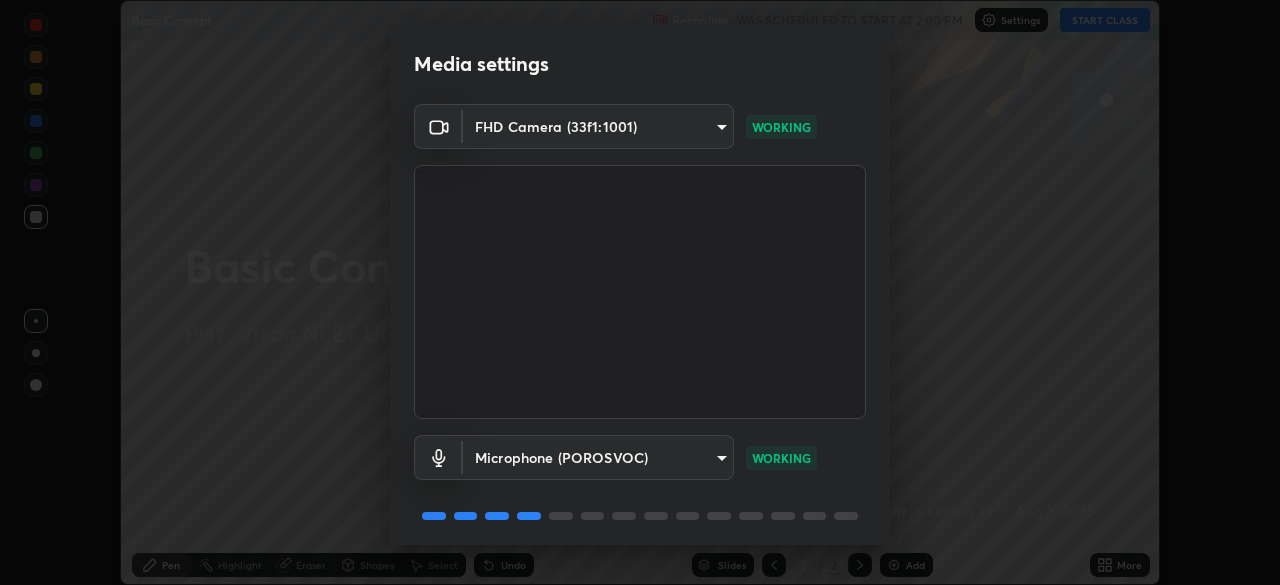 scroll, scrollTop: 71, scrollLeft: 0, axis: vertical 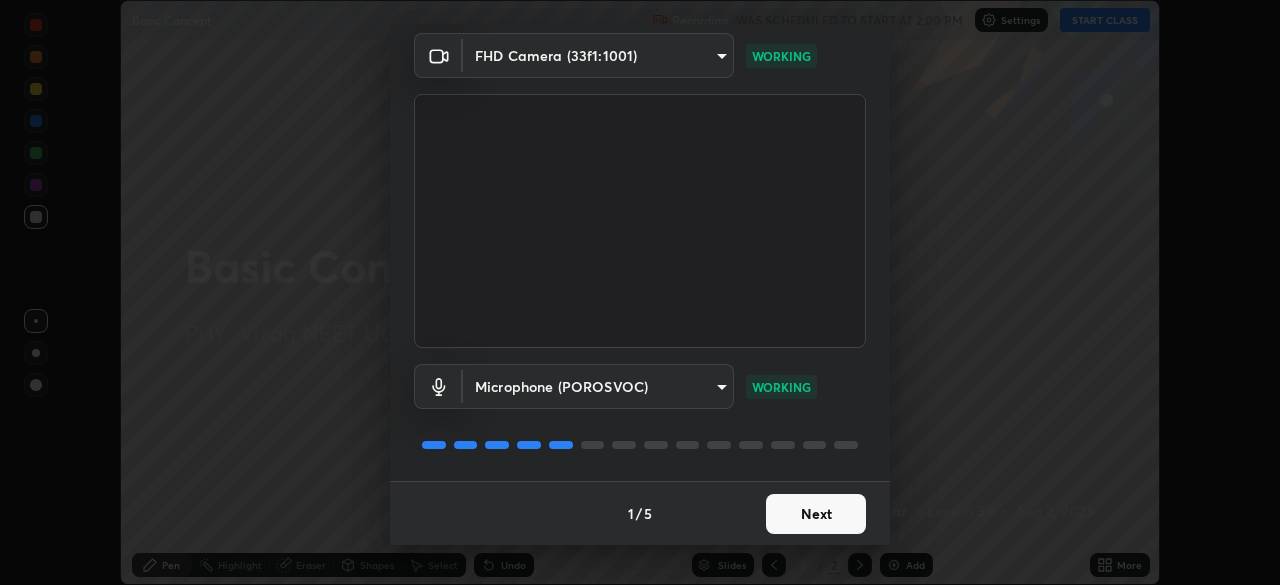 click on "Next" at bounding box center [816, 514] 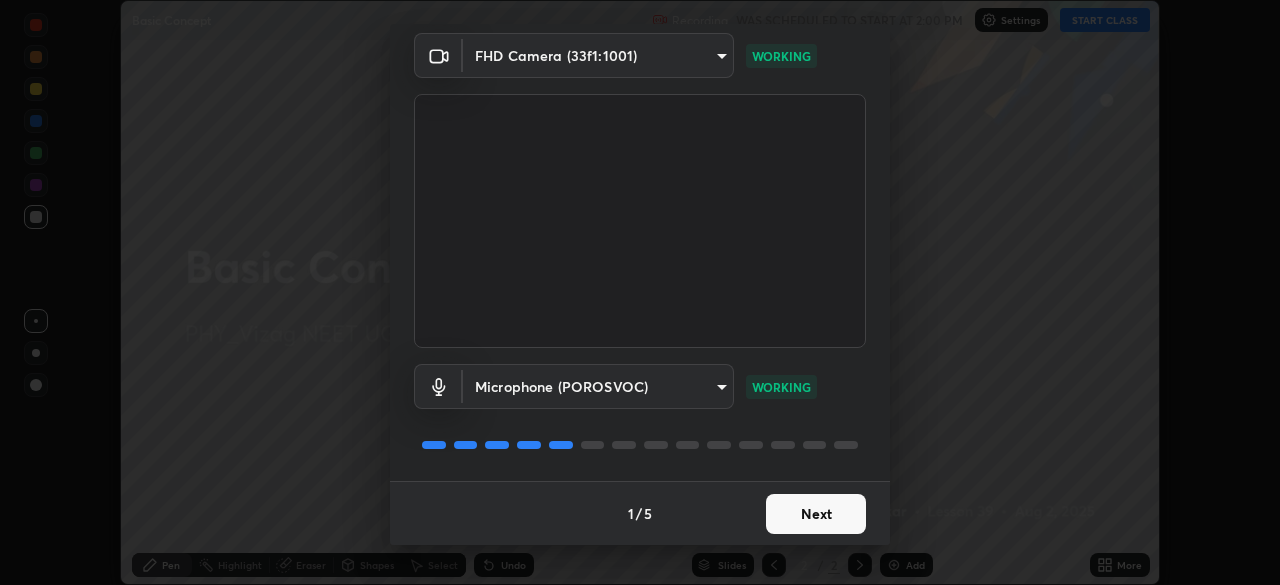 scroll, scrollTop: 0, scrollLeft: 0, axis: both 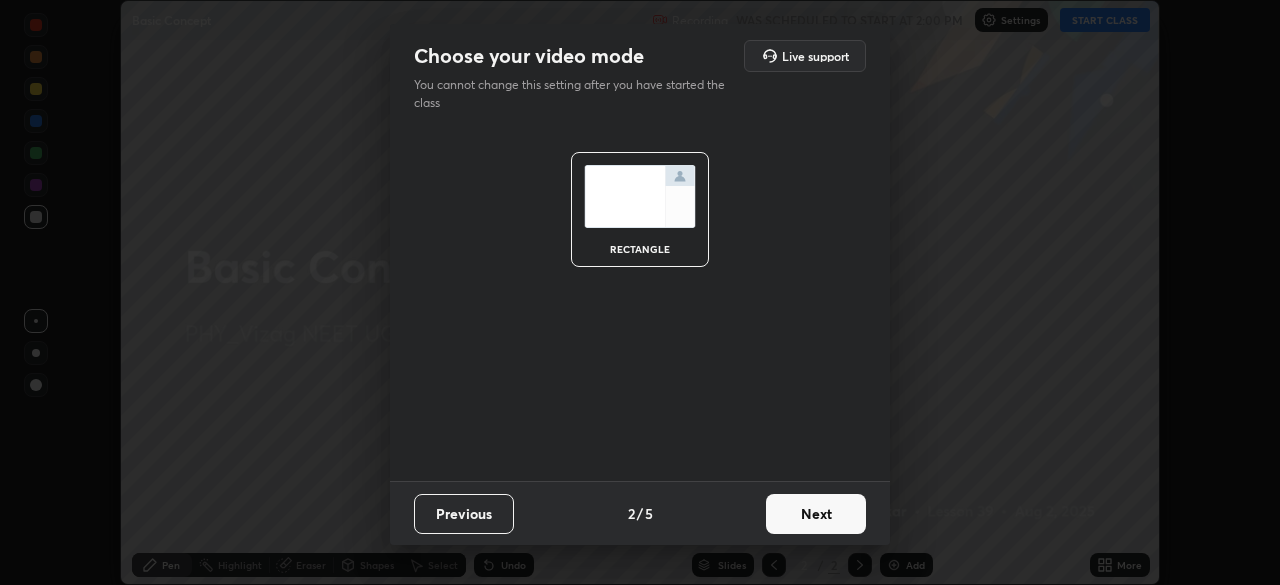 click on "Next" at bounding box center (816, 514) 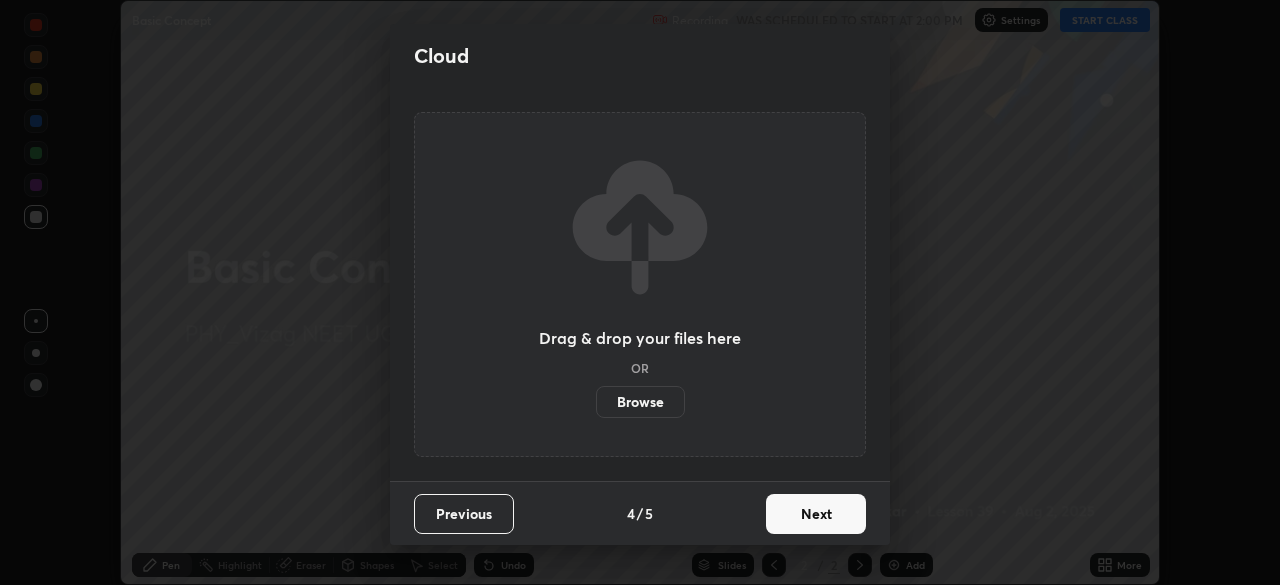 click on "Next" at bounding box center (816, 514) 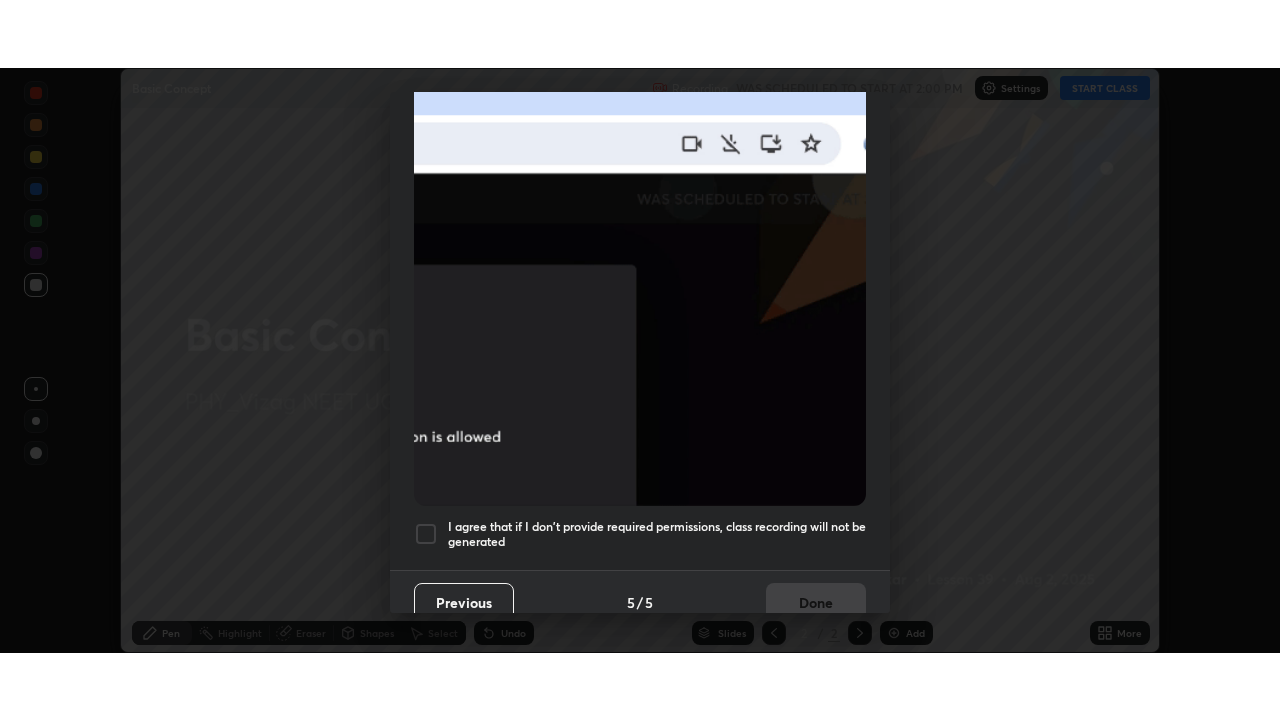 scroll, scrollTop: 479, scrollLeft: 0, axis: vertical 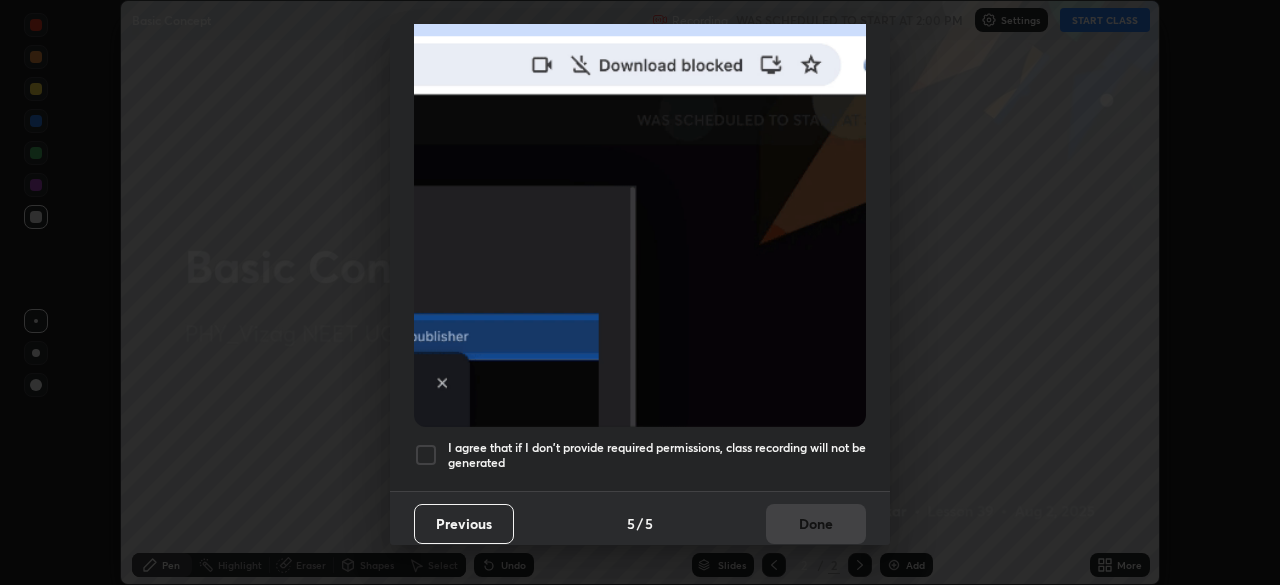 click at bounding box center [426, 455] 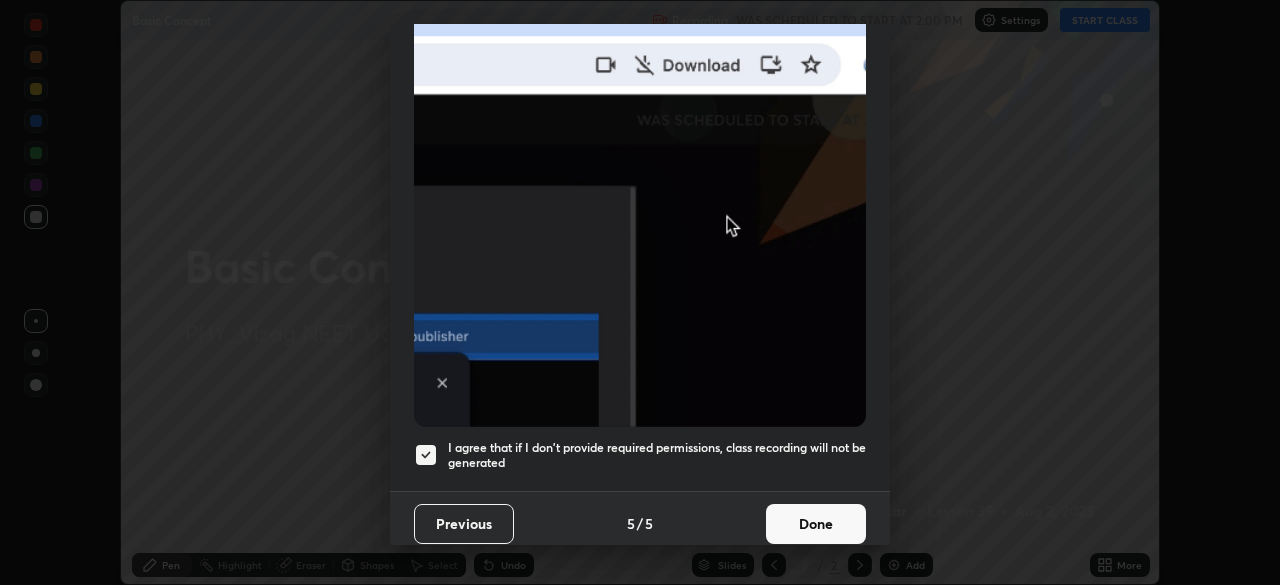 click on "Done" at bounding box center [816, 524] 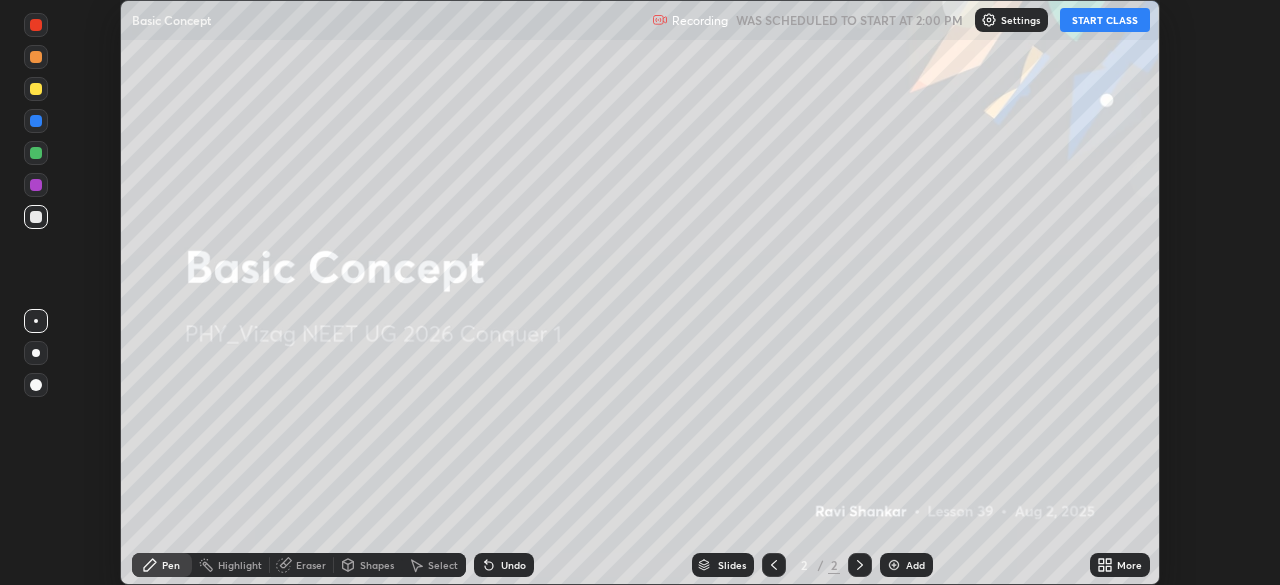 click on "START CLASS" at bounding box center (1105, 20) 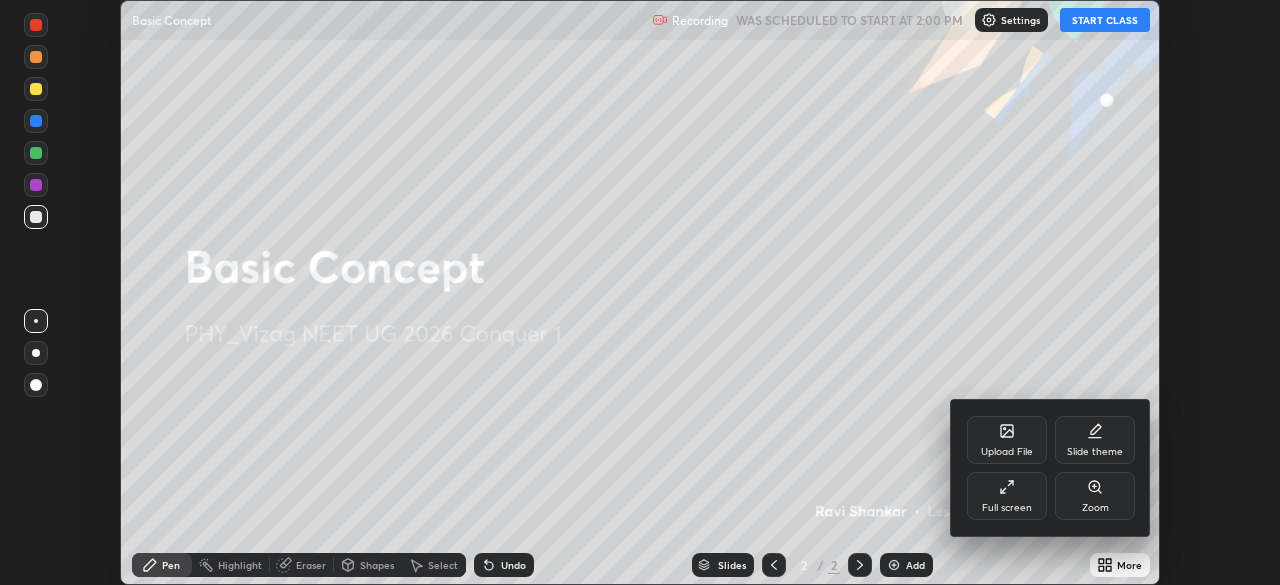 click on "Full screen" at bounding box center [1007, 508] 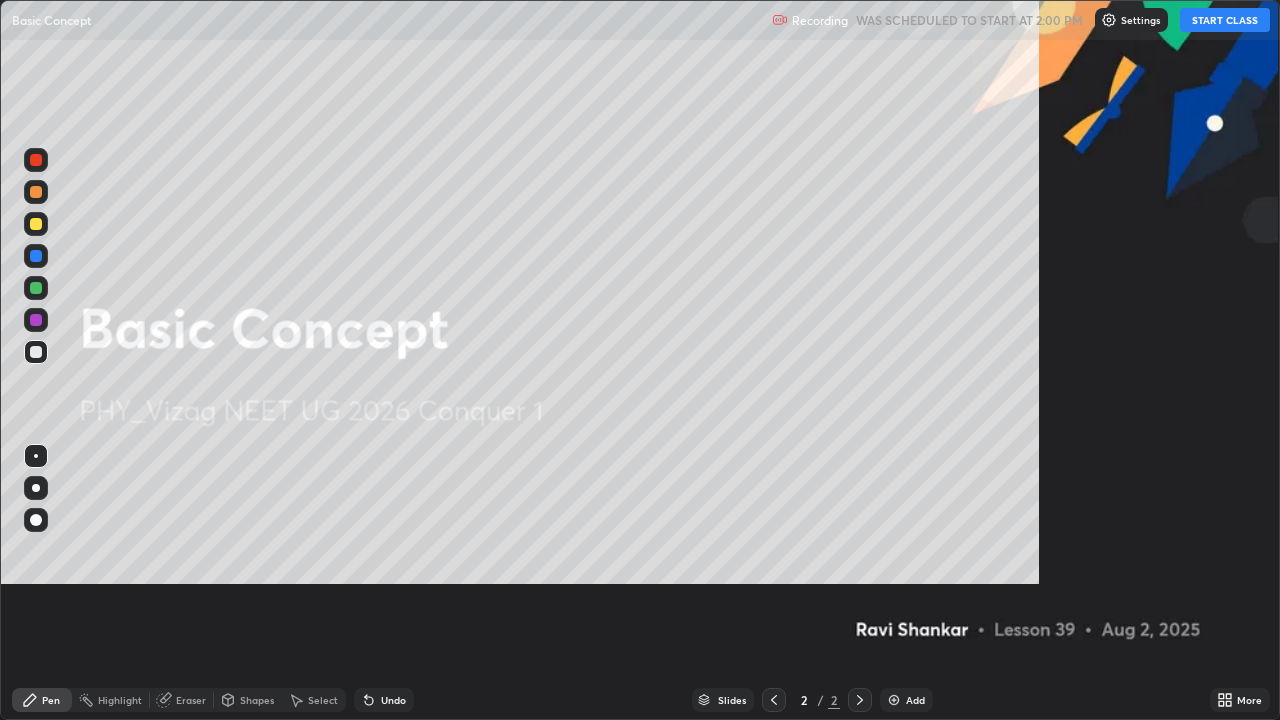 scroll, scrollTop: 99280, scrollLeft: 98720, axis: both 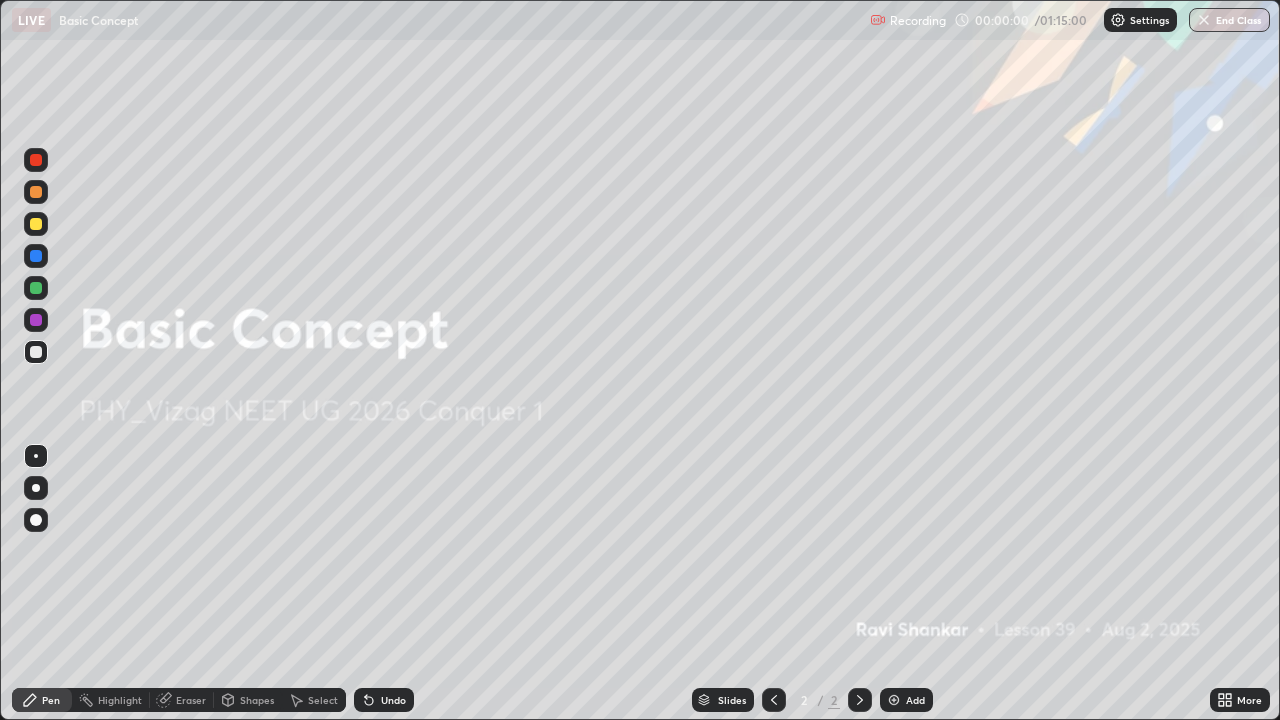 click on "Add" at bounding box center [915, 700] 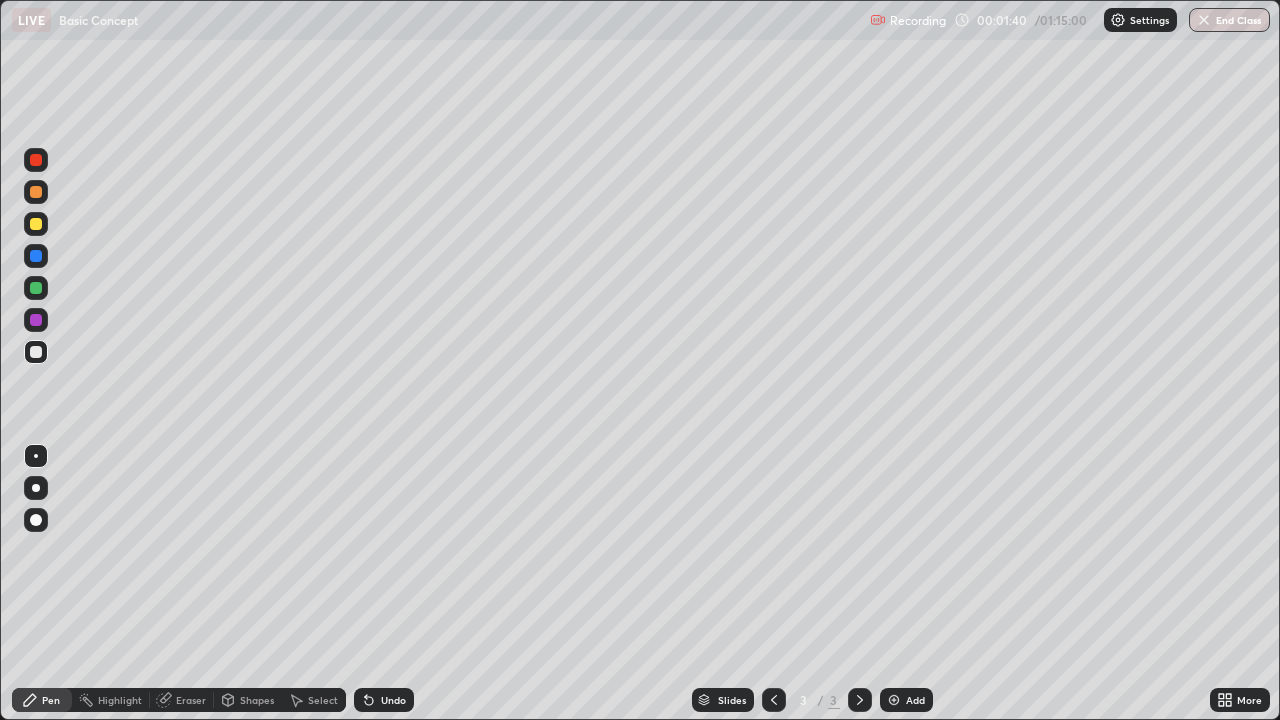 click at bounding box center (36, 488) 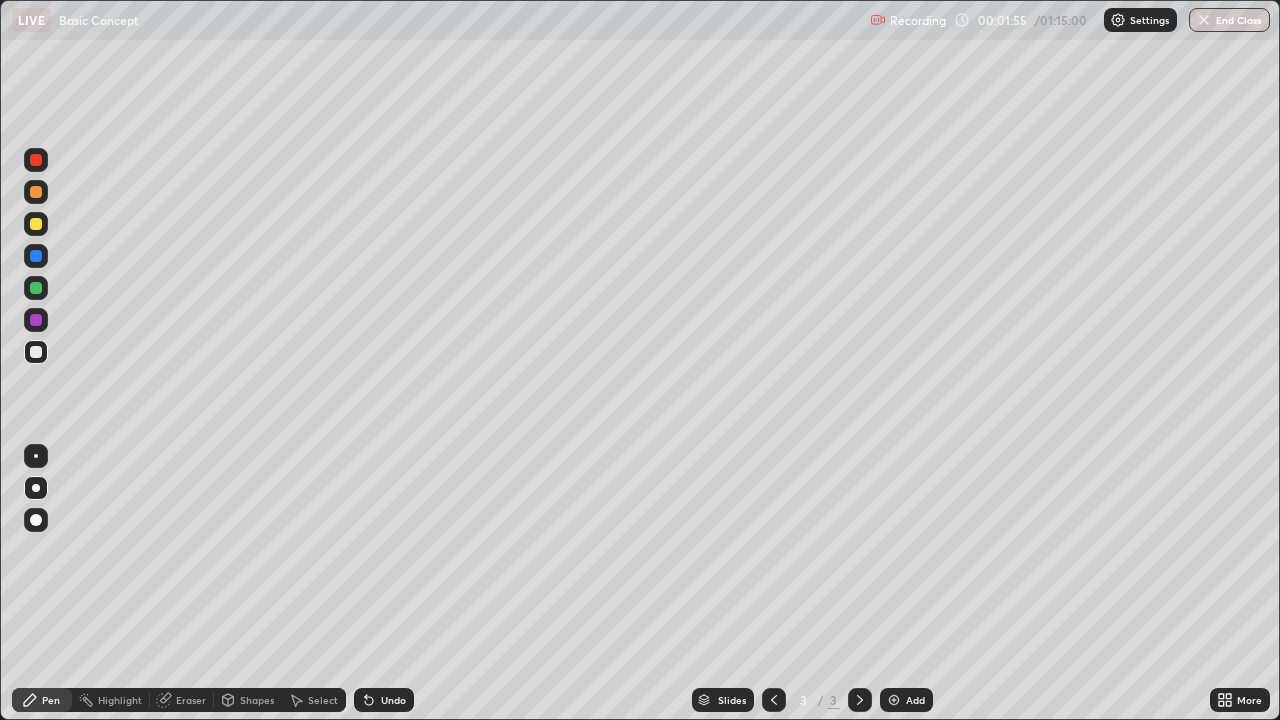 click at bounding box center [36, 224] 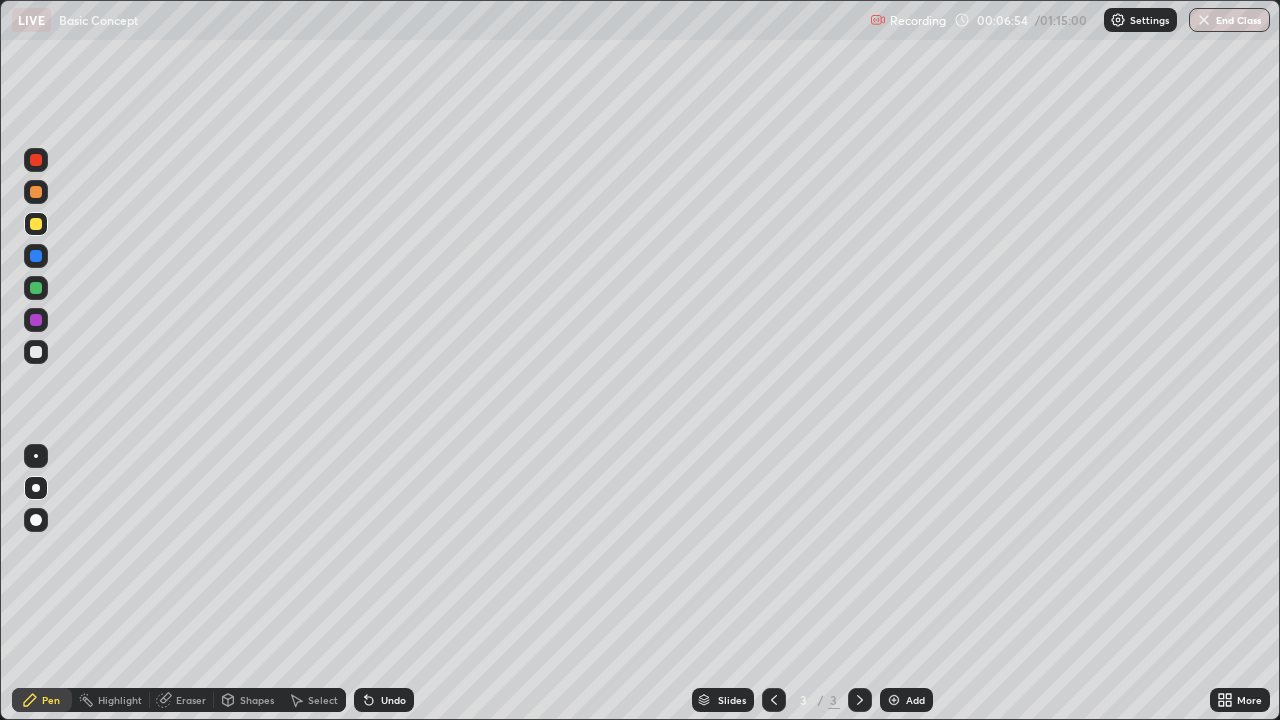 click on "Add" at bounding box center [906, 700] 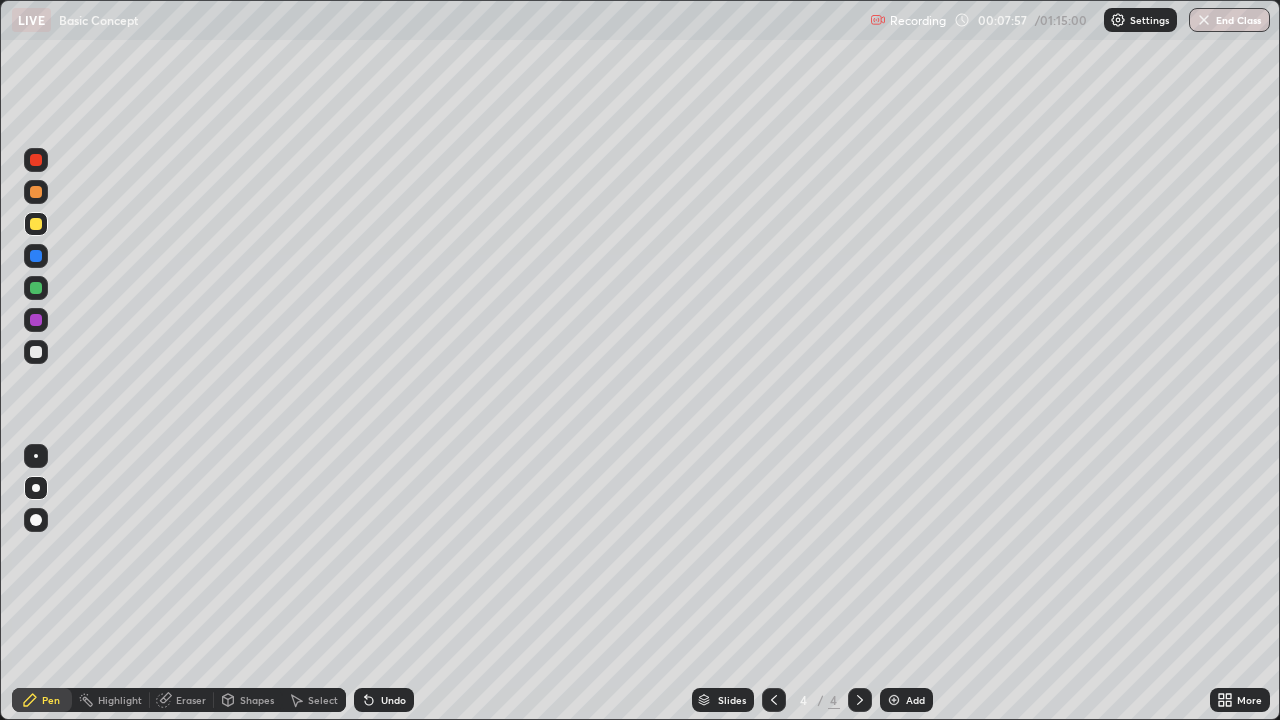 click on "Shapes" at bounding box center [257, 700] 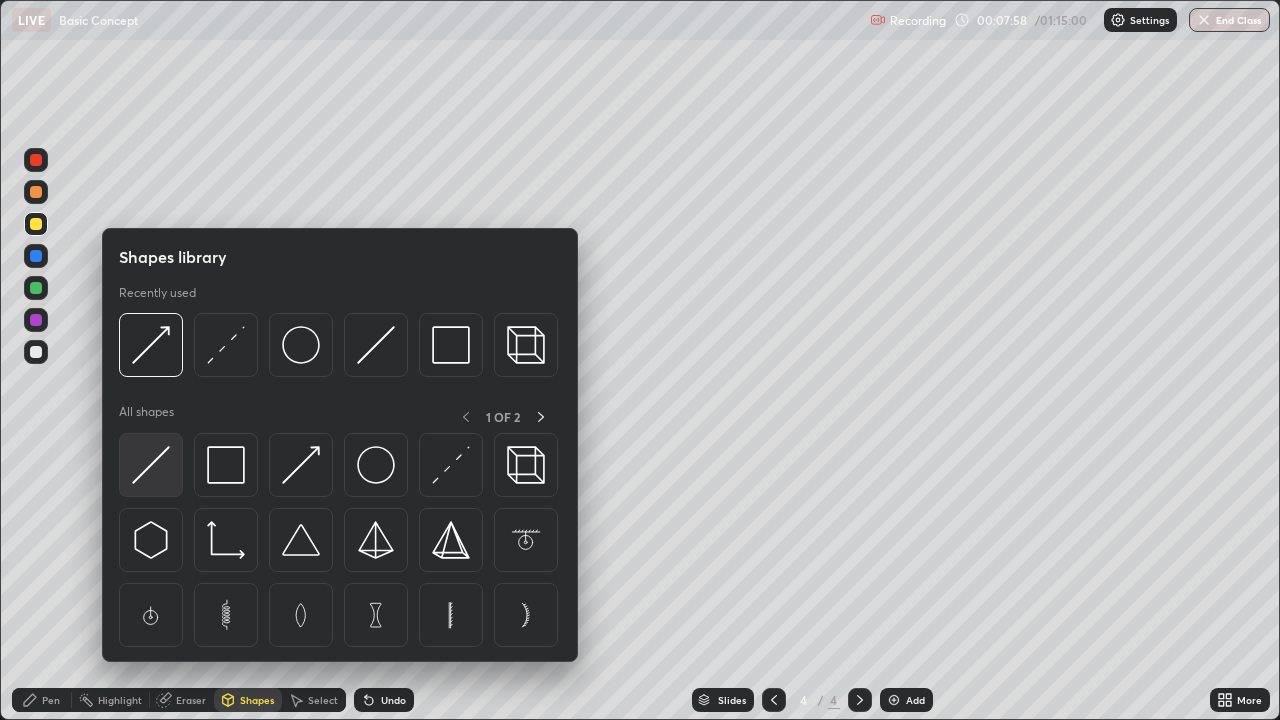 click at bounding box center [151, 465] 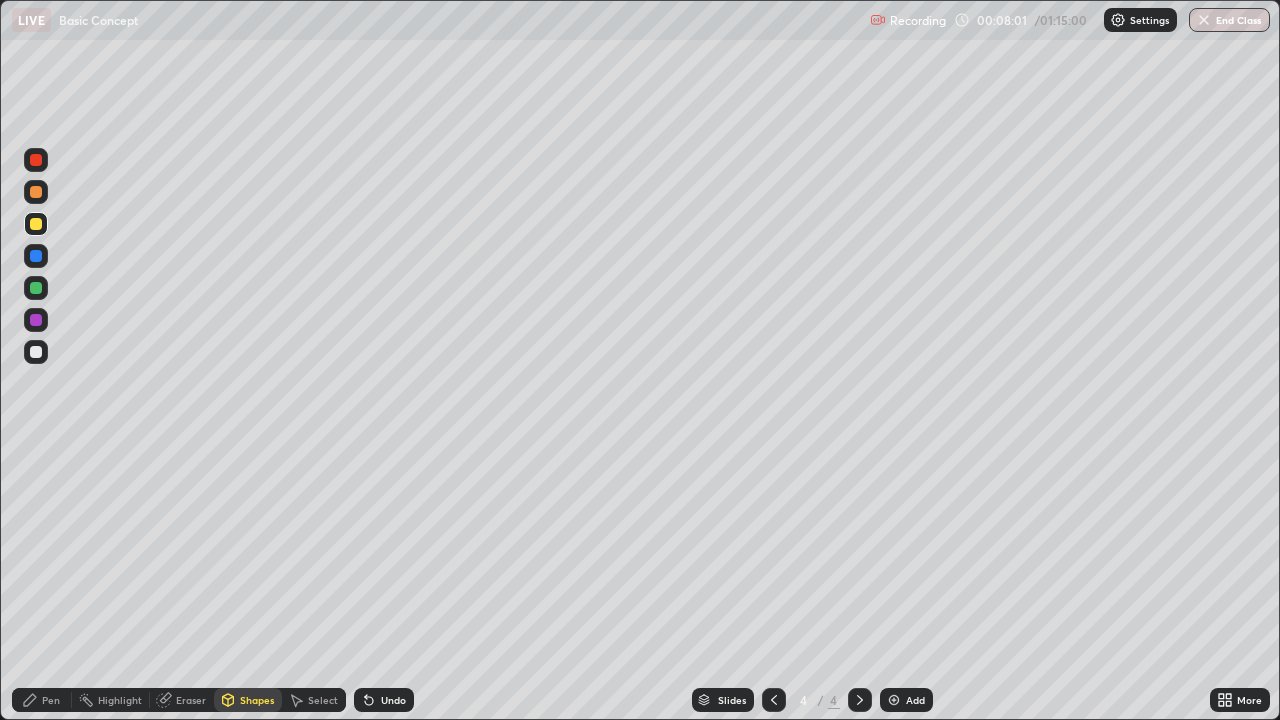 click on "Pen" at bounding box center [42, 700] 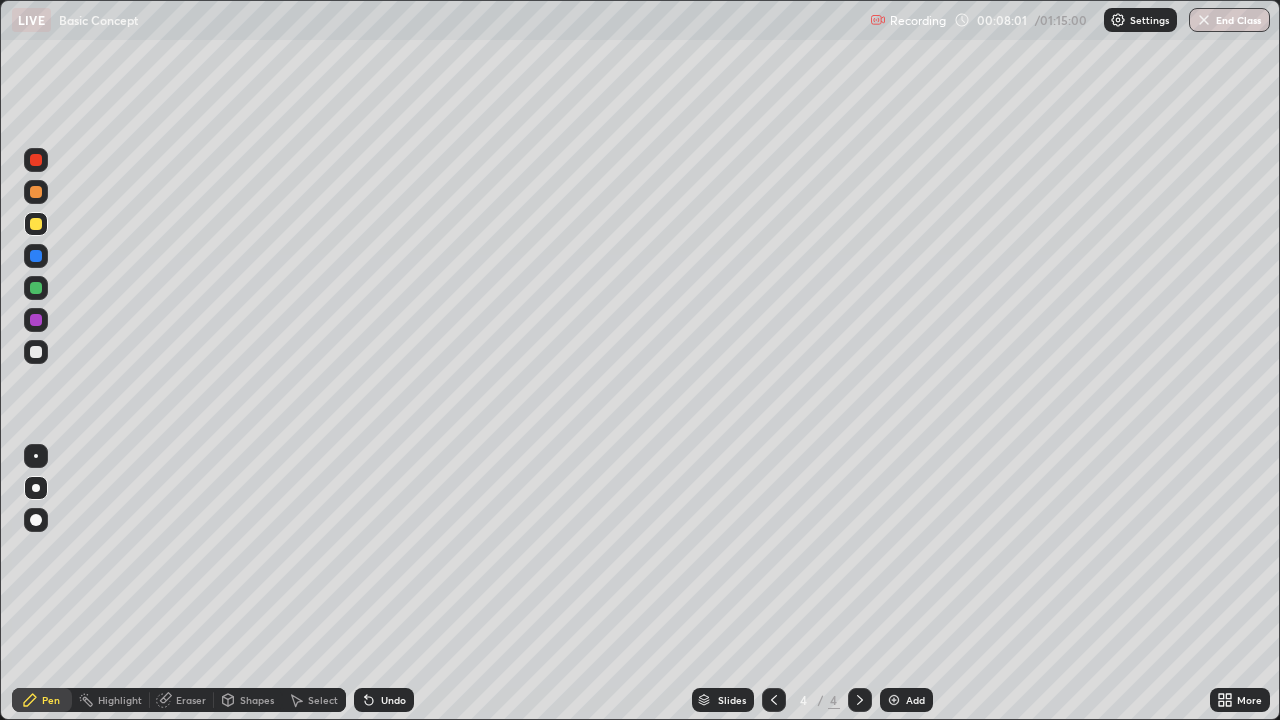 click at bounding box center (36, 352) 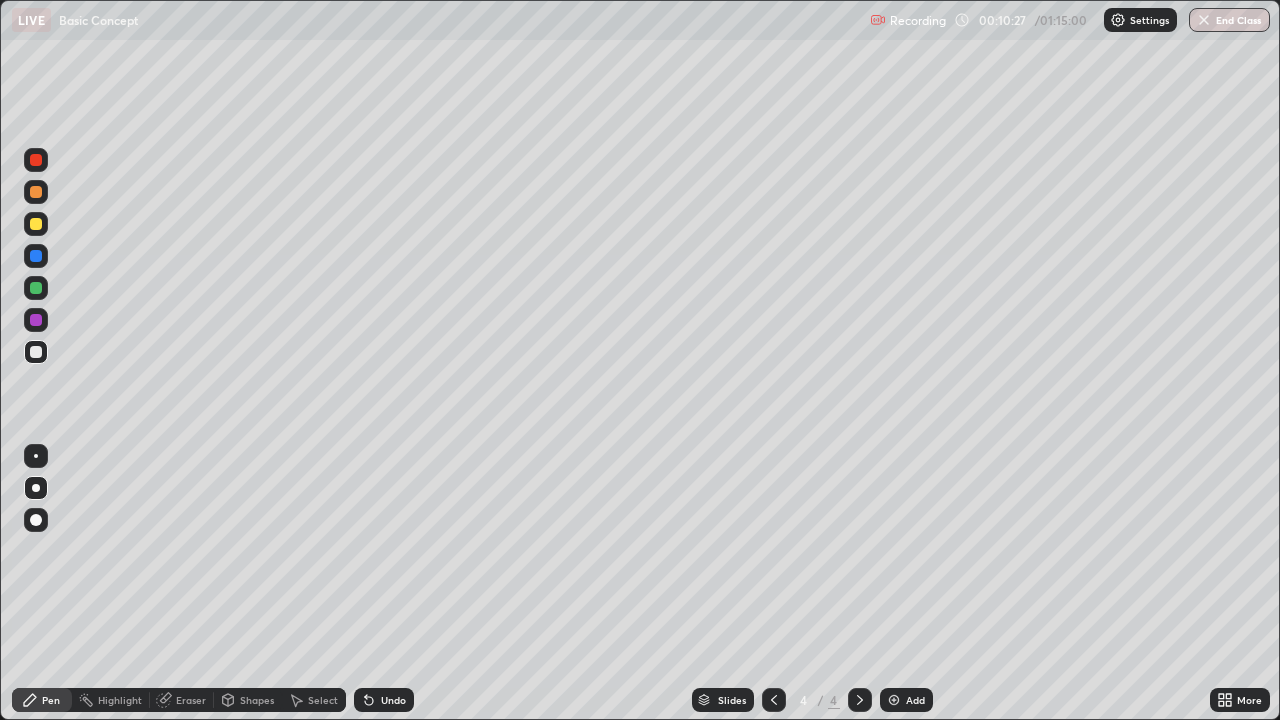 click on "Select" at bounding box center [323, 700] 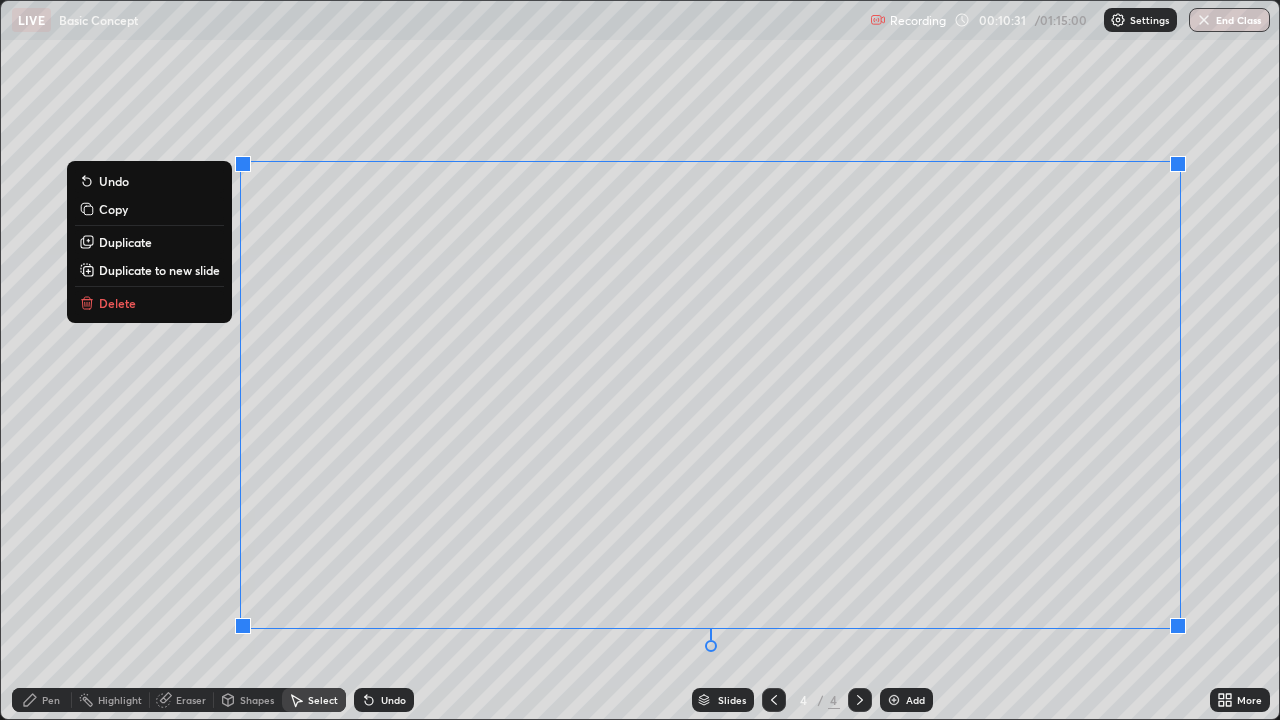 click on "Delete" at bounding box center [149, 303] 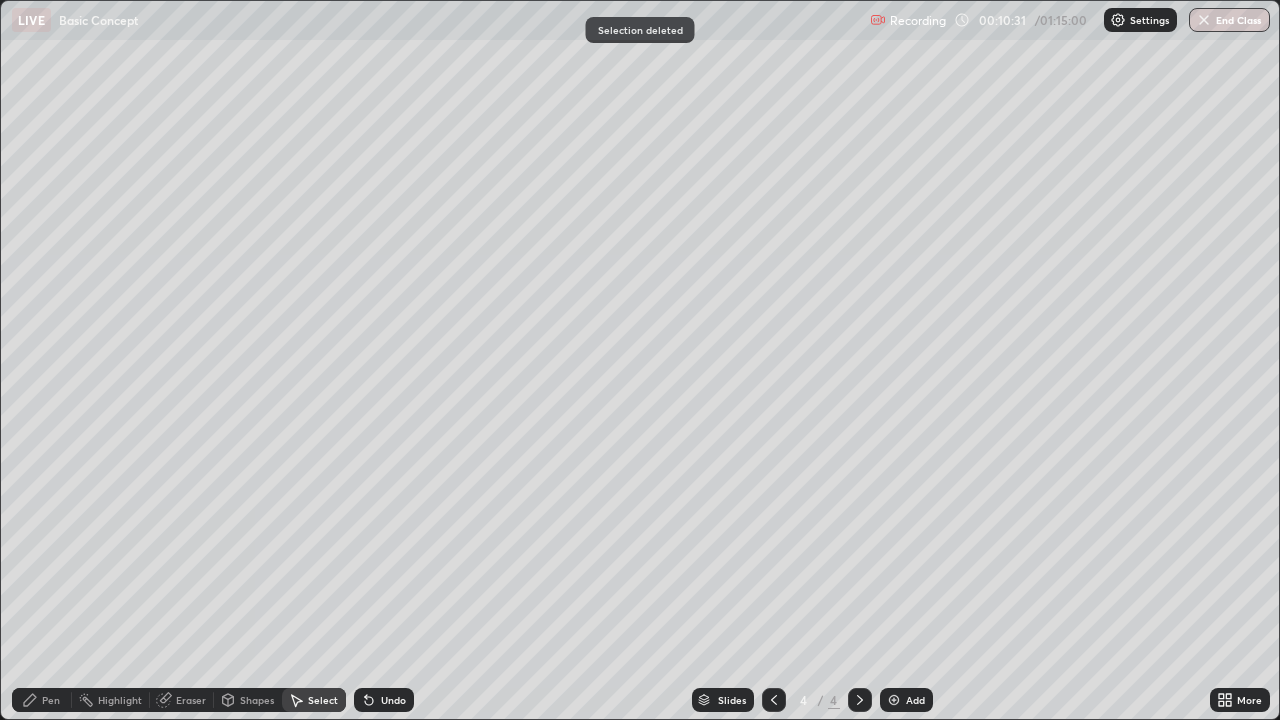 click 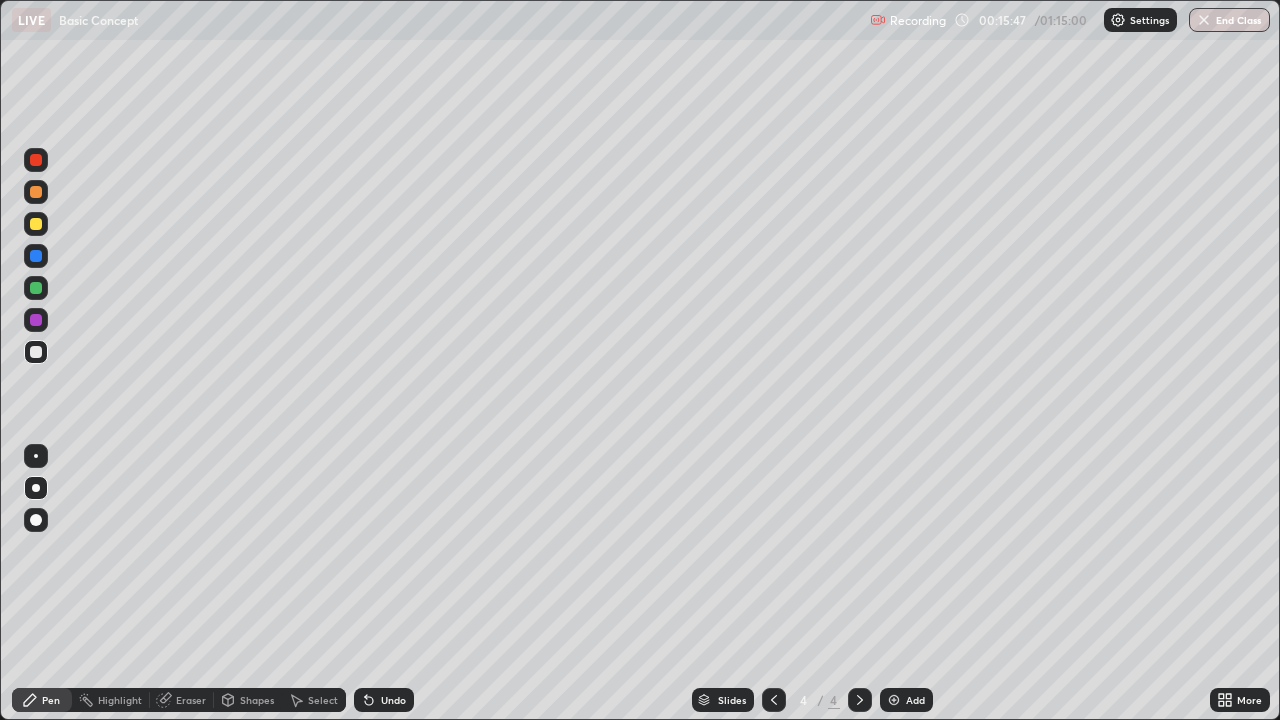 click on "Add" at bounding box center [915, 700] 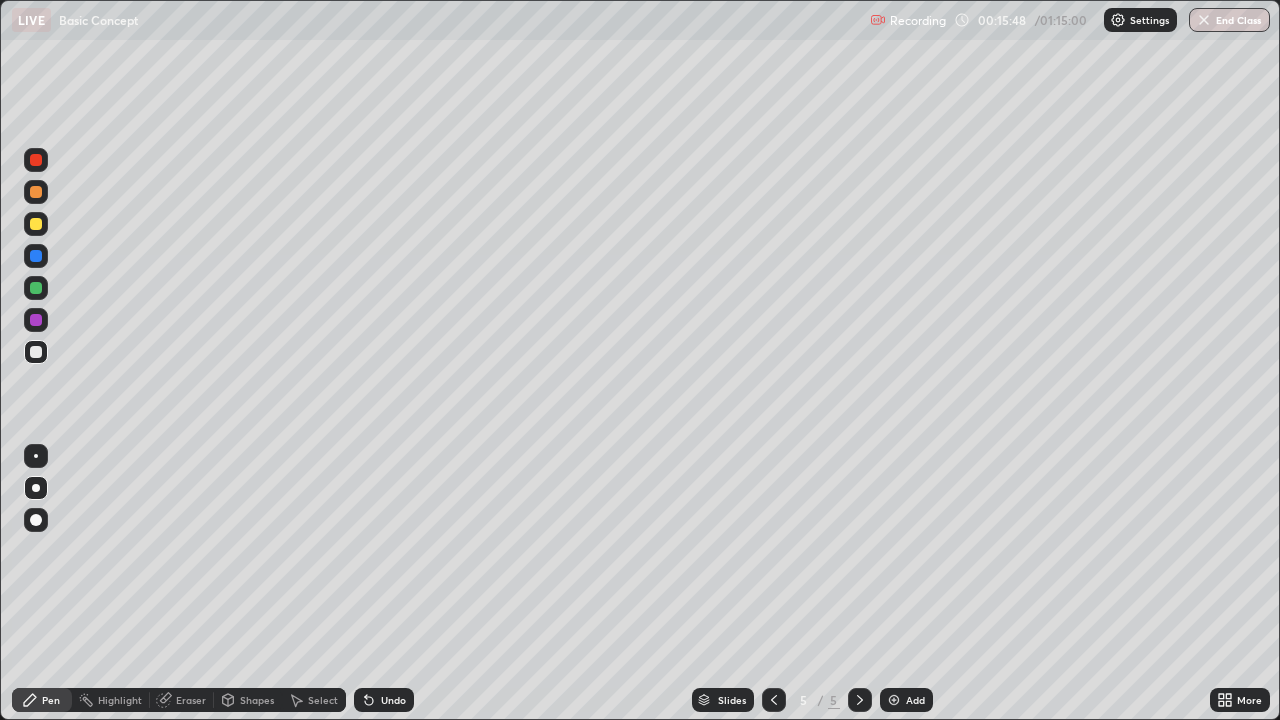 click on "Shapes" at bounding box center (257, 700) 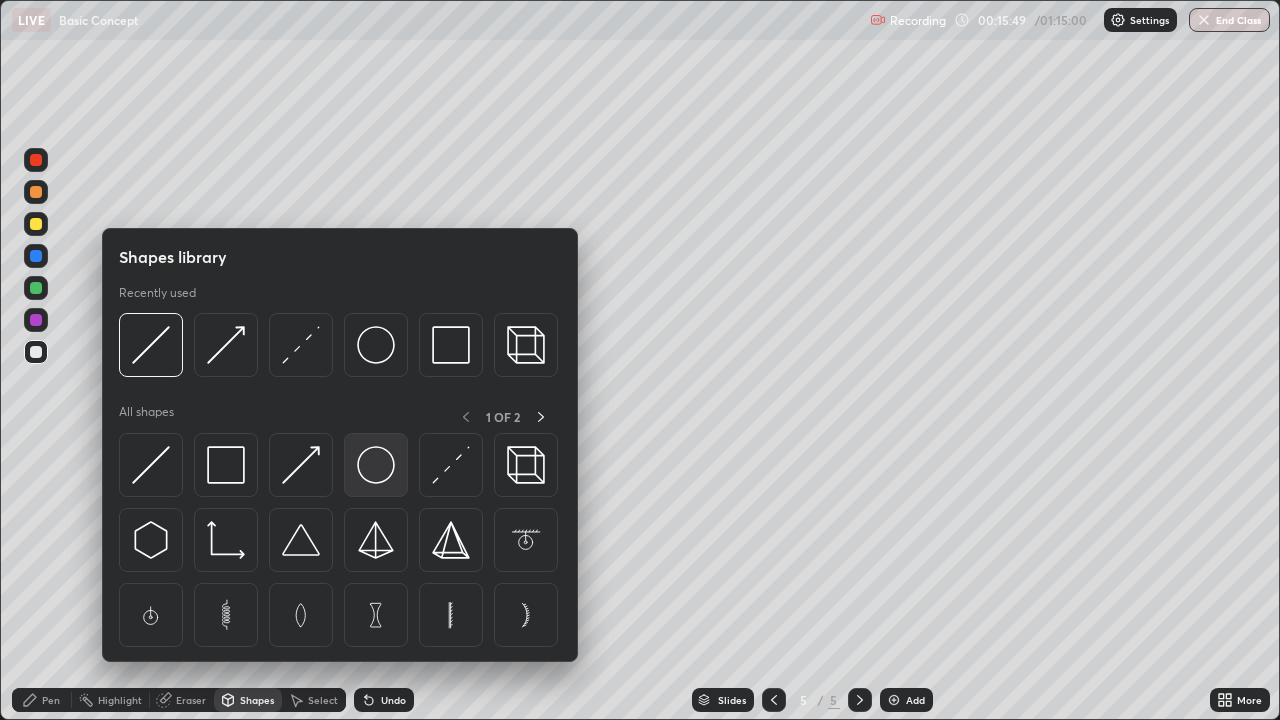 click at bounding box center (376, 465) 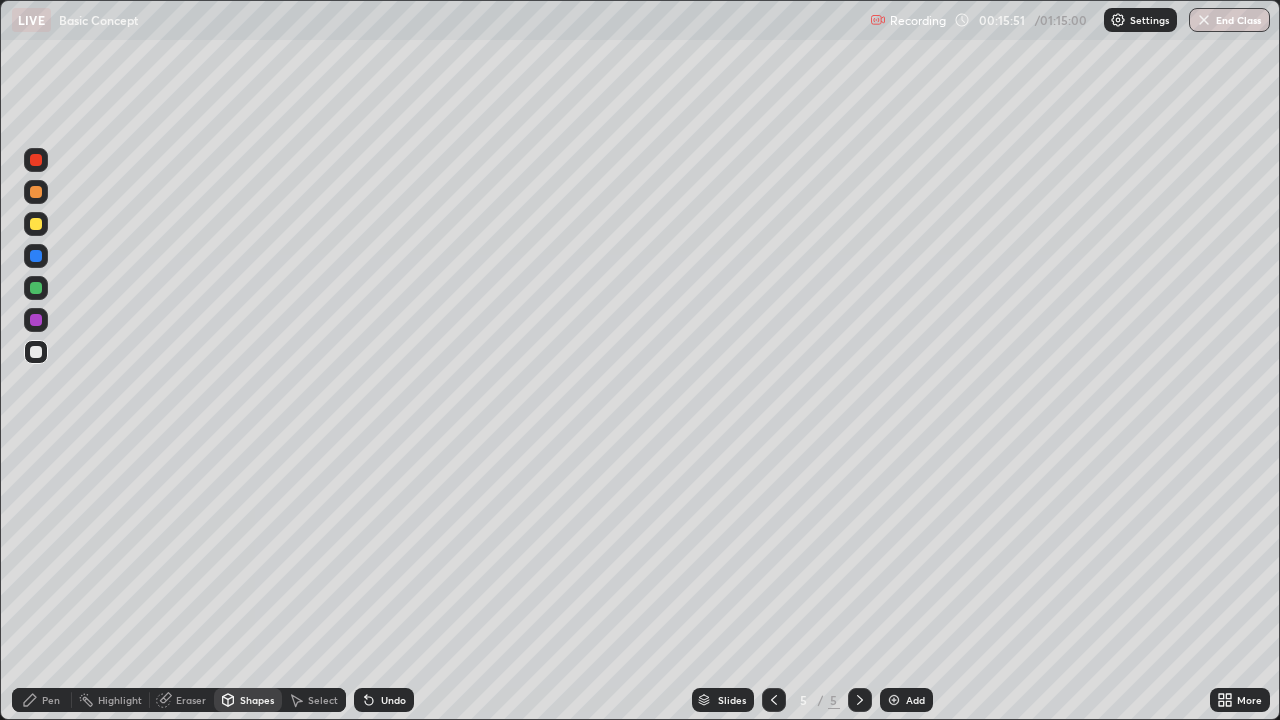 click on "Shapes" at bounding box center (257, 700) 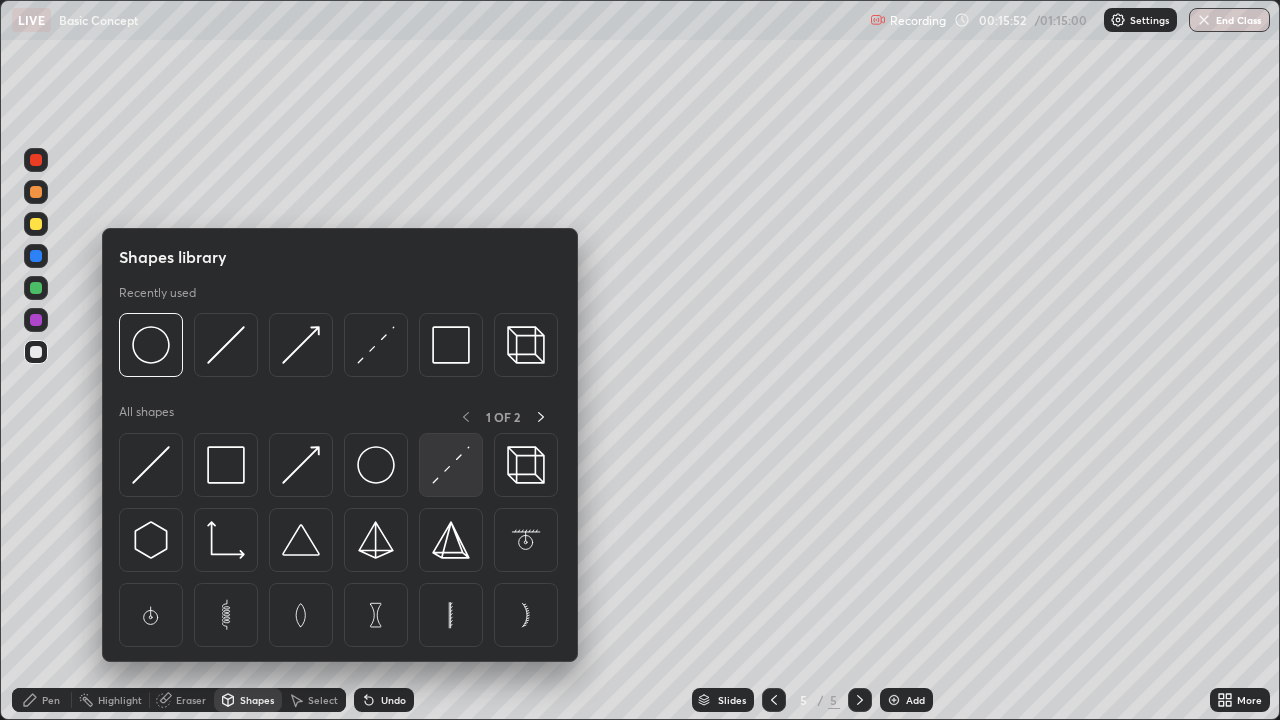 click at bounding box center (451, 465) 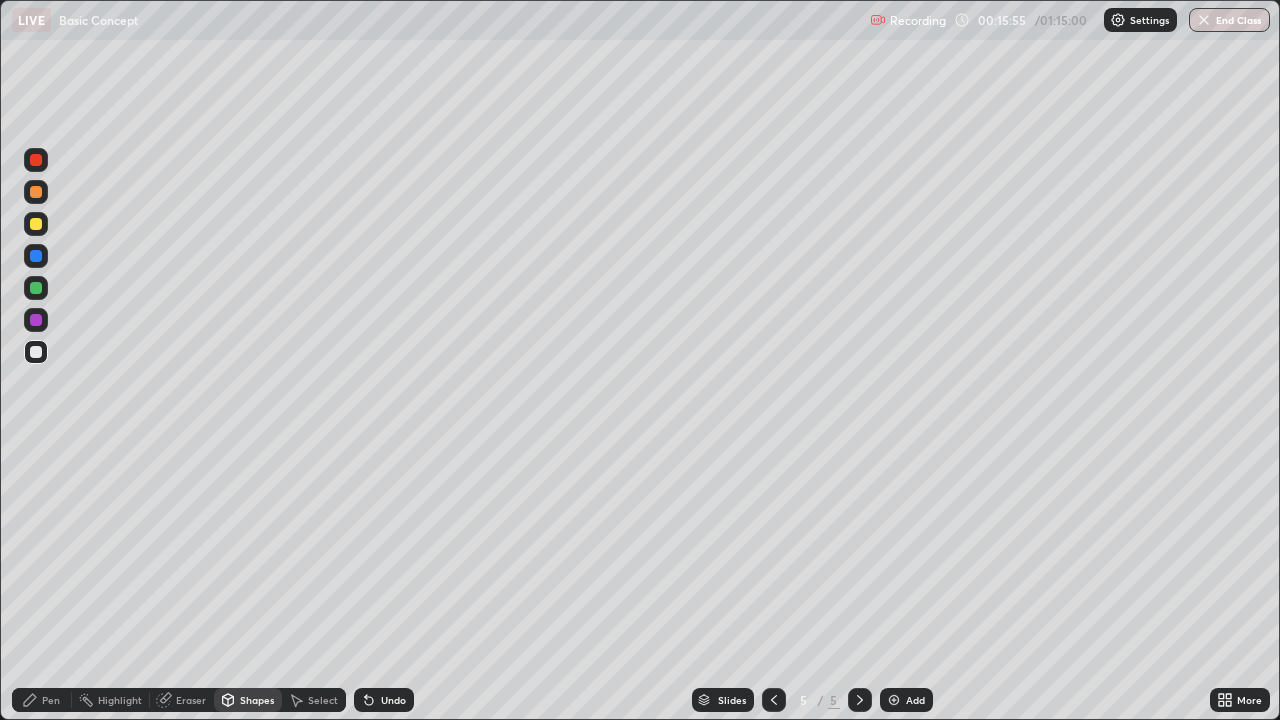click on "Shapes" at bounding box center (257, 700) 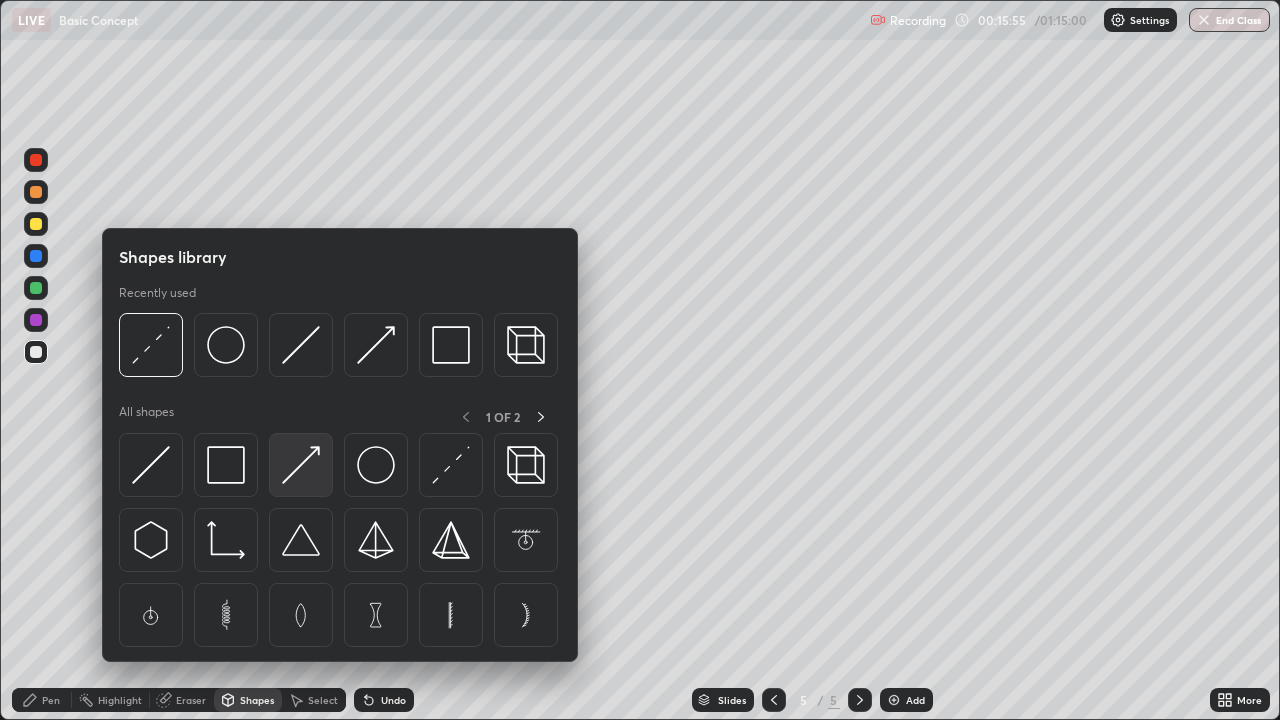 click at bounding box center (301, 465) 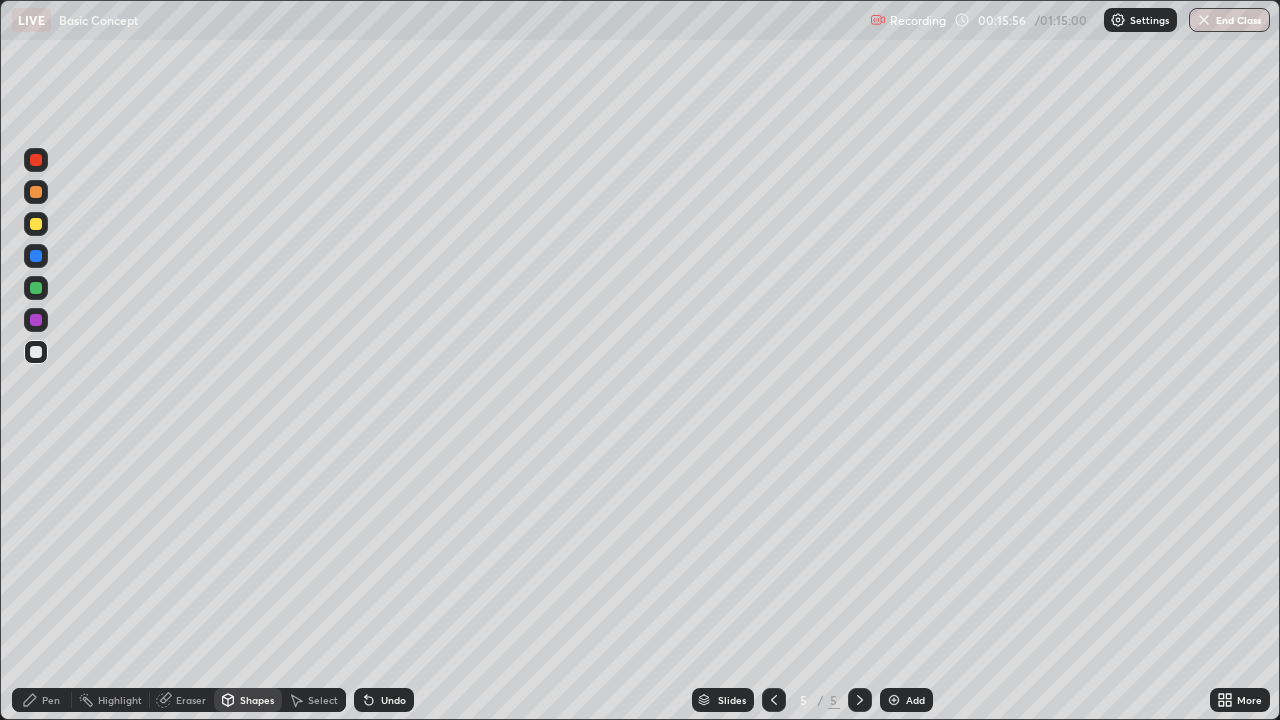 click at bounding box center (36, 224) 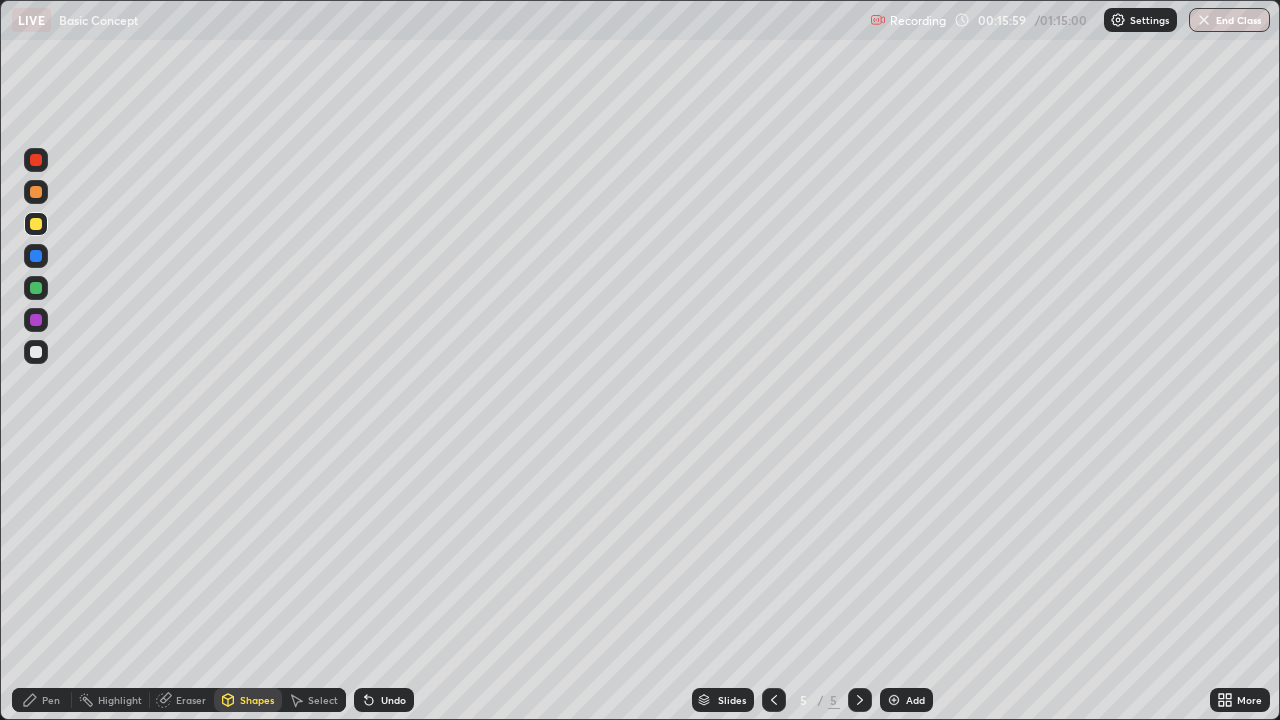 click on "Shapes" at bounding box center (257, 700) 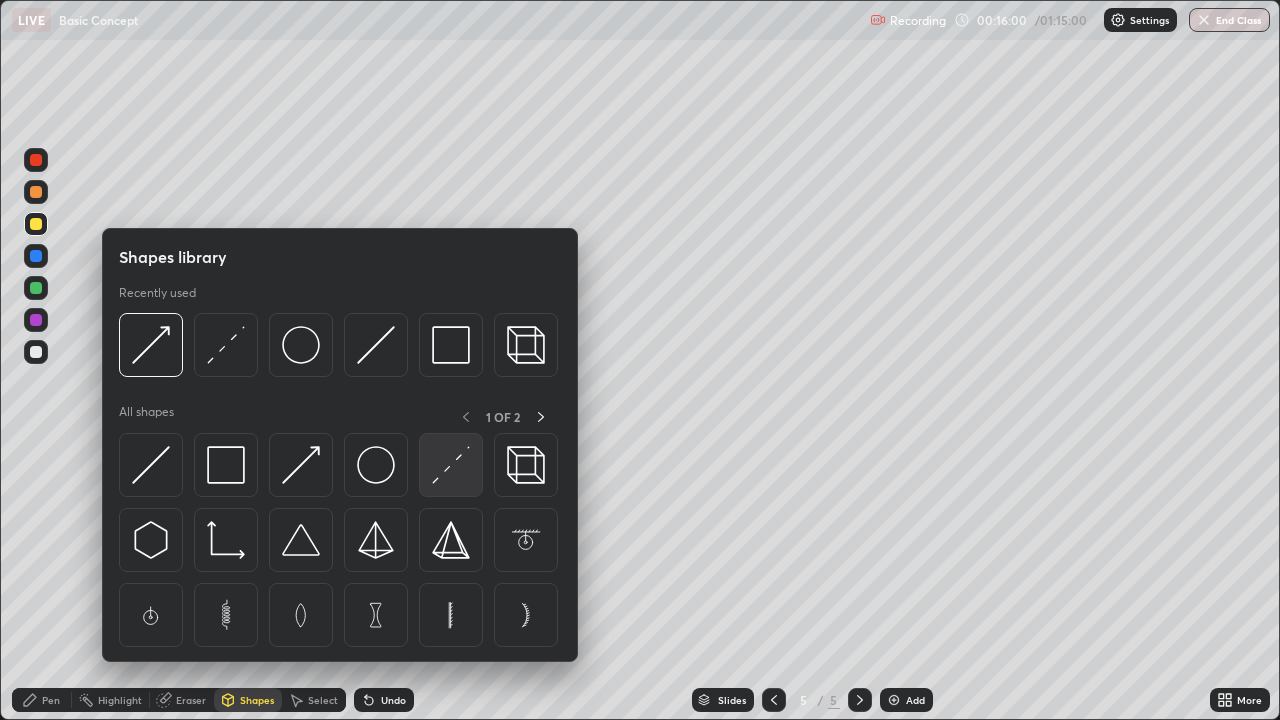 click at bounding box center [451, 465] 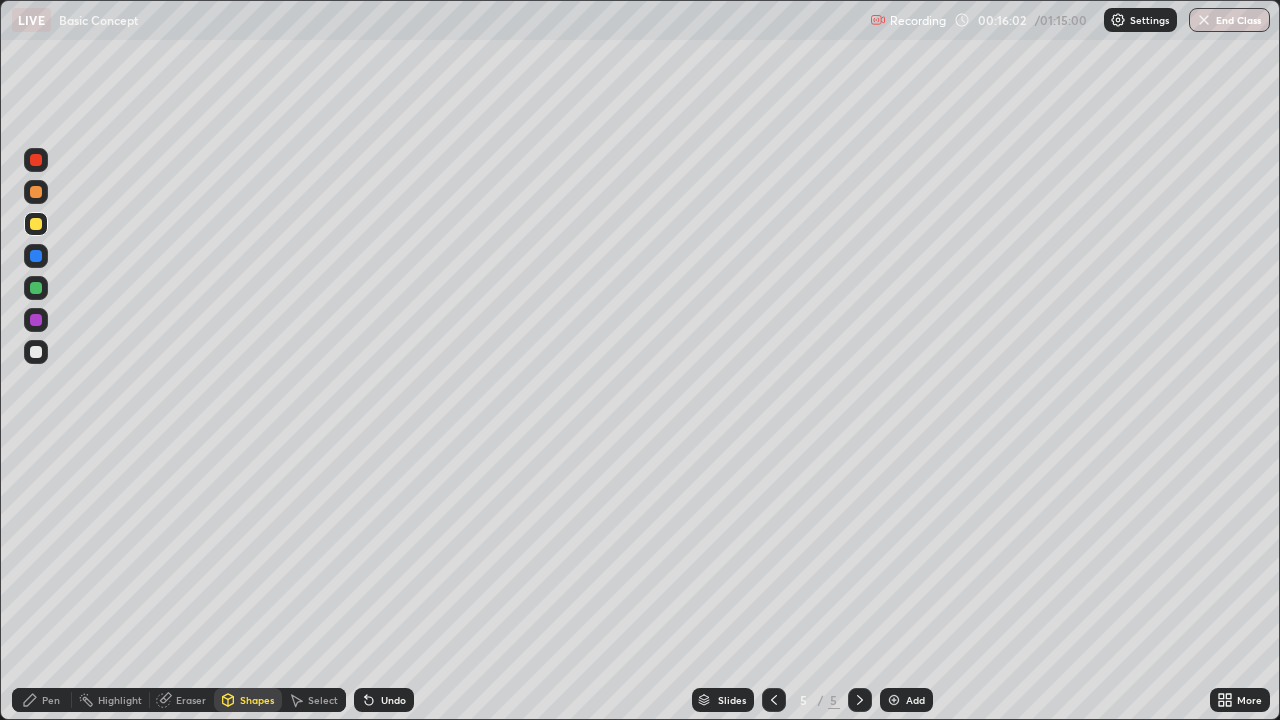 click on "Pen" at bounding box center [42, 700] 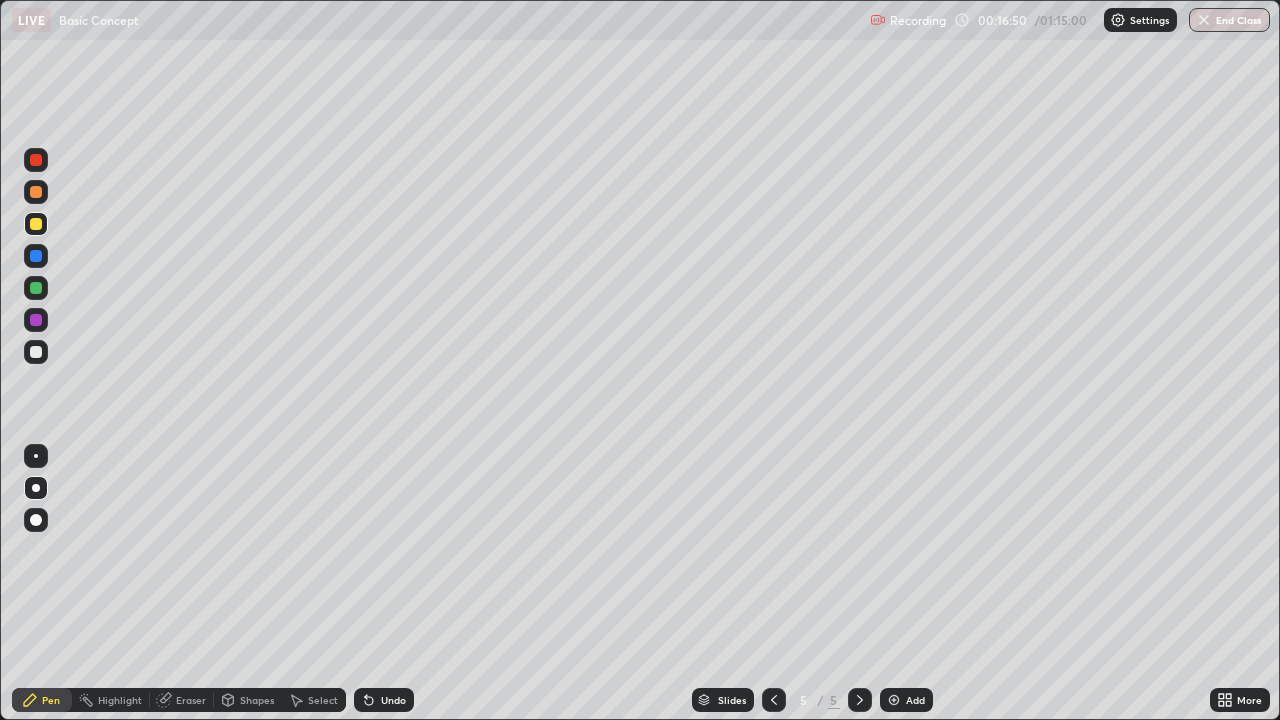click on "Shapes" at bounding box center [257, 700] 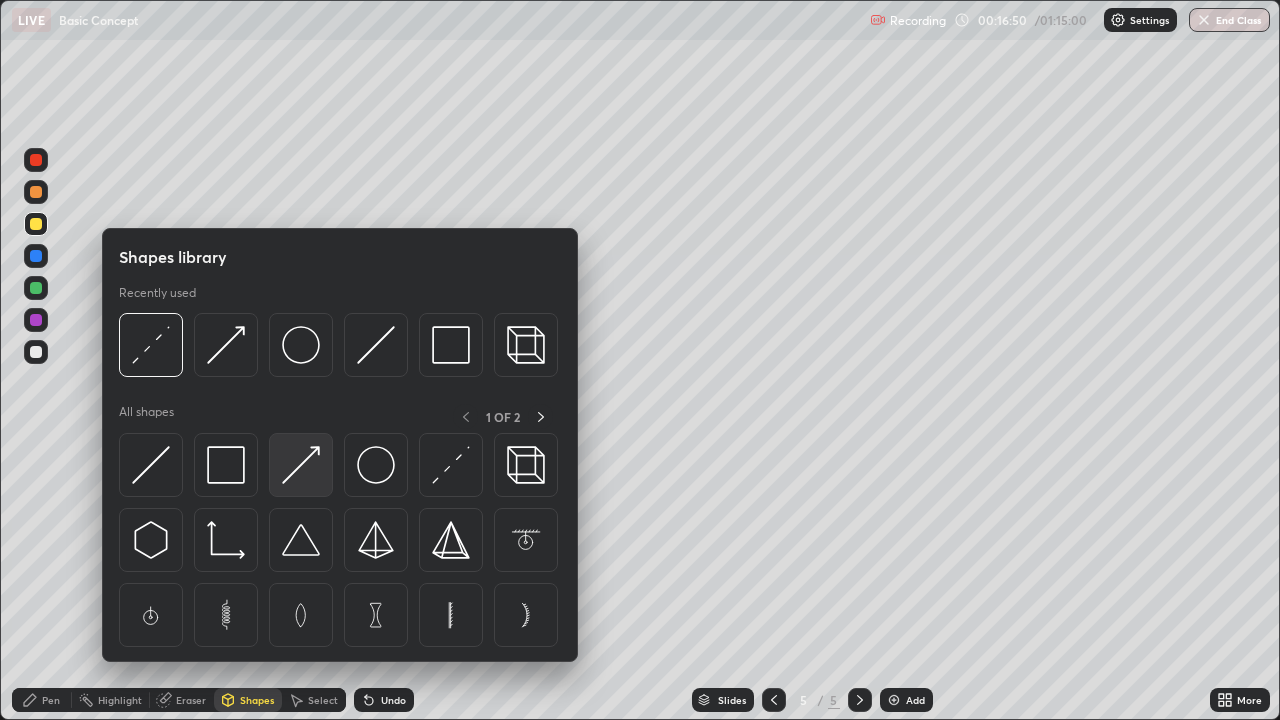 click at bounding box center [301, 465] 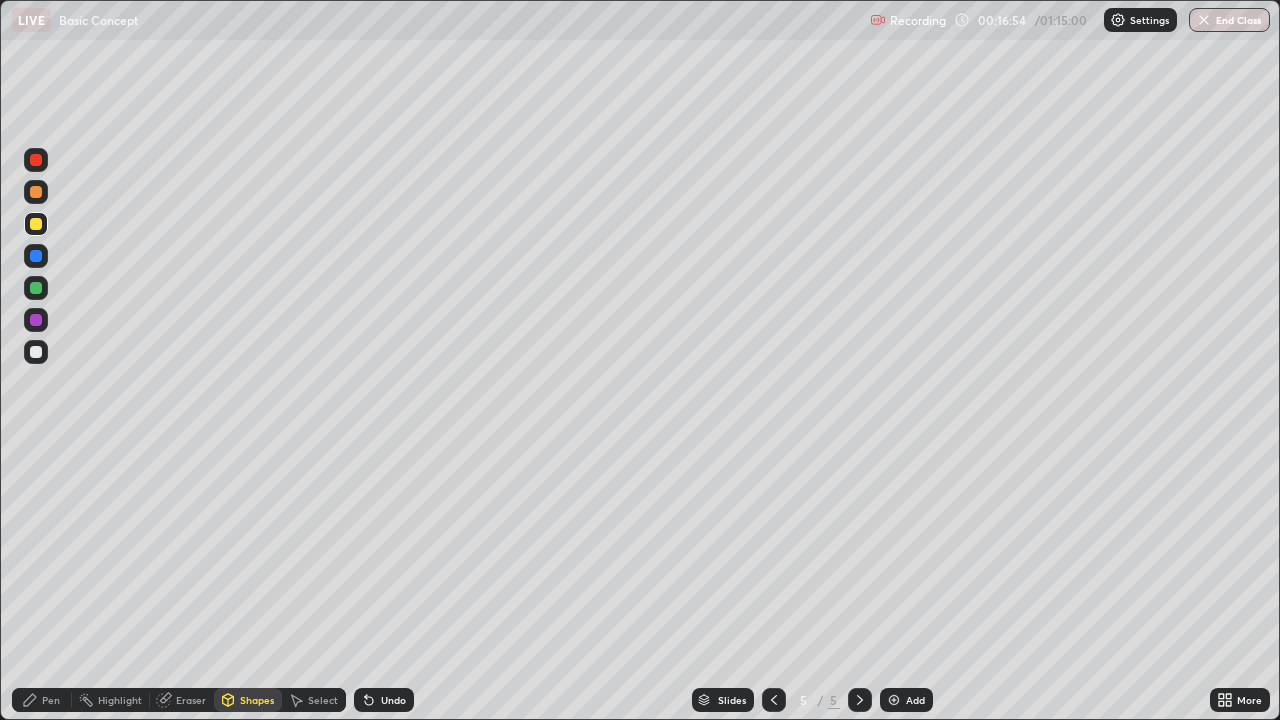 click at bounding box center [36, 160] 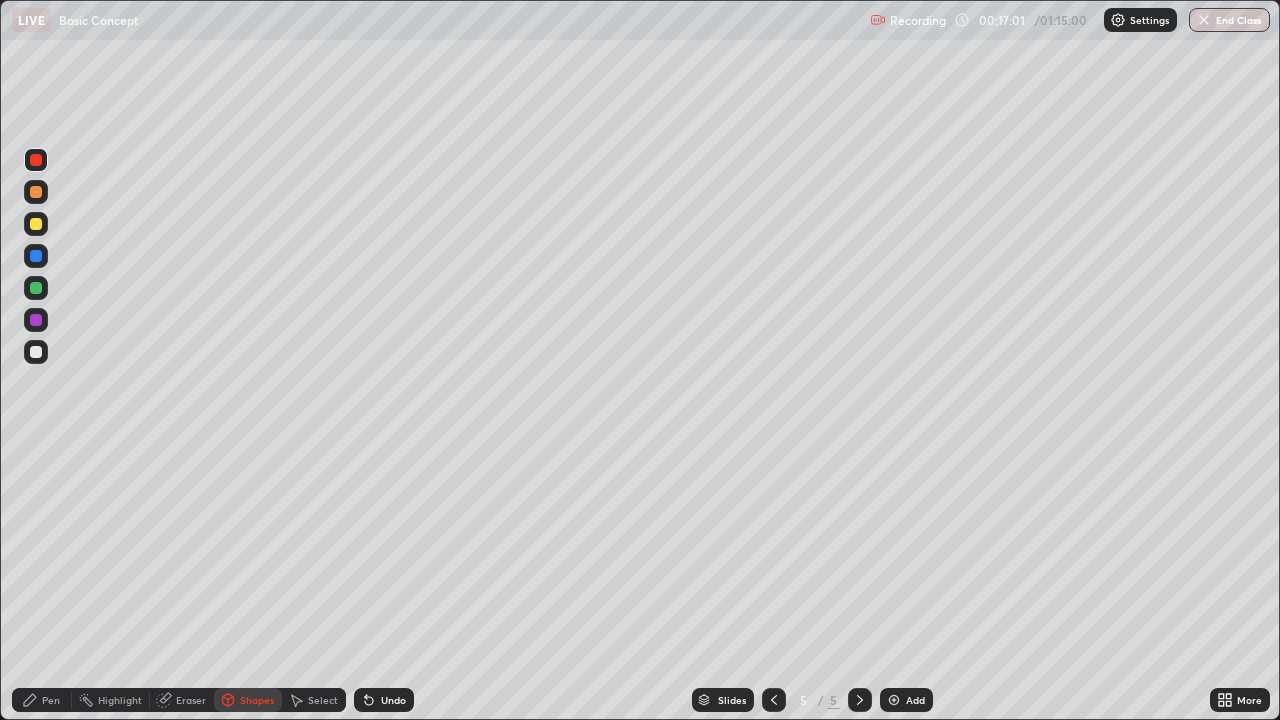click on "Pen" at bounding box center [51, 700] 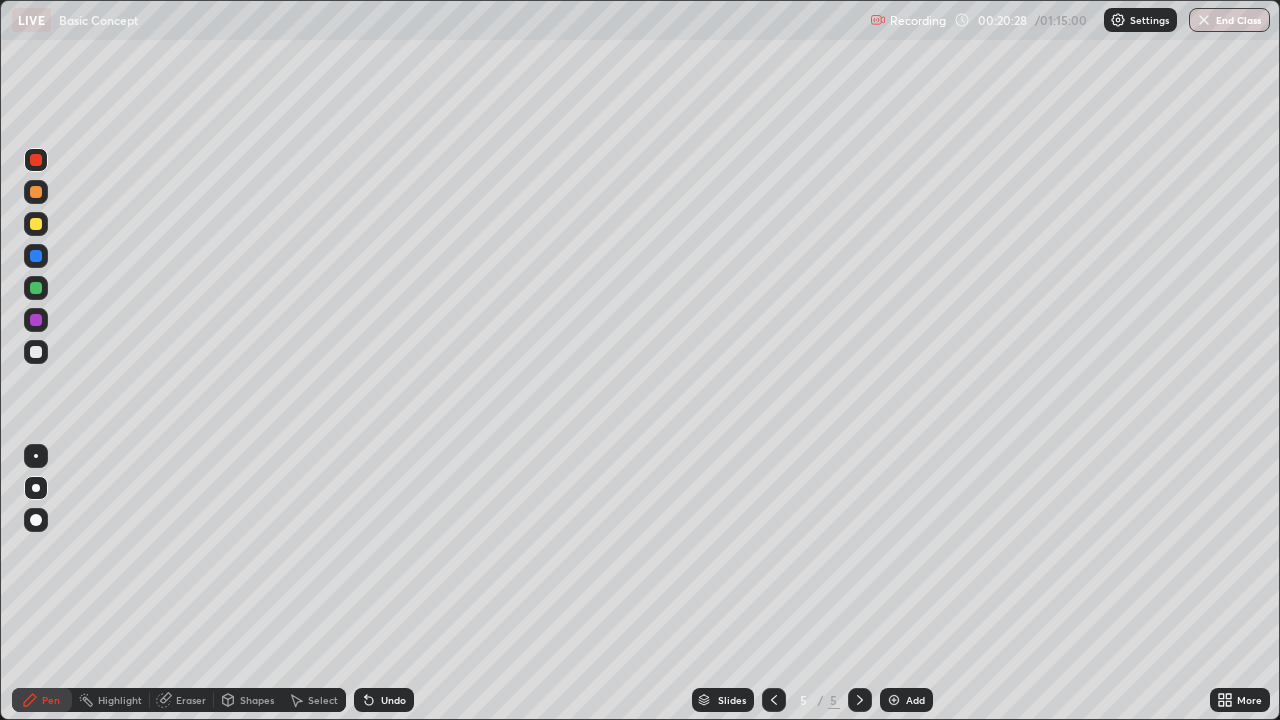 click at bounding box center (894, 700) 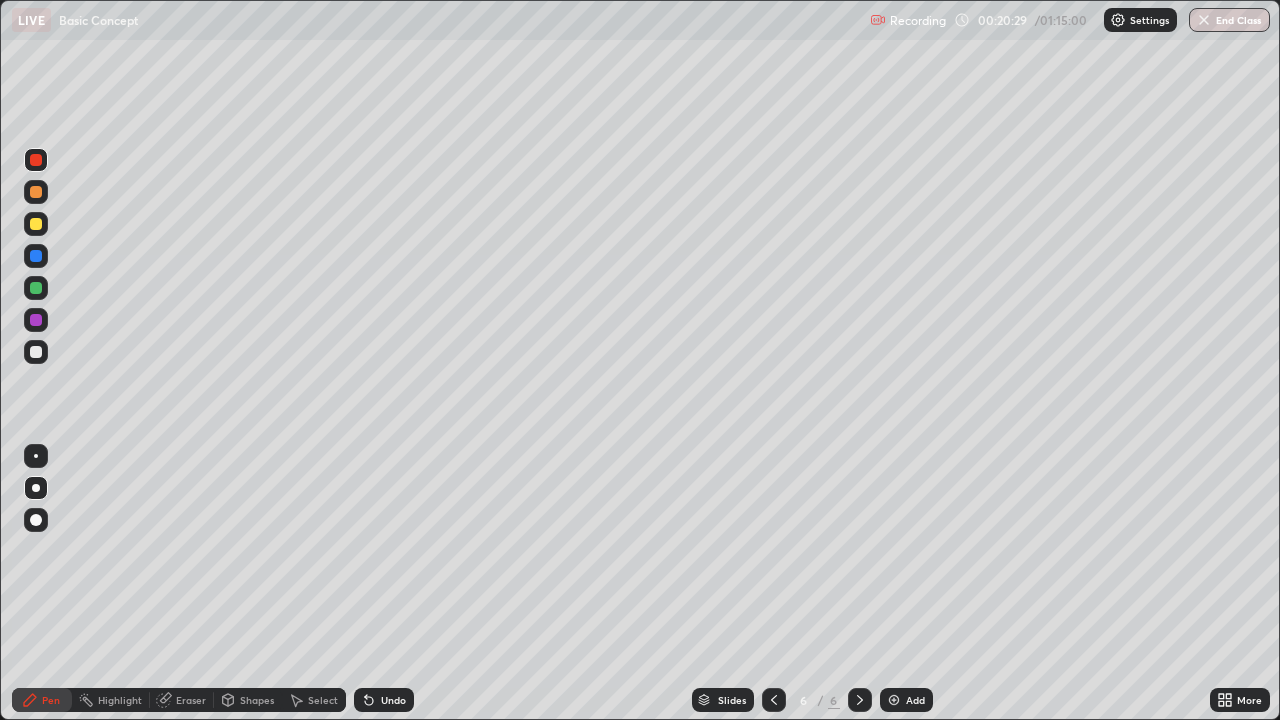 click on "Shapes" at bounding box center (257, 700) 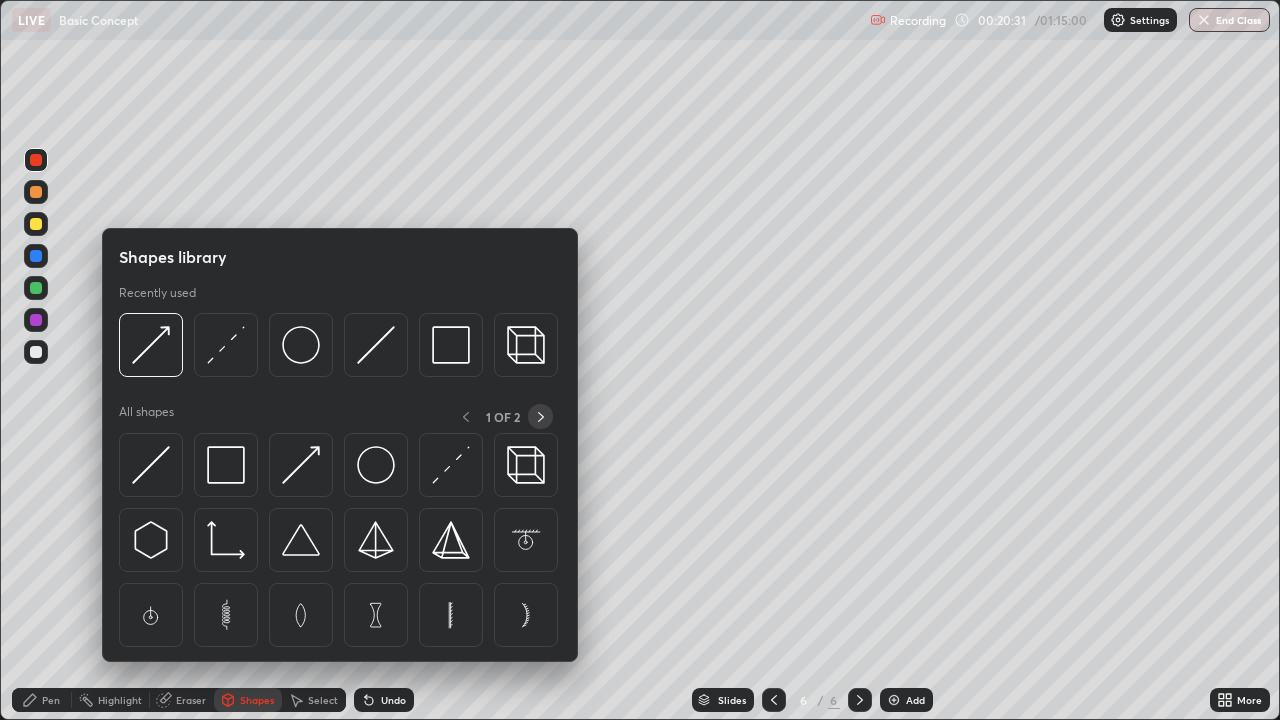 click 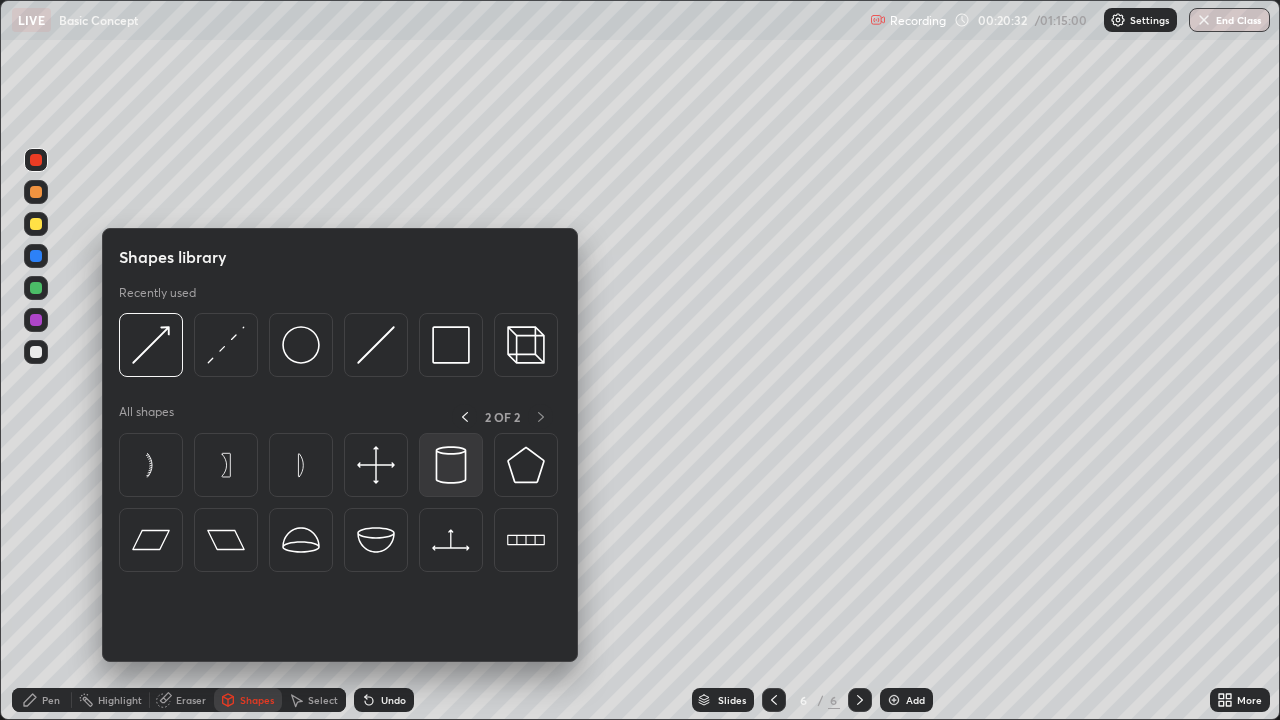 click at bounding box center [451, 465] 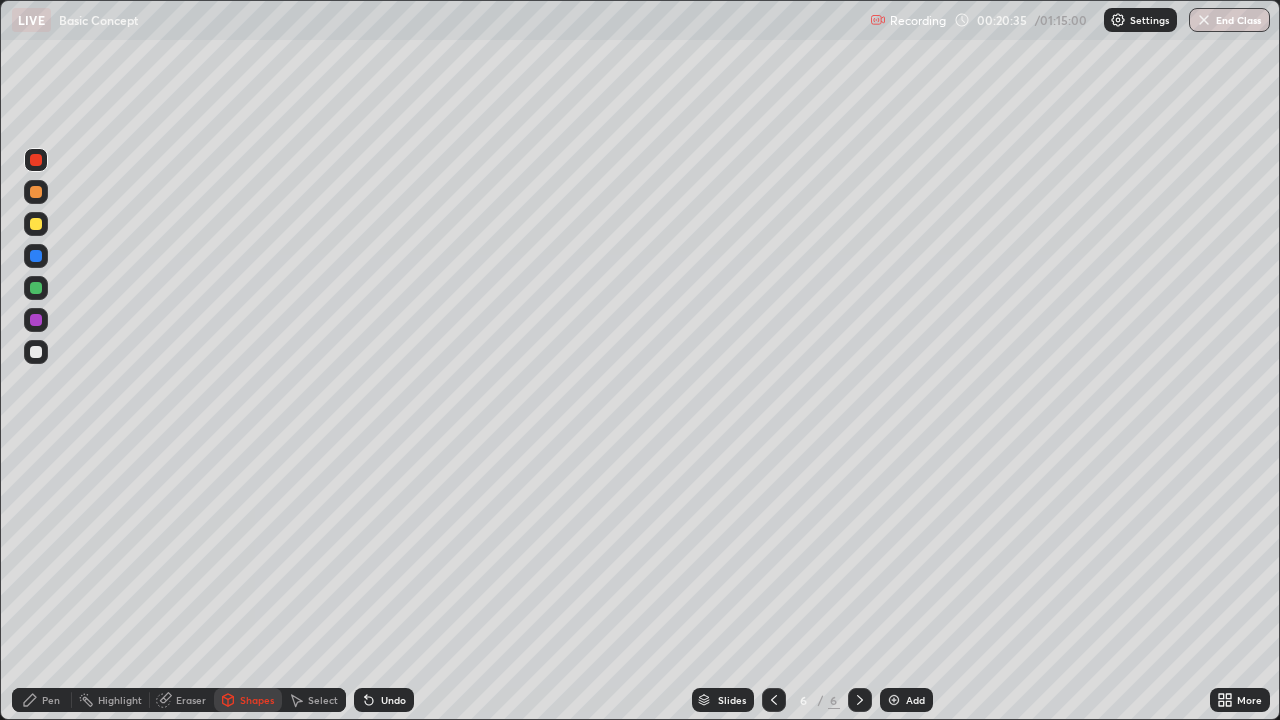 click on "Shapes" at bounding box center (257, 700) 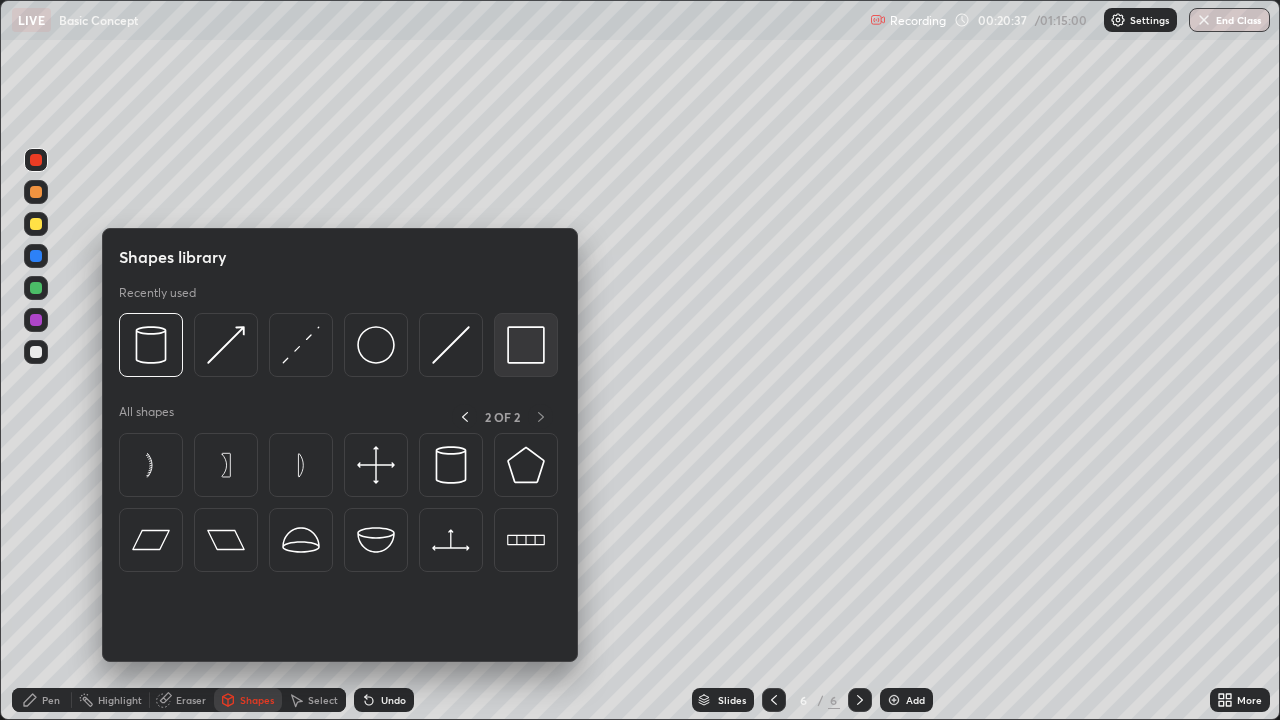 click at bounding box center [526, 345] 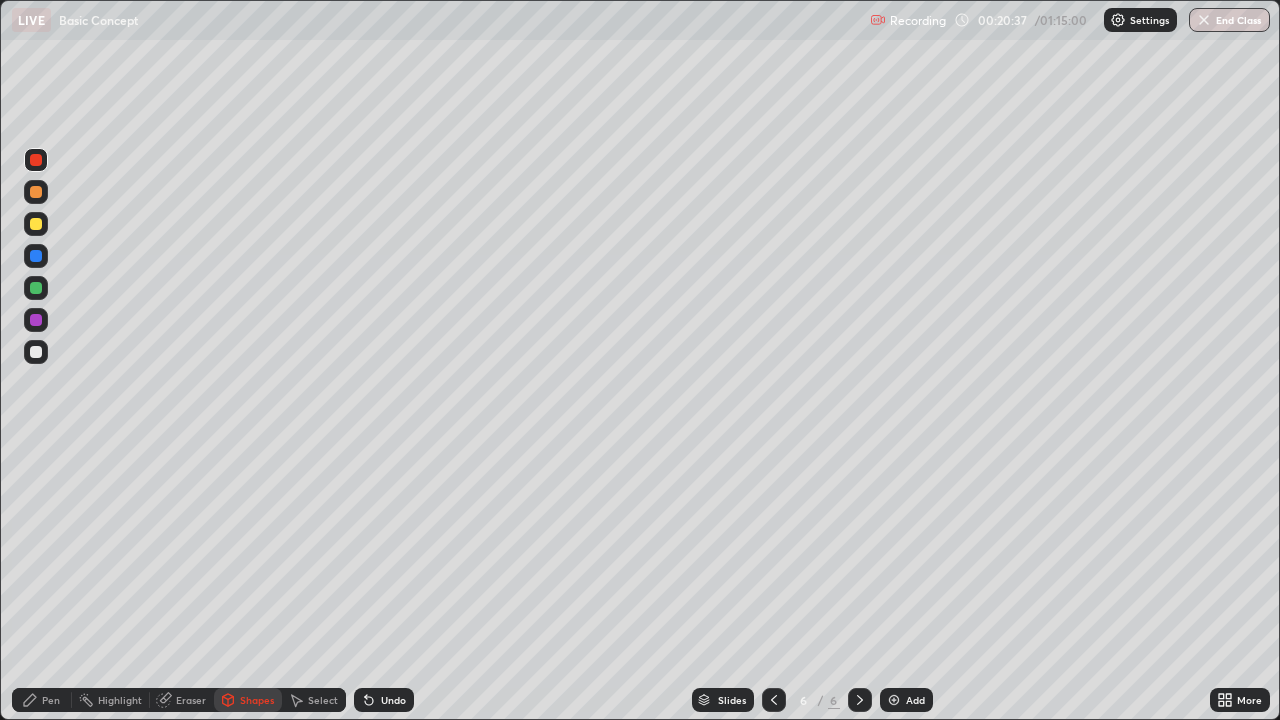 click at bounding box center [36, 352] 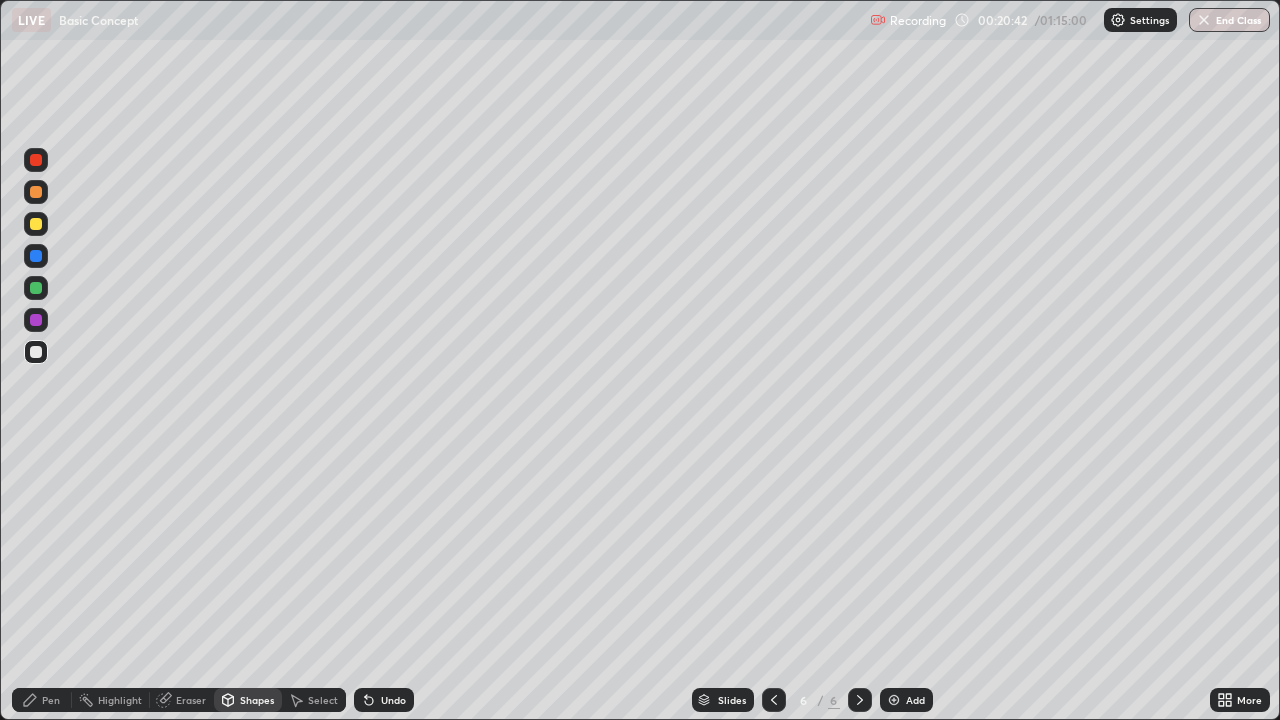 click on "Shapes" at bounding box center [248, 700] 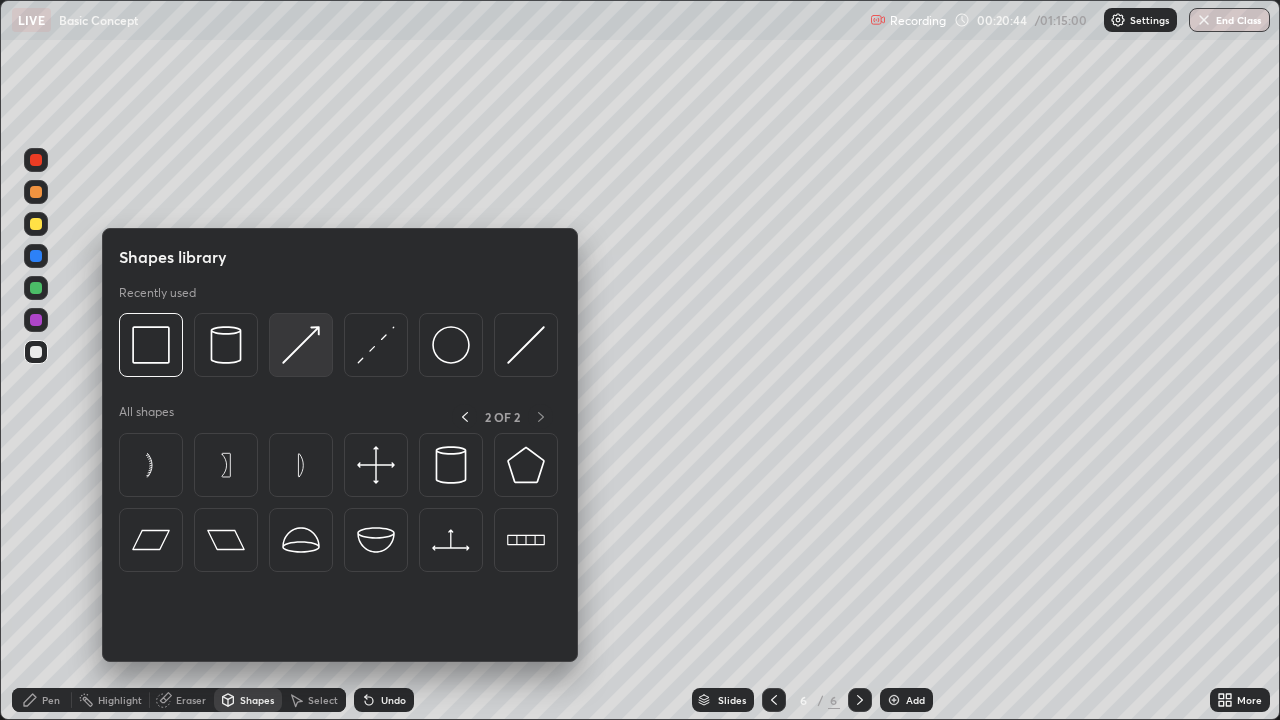 click at bounding box center [301, 345] 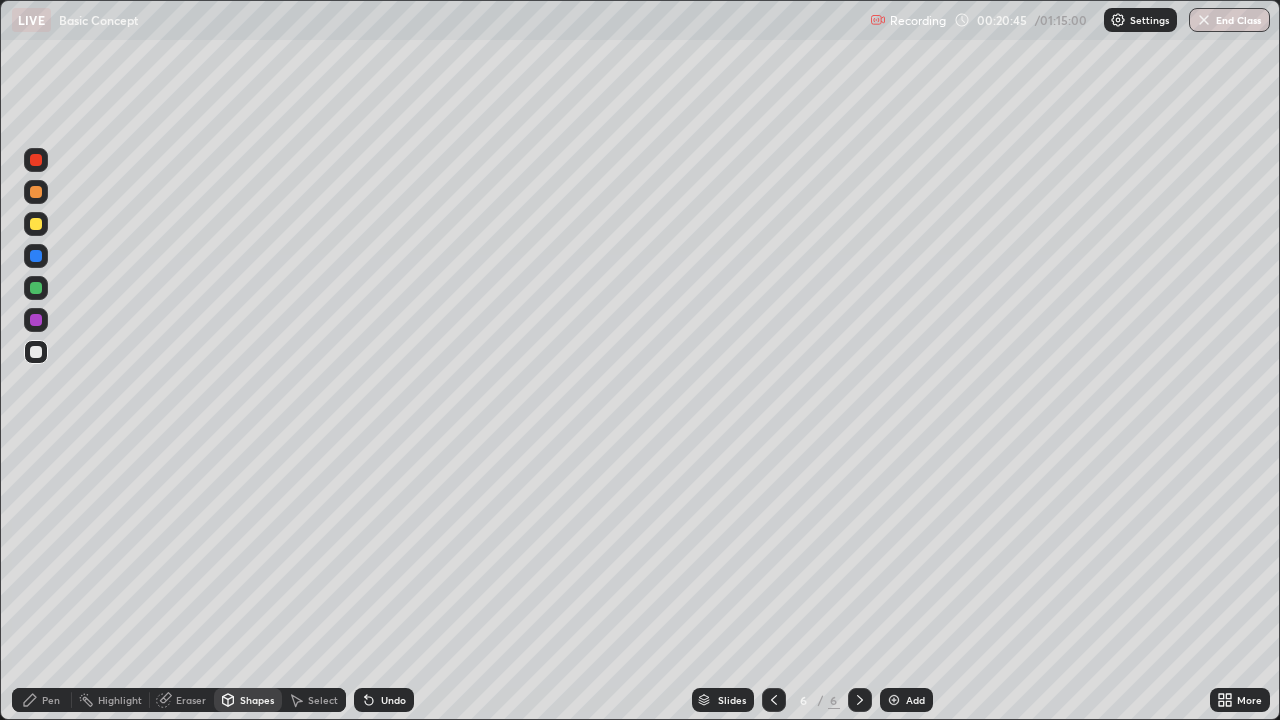 click at bounding box center [36, 224] 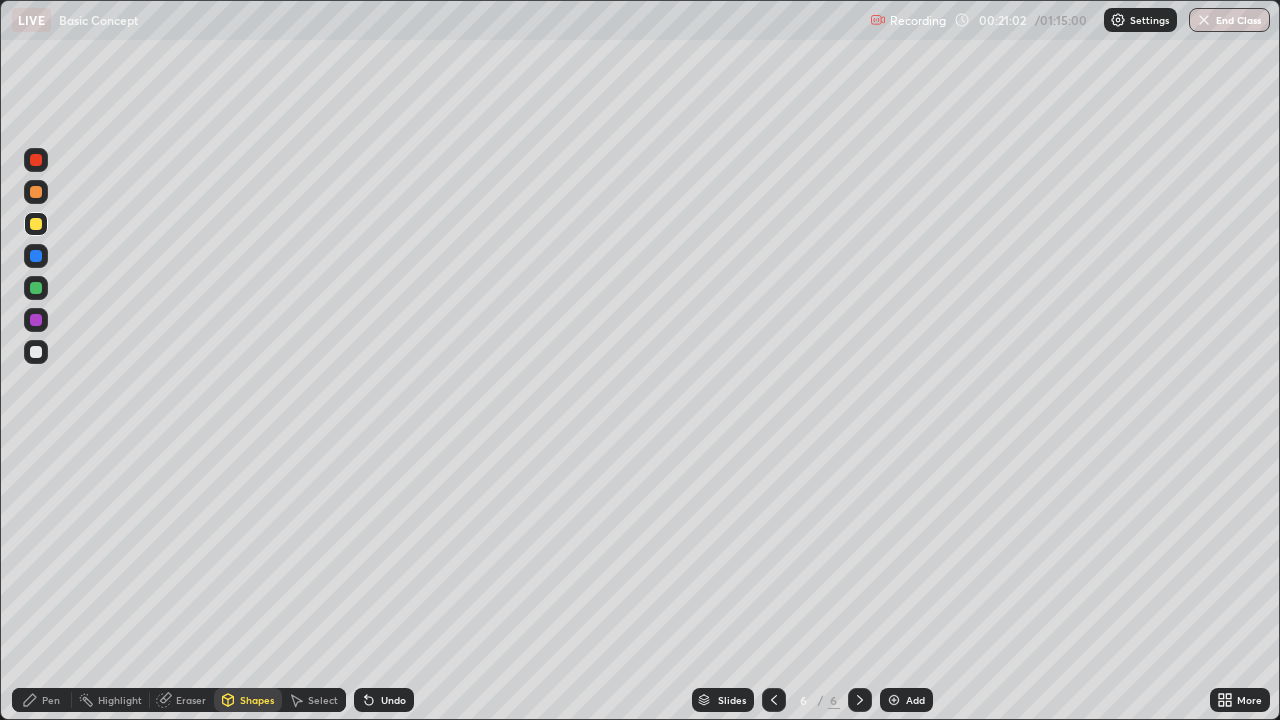 click on "Pen" at bounding box center (51, 700) 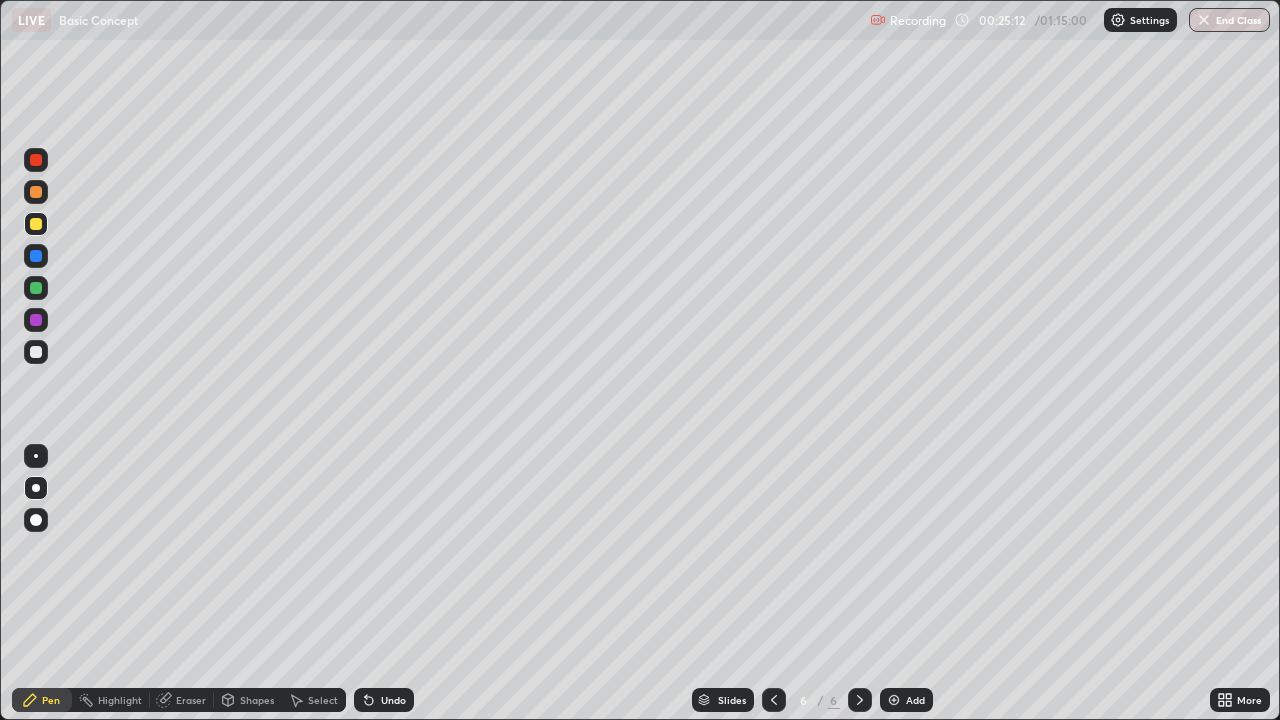 click on "Undo" at bounding box center (393, 700) 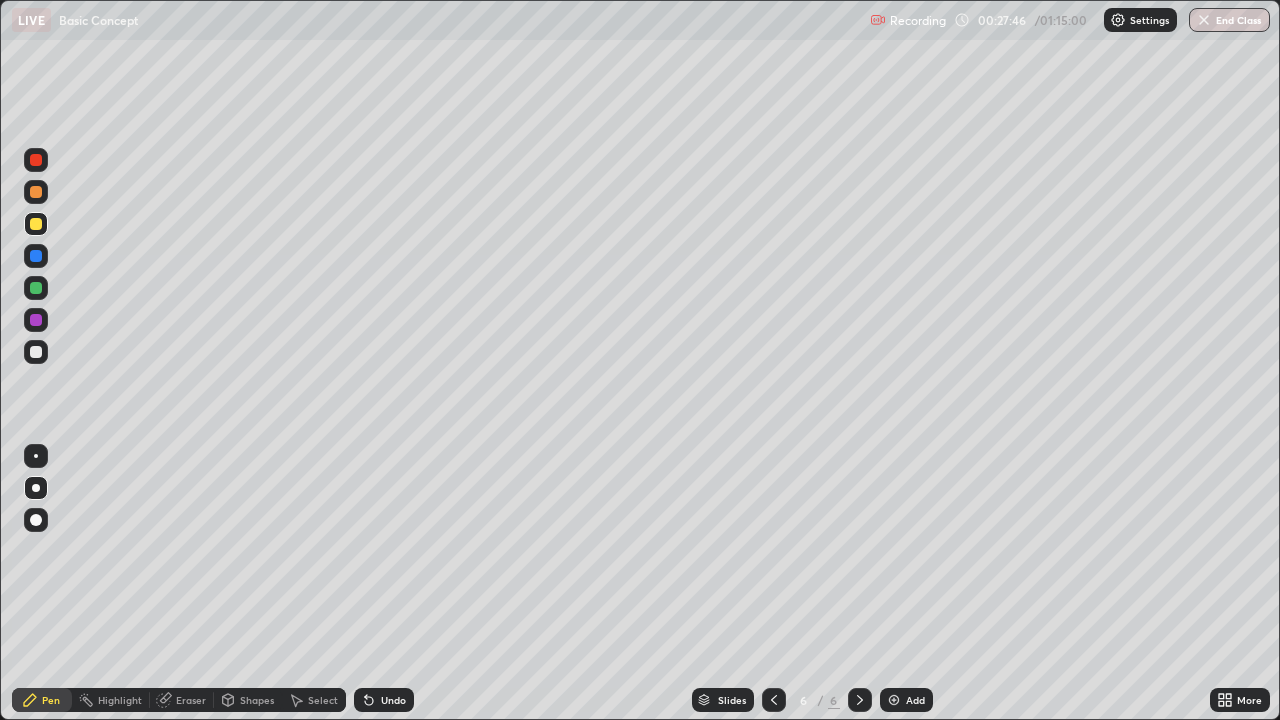 click on "Add" at bounding box center (906, 700) 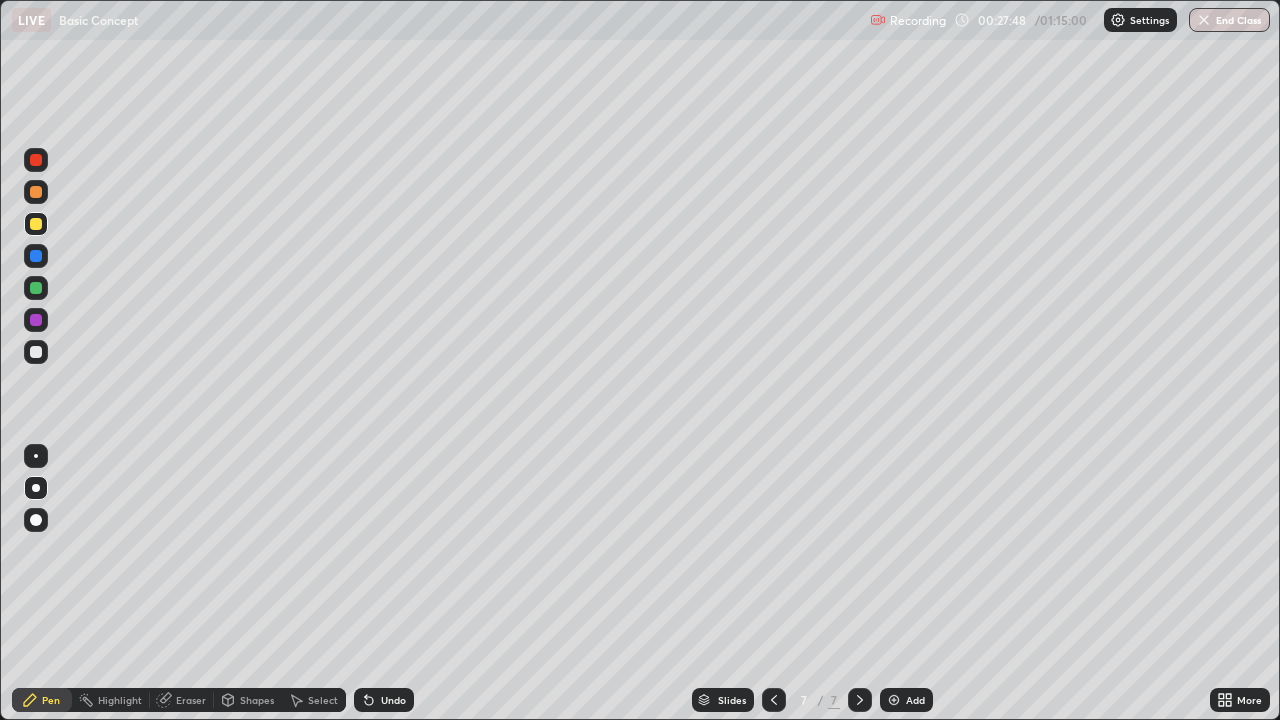 click on "Shapes" at bounding box center (257, 700) 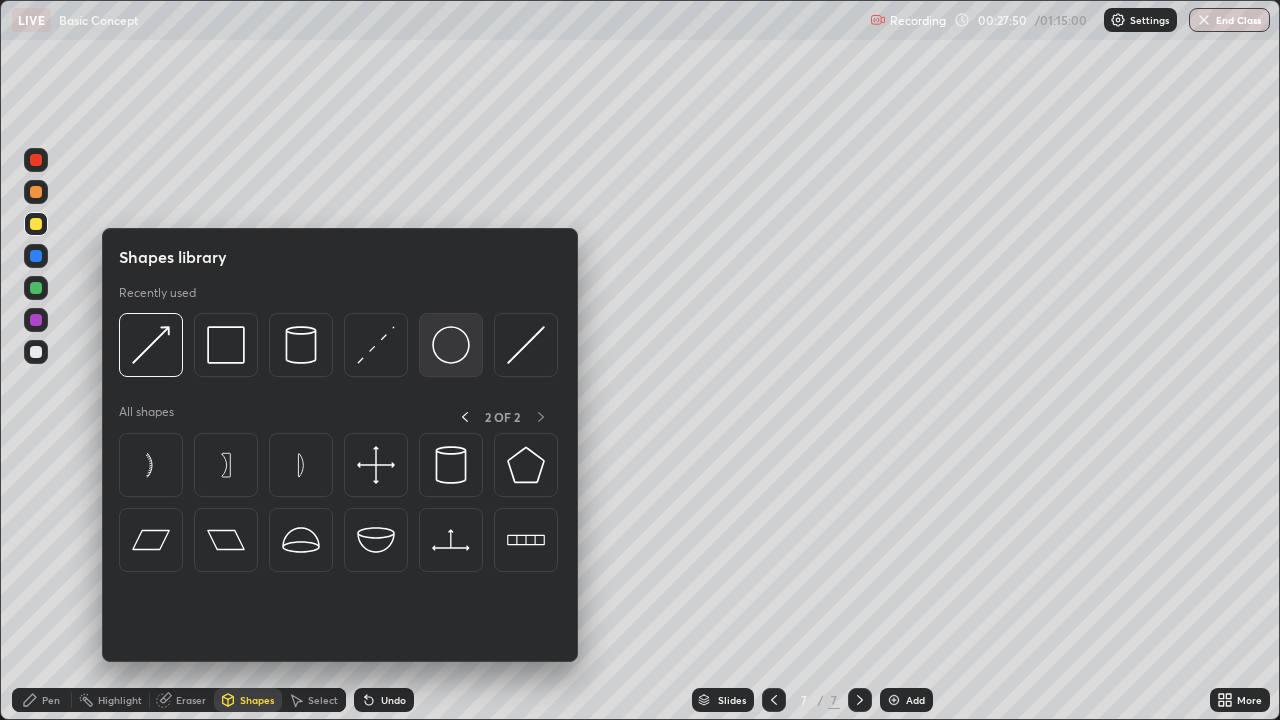 click at bounding box center [451, 345] 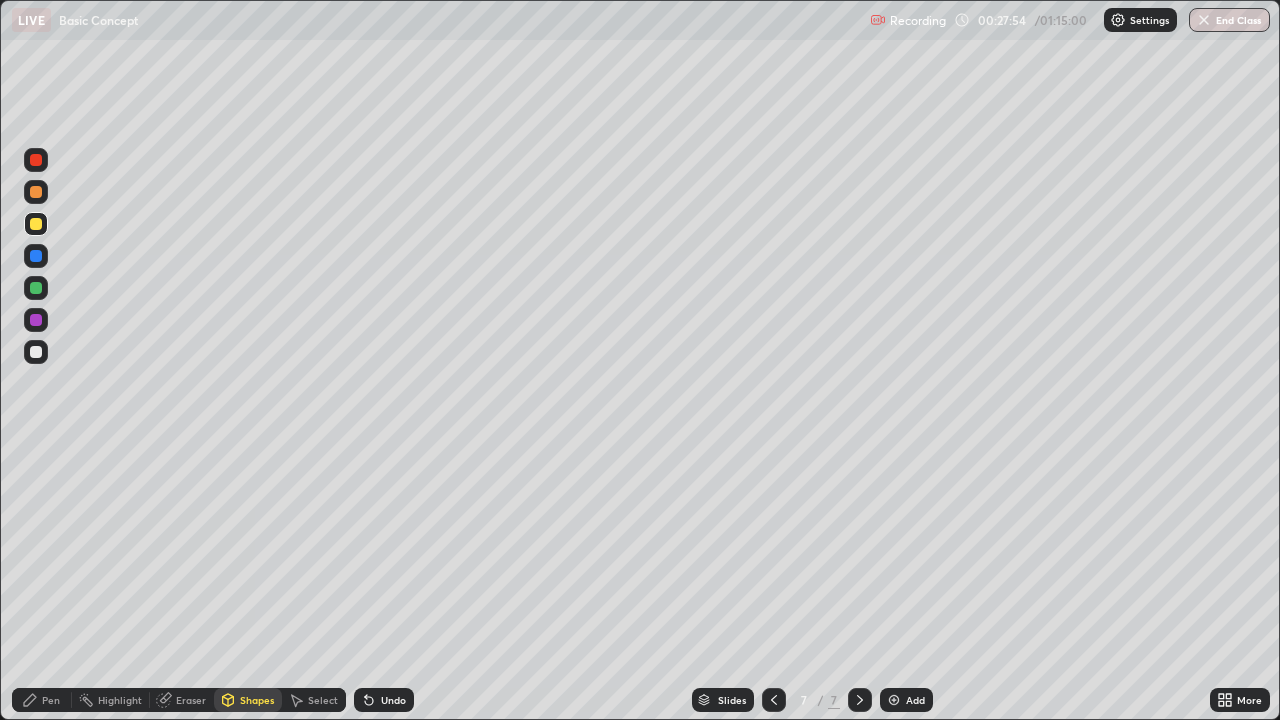 click on "Shapes" at bounding box center [248, 700] 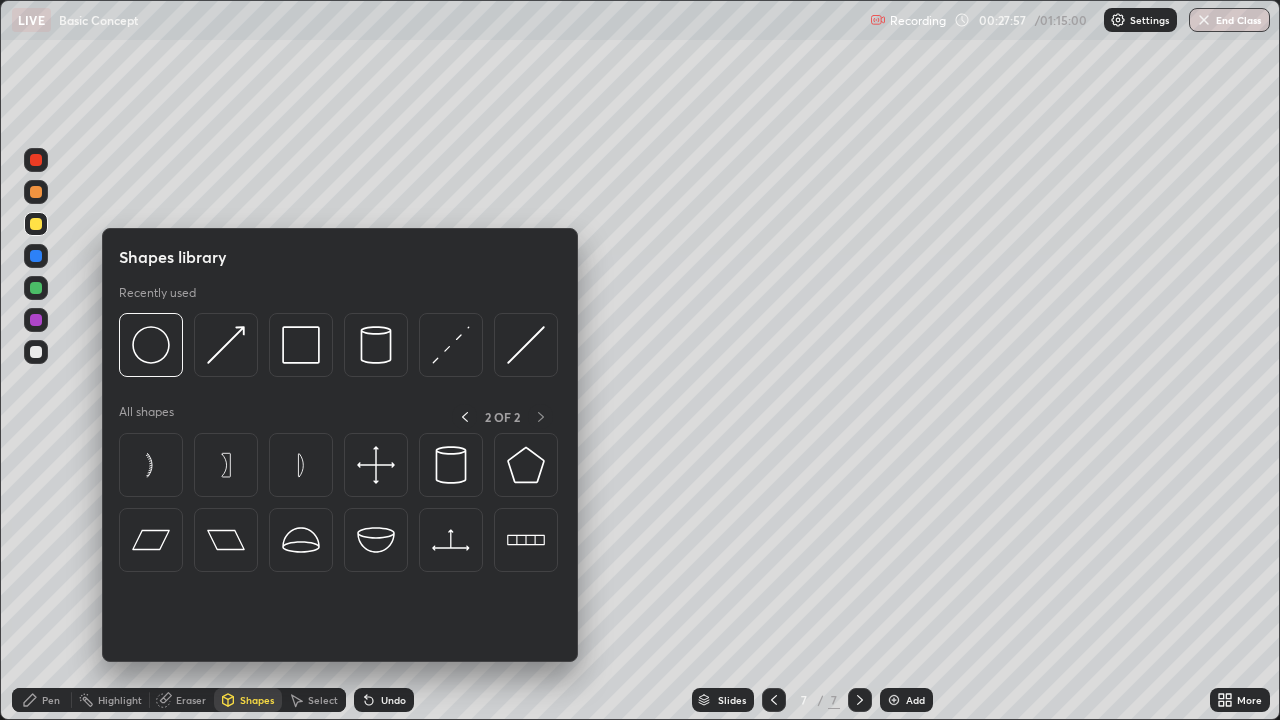 click at bounding box center [36, 352] 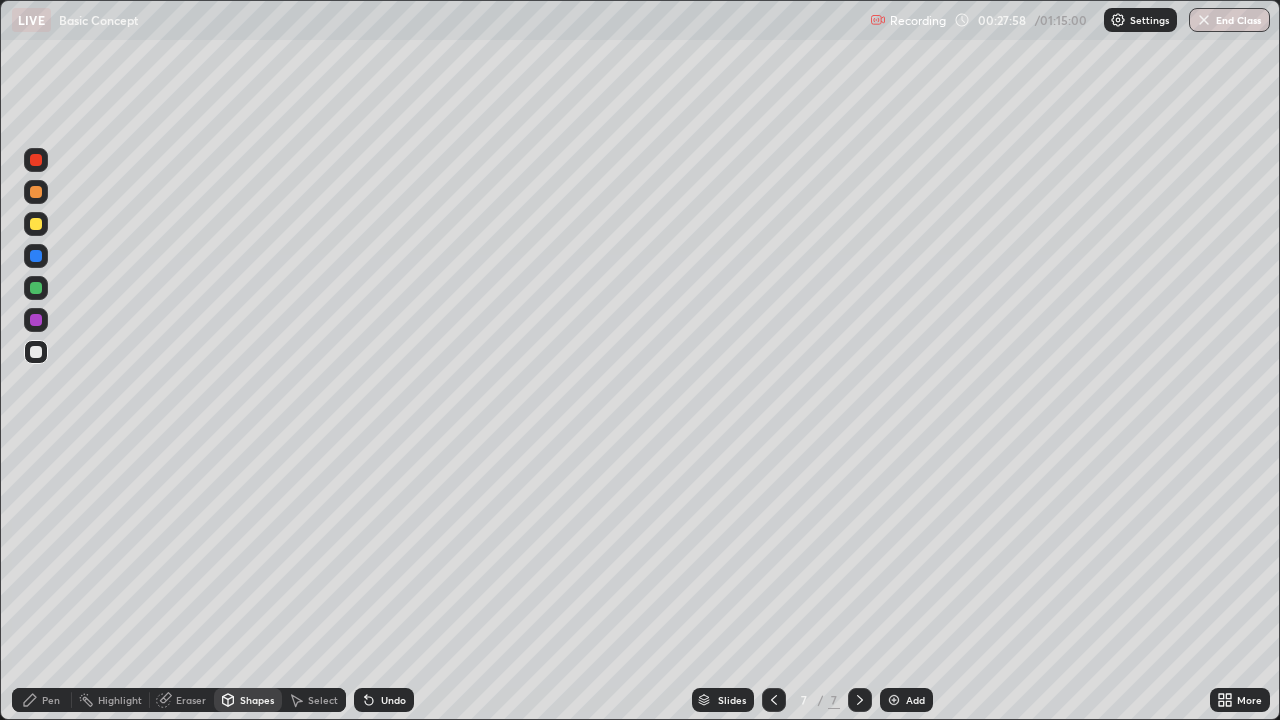 click on "Shapes" at bounding box center (257, 700) 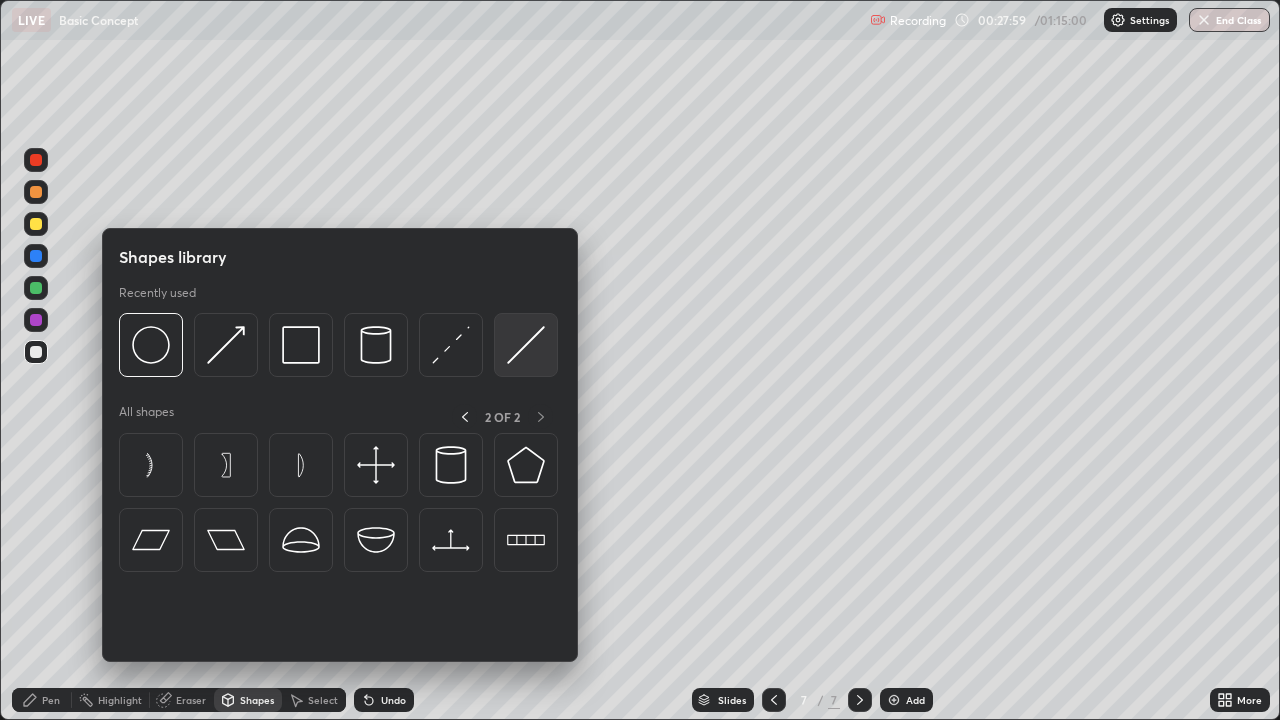 click at bounding box center [526, 345] 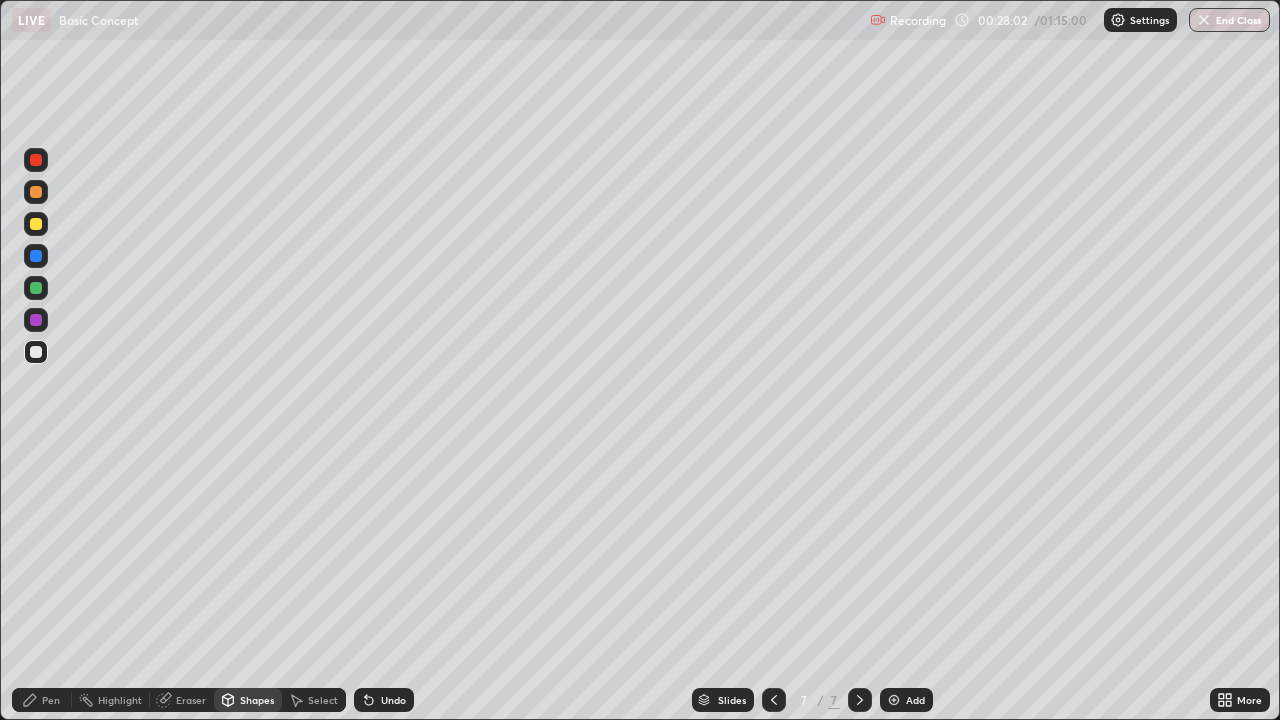 click on "Shapes" at bounding box center (257, 700) 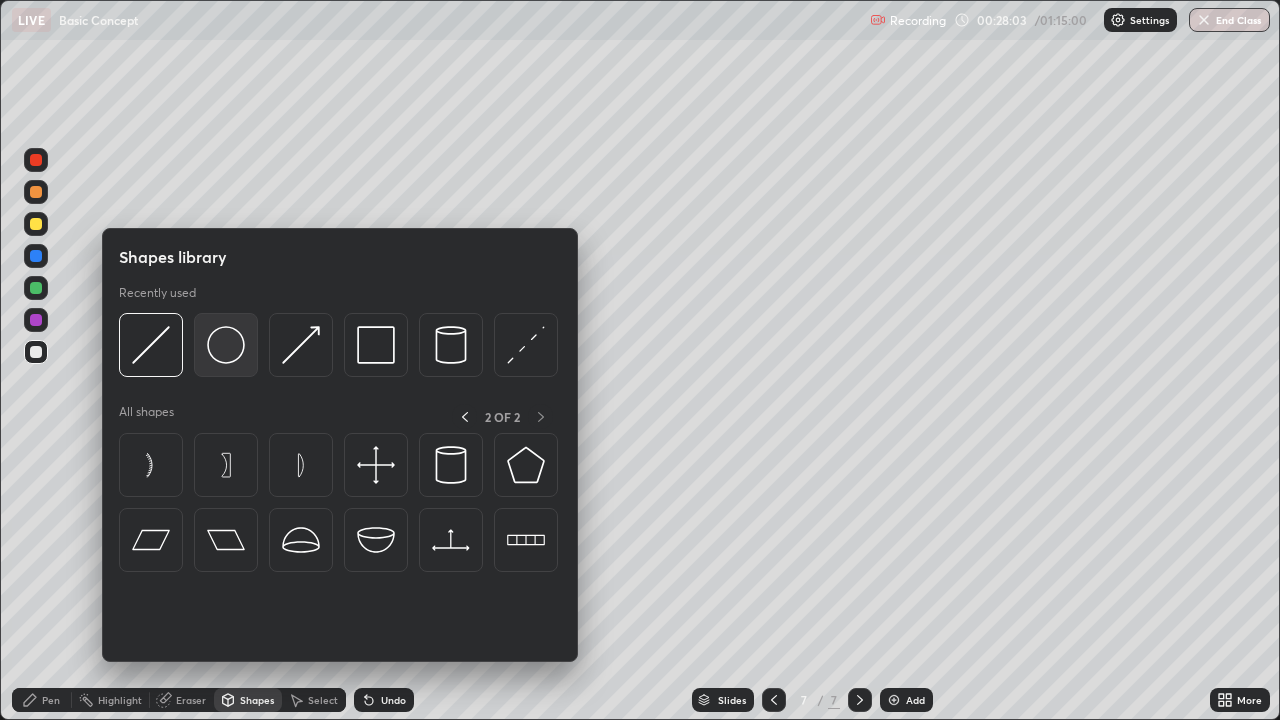 click at bounding box center [226, 345] 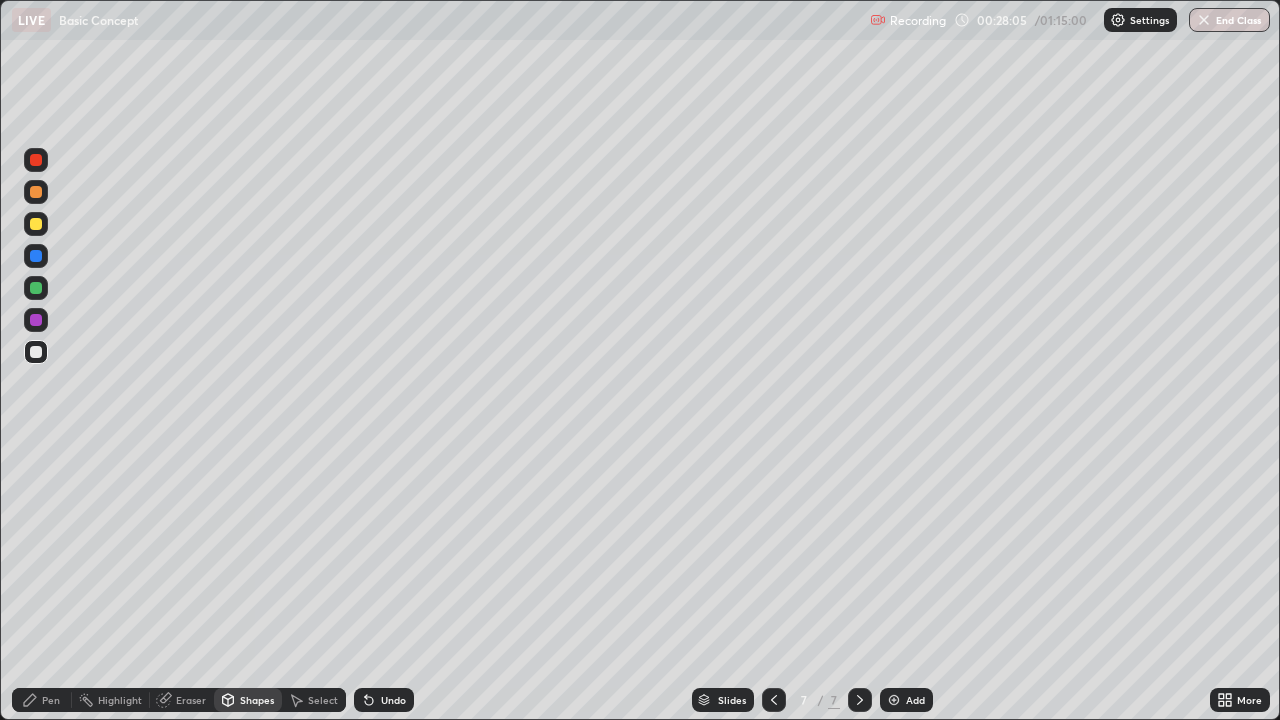 click on "Shapes" at bounding box center [248, 700] 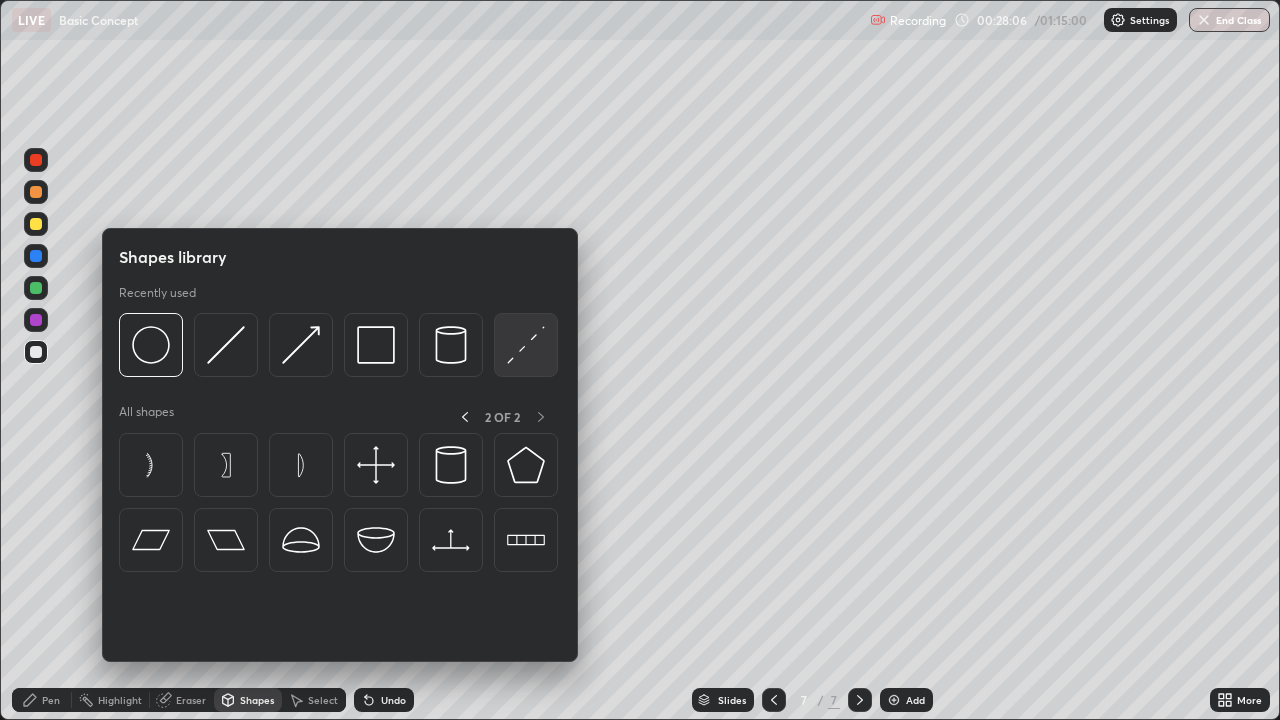 click at bounding box center [526, 345] 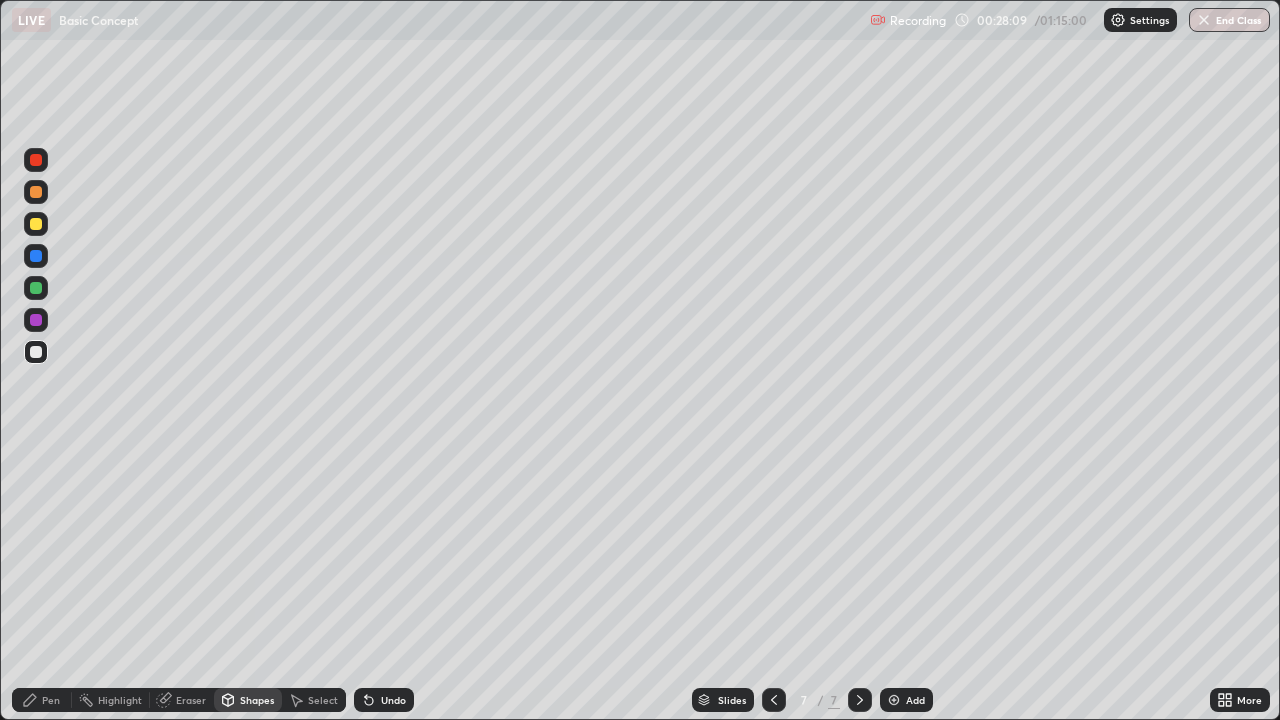 click on "Pen" at bounding box center (51, 700) 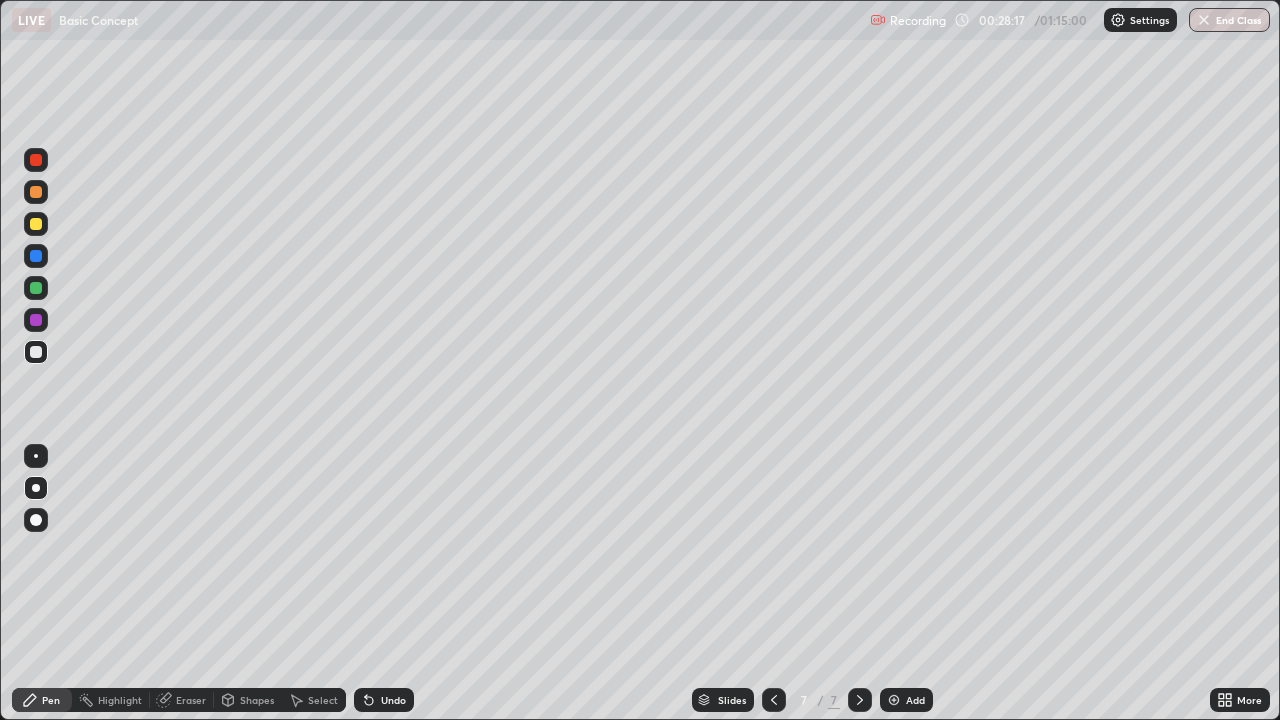 click on "Undo" at bounding box center [393, 700] 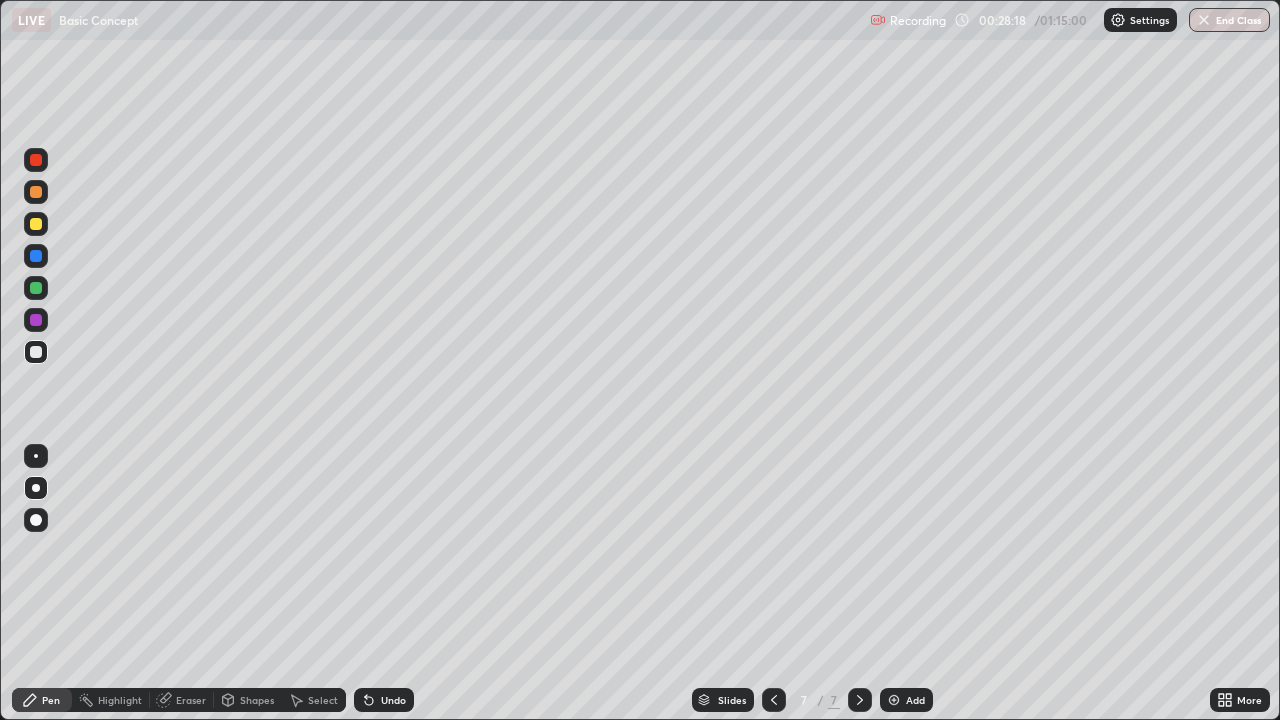 click on "Undo" at bounding box center [393, 700] 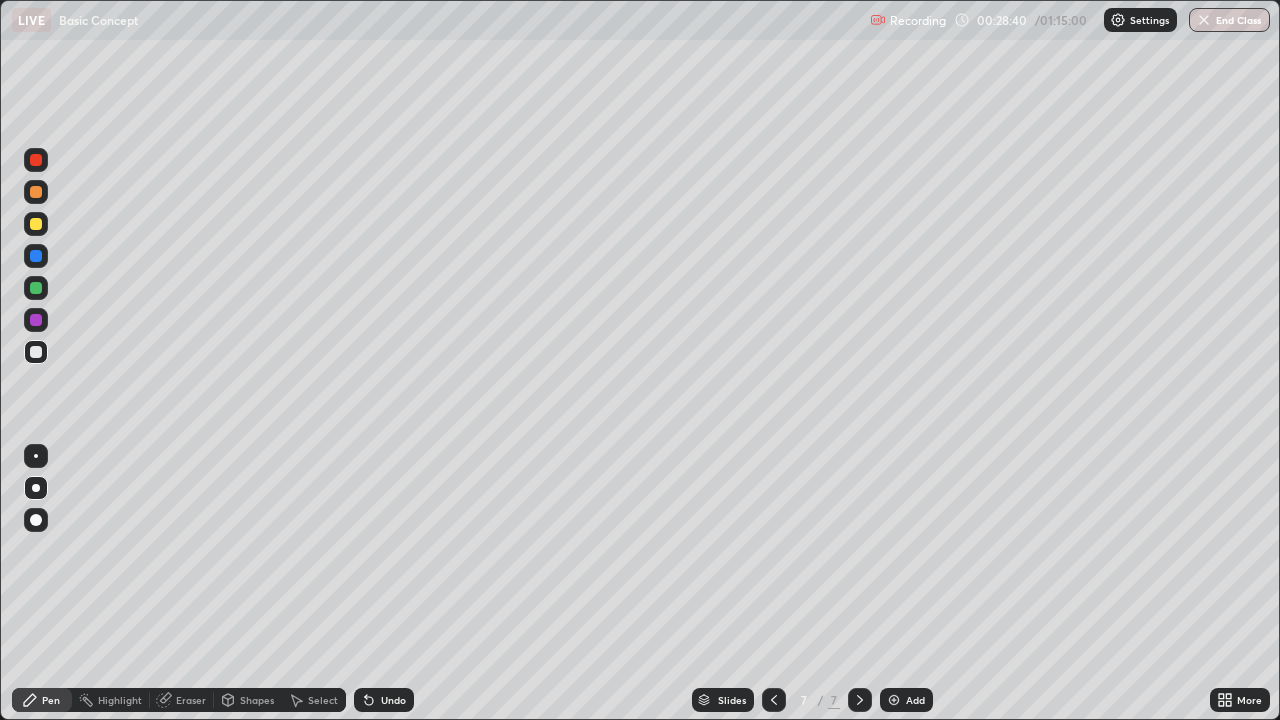click on "Undo" at bounding box center (393, 700) 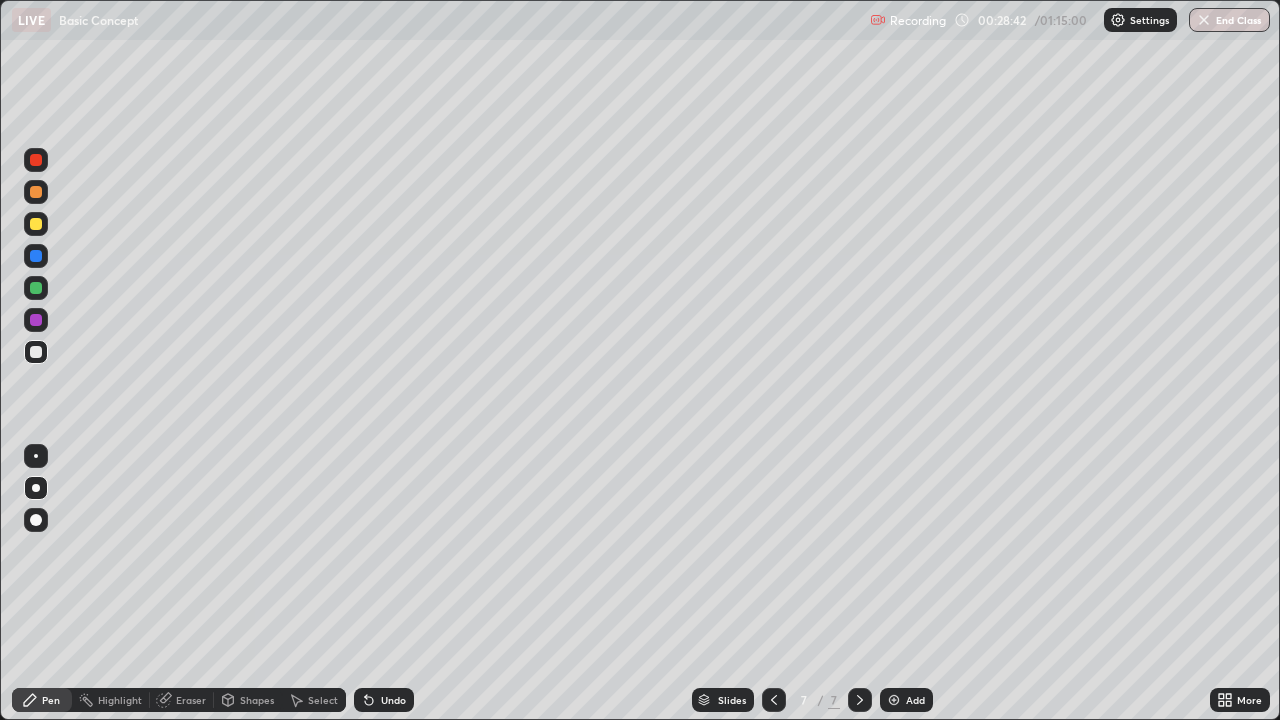 click on "Shapes" at bounding box center (257, 700) 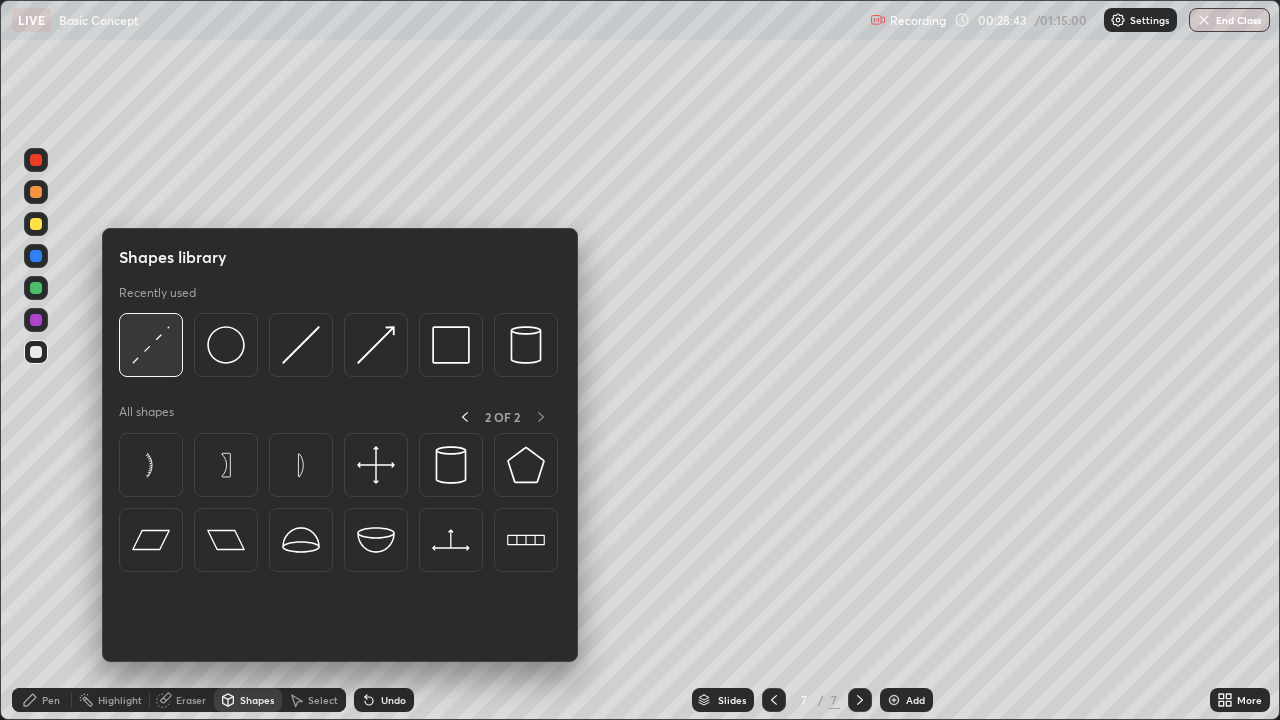click at bounding box center [151, 345] 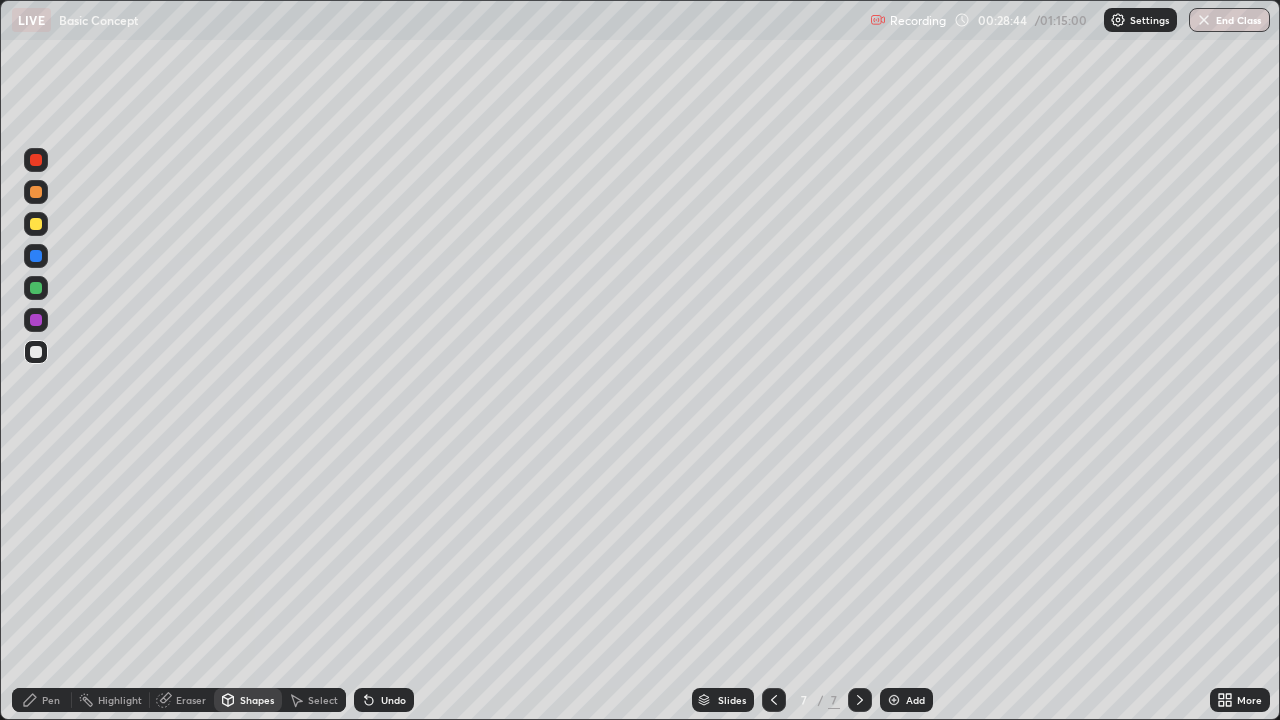 click at bounding box center [36, 160] 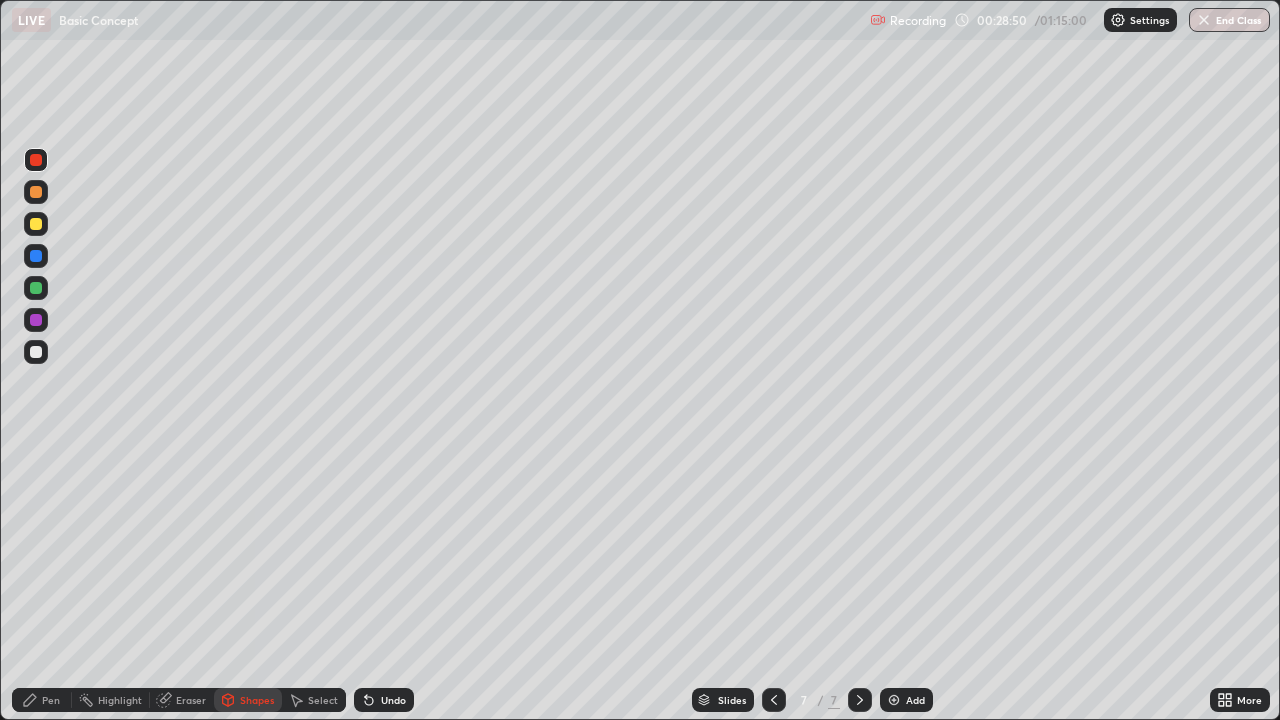 click on "Pen" at bounding box center (42, 700) 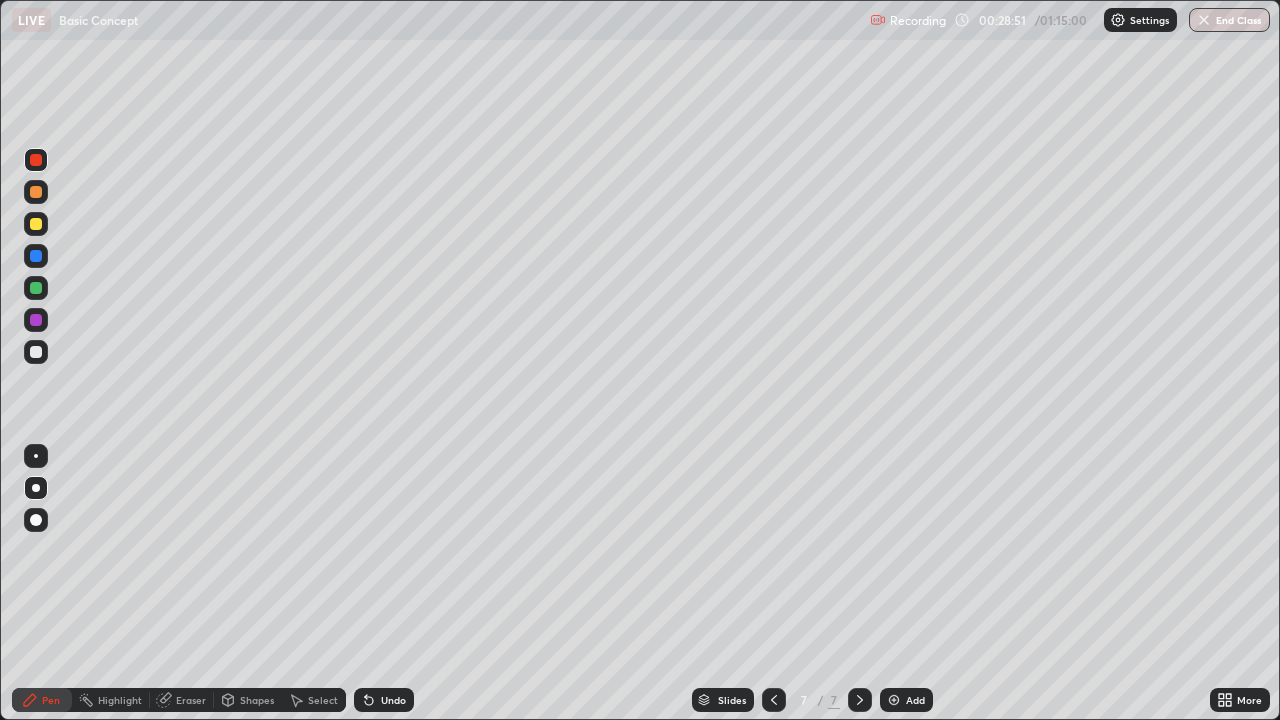 click at bounding box center (36, 352) 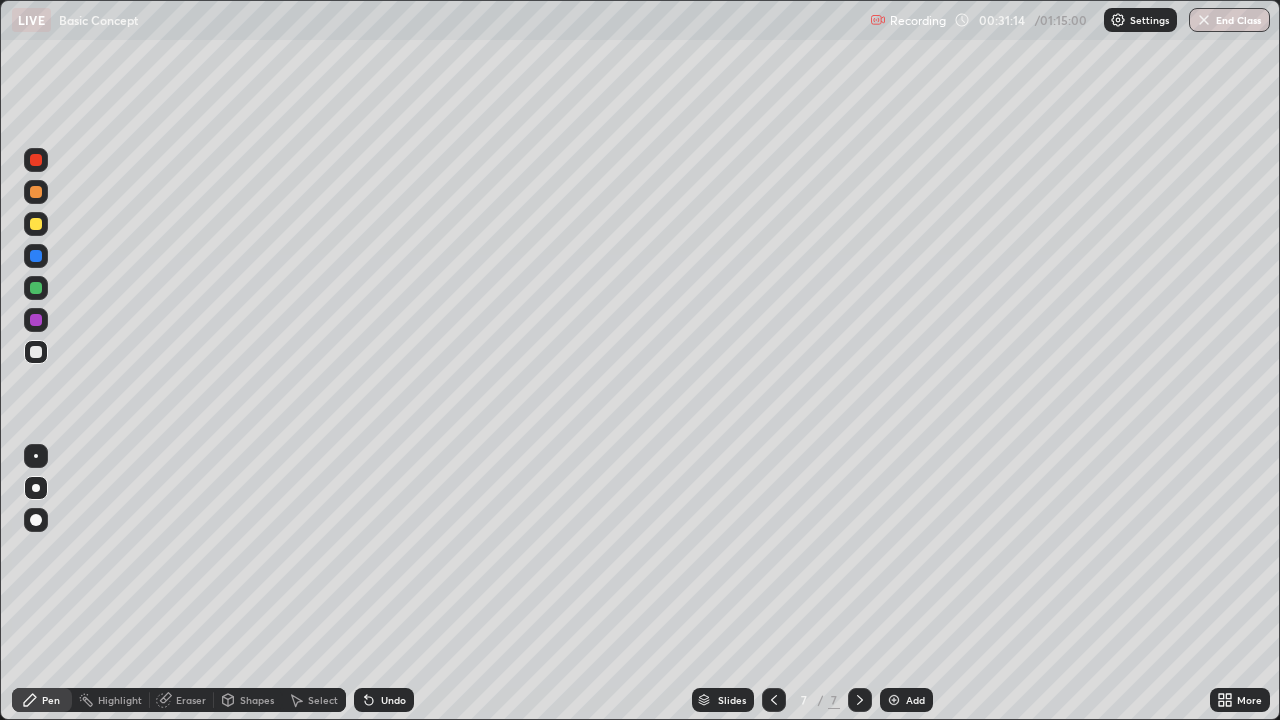 click on "Shapes" at bounding box center (257, 700) 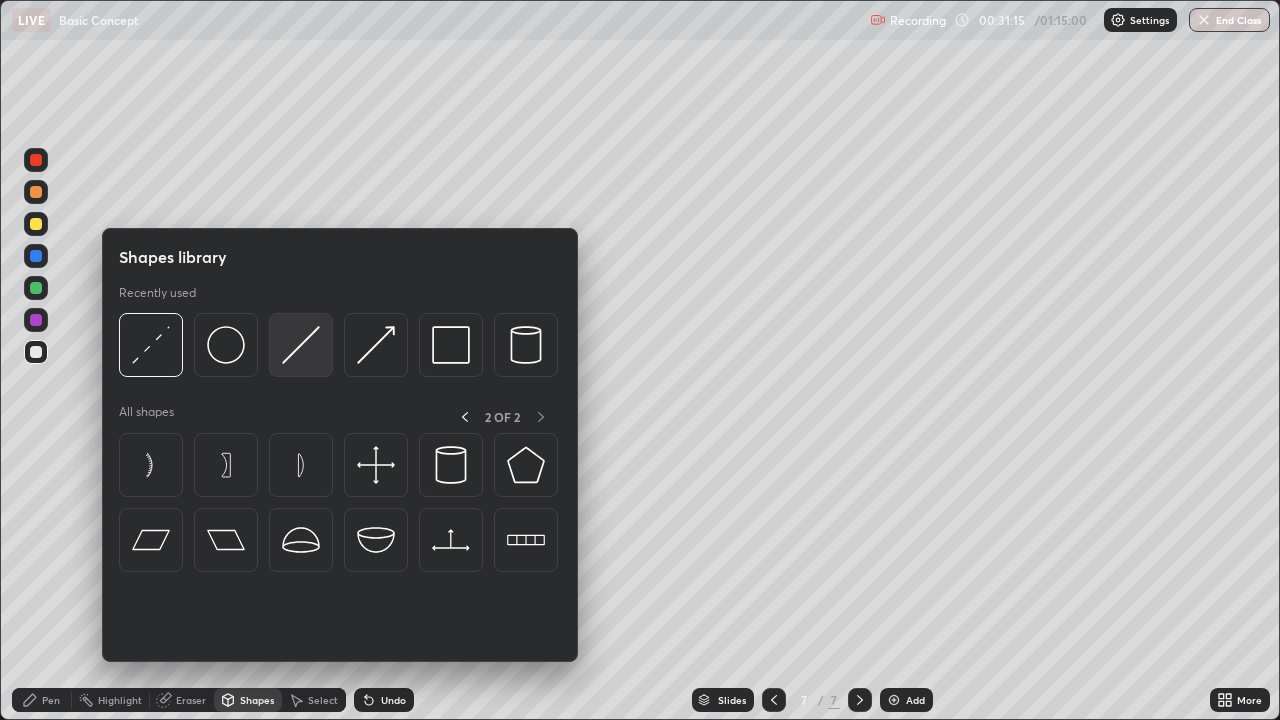 click at bounding box center [301, 345] 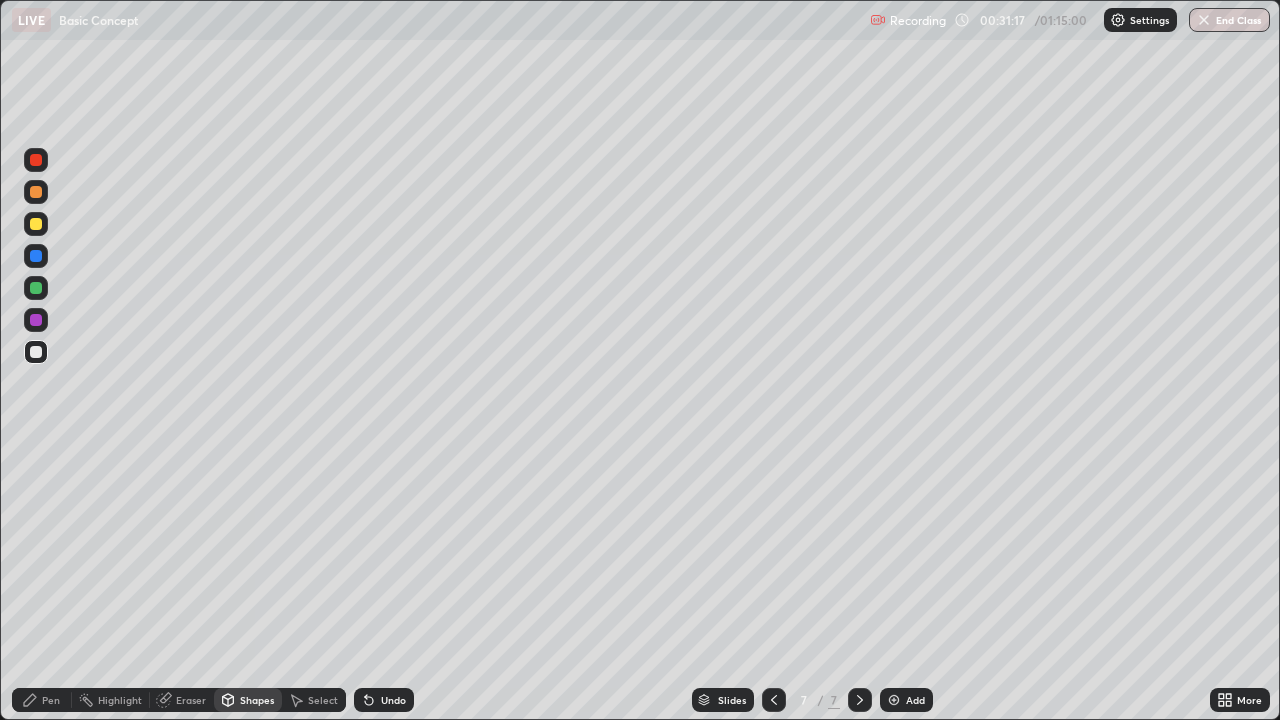 click on "Shapes" at bounding box center (257, 700) 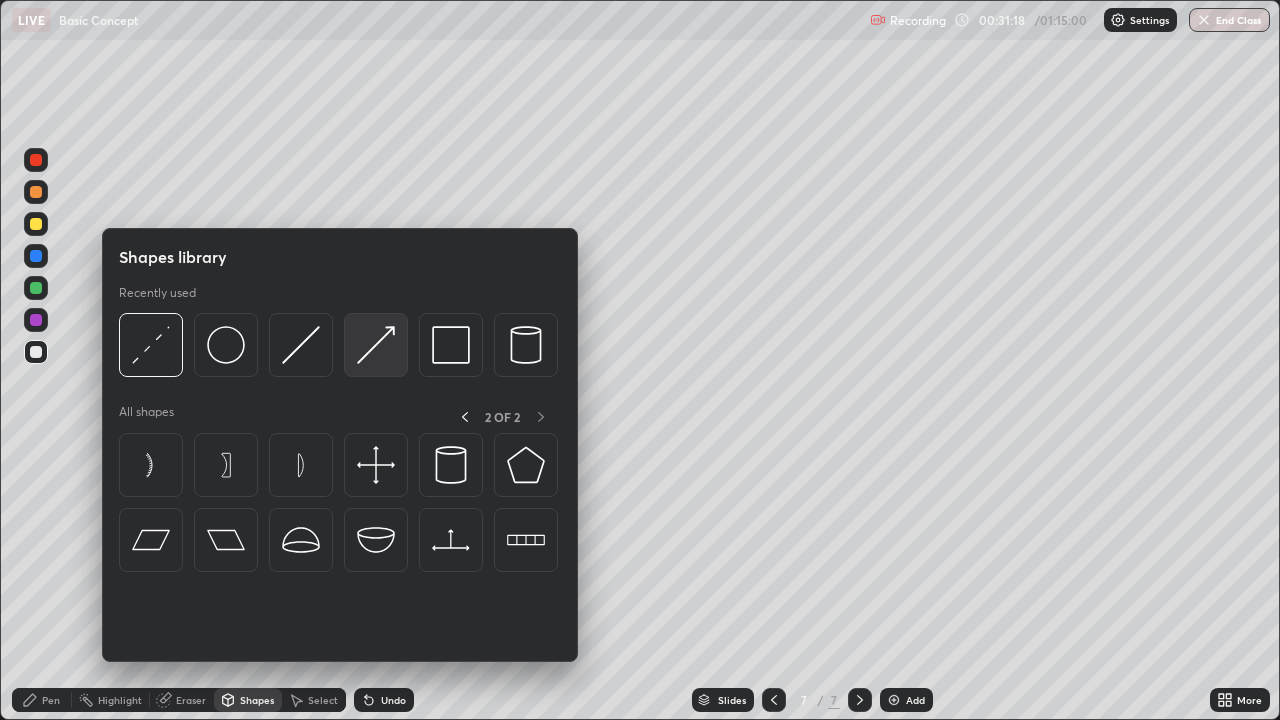 click at bounding box center (376, 345) 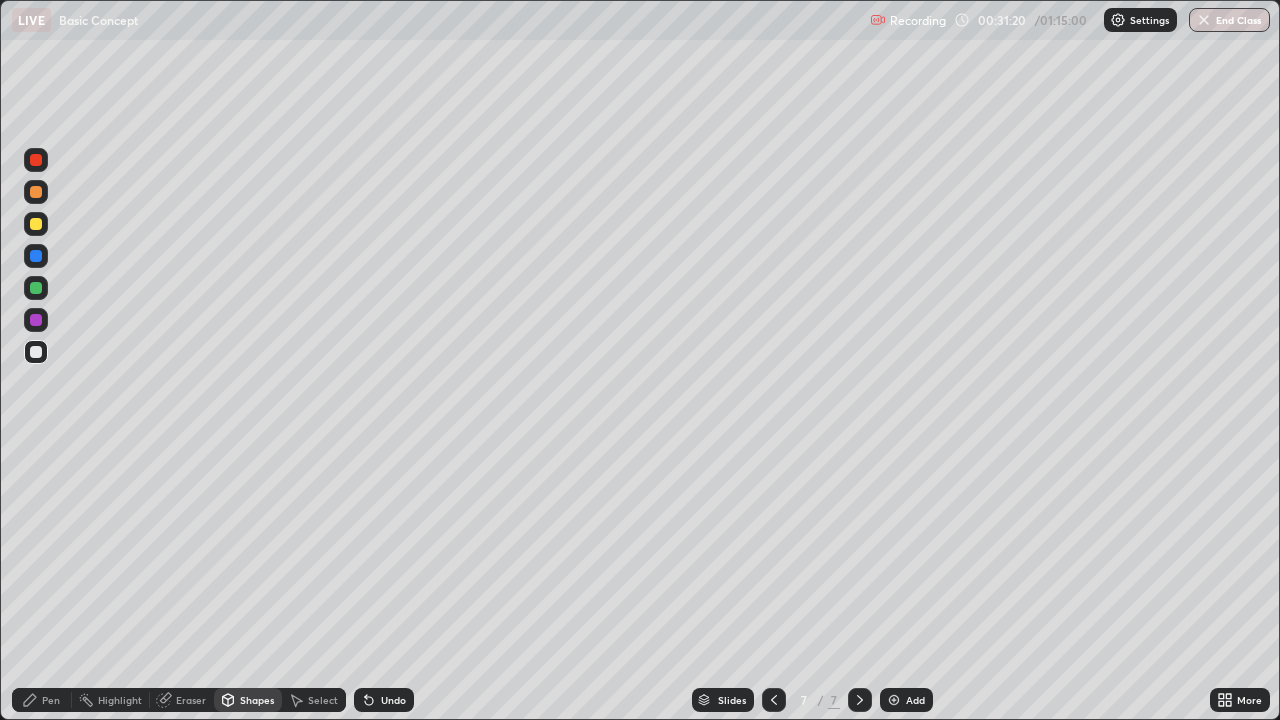 click on "Pen" at bounding box center [51, 700] 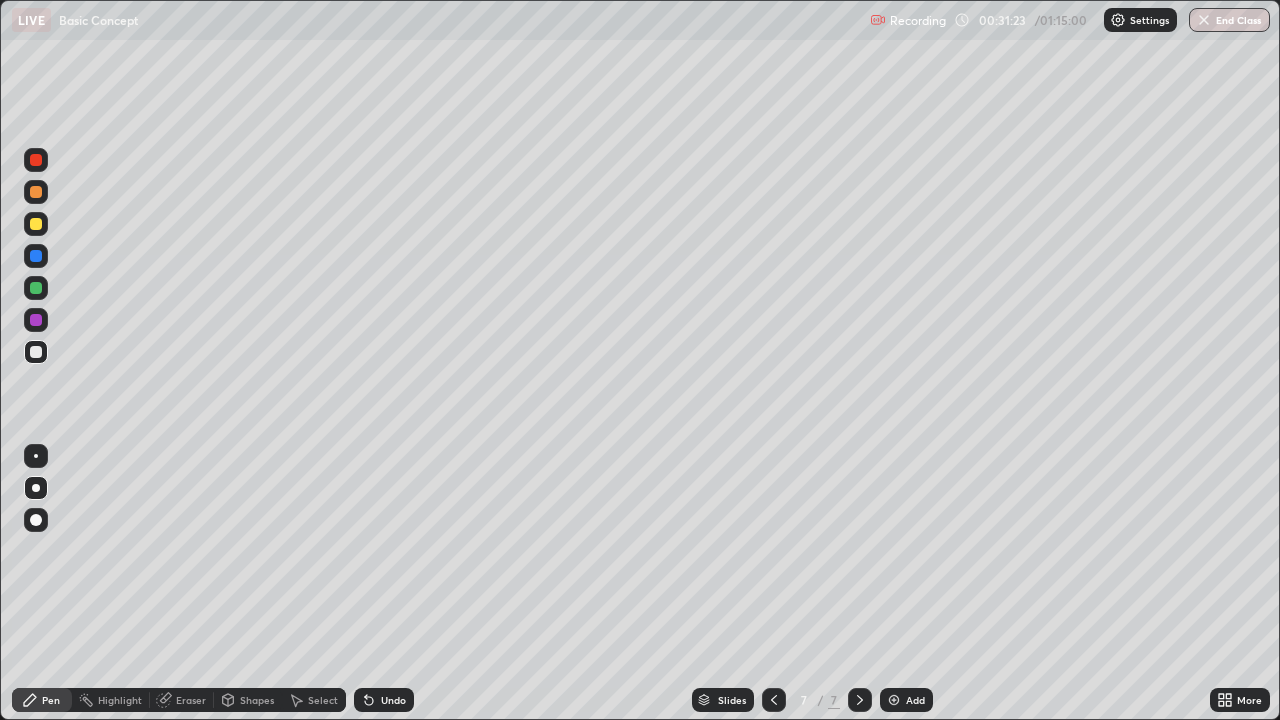 click on "Undo" at bounding box center (393, 700) 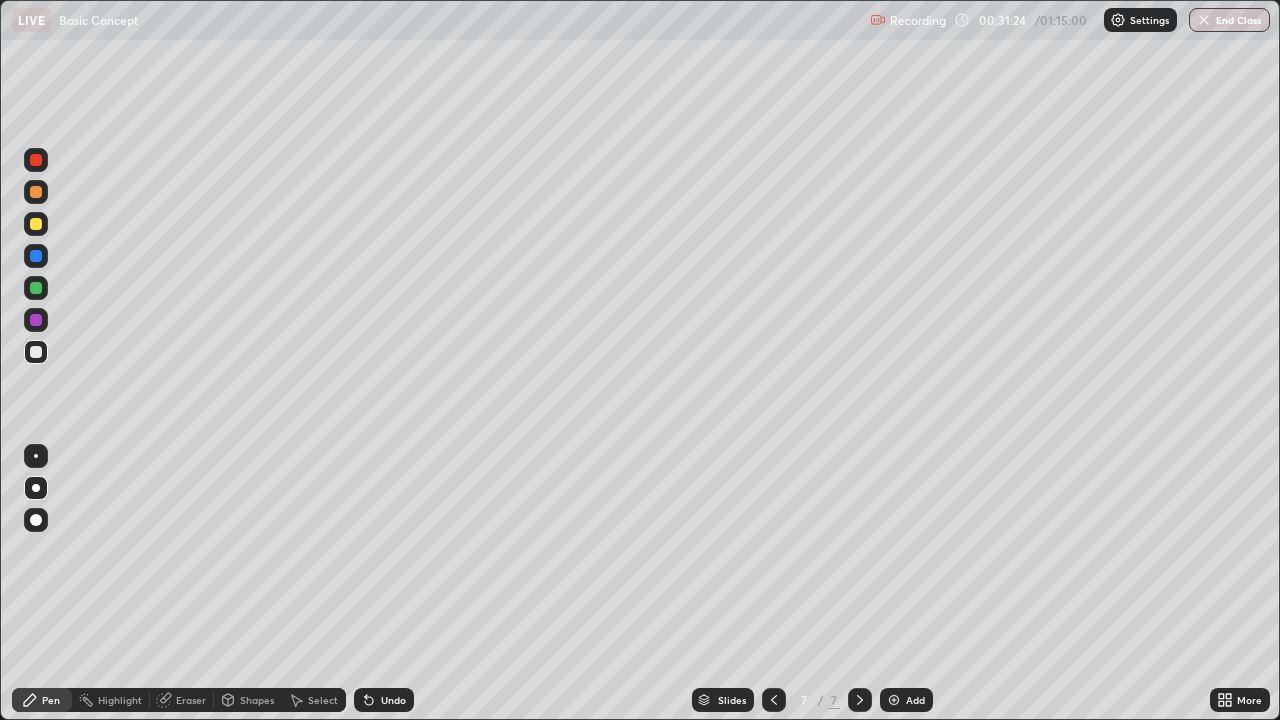 click on "Undo" at bounding box center (393, 700) 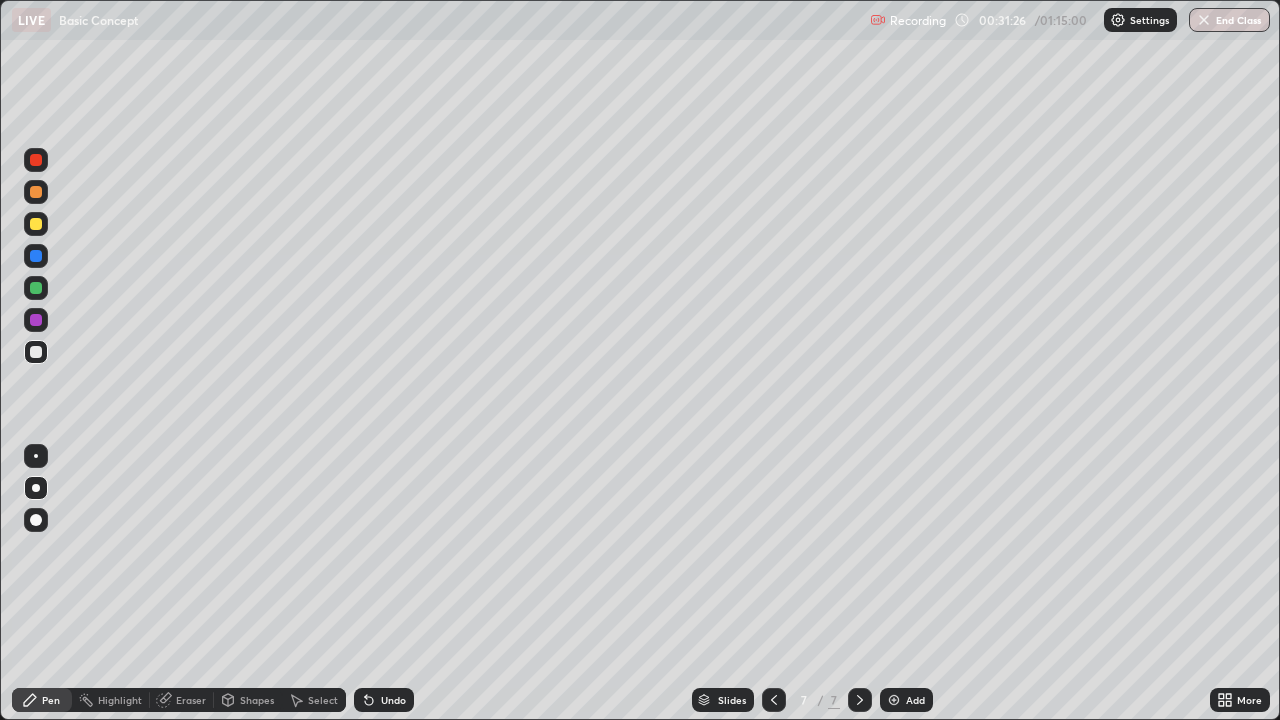 click on "Shapes" at bounding box center (257, 700) 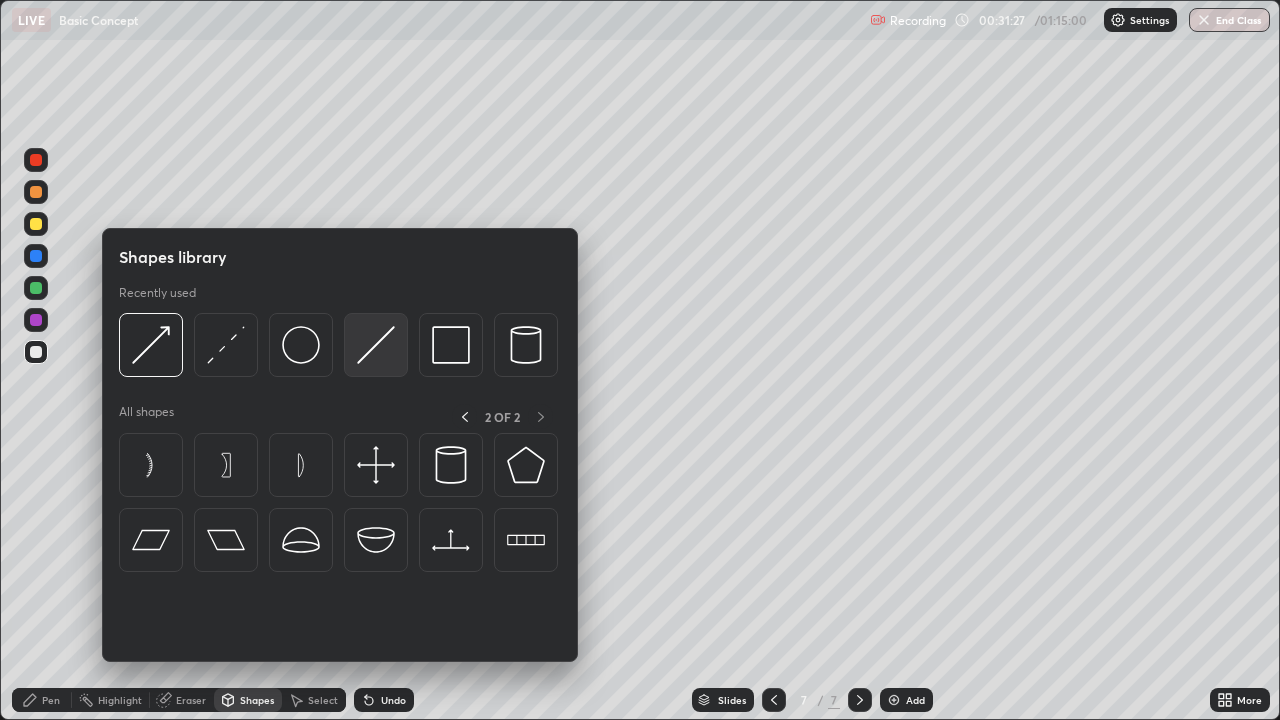 click at bounding box center (376, 345) 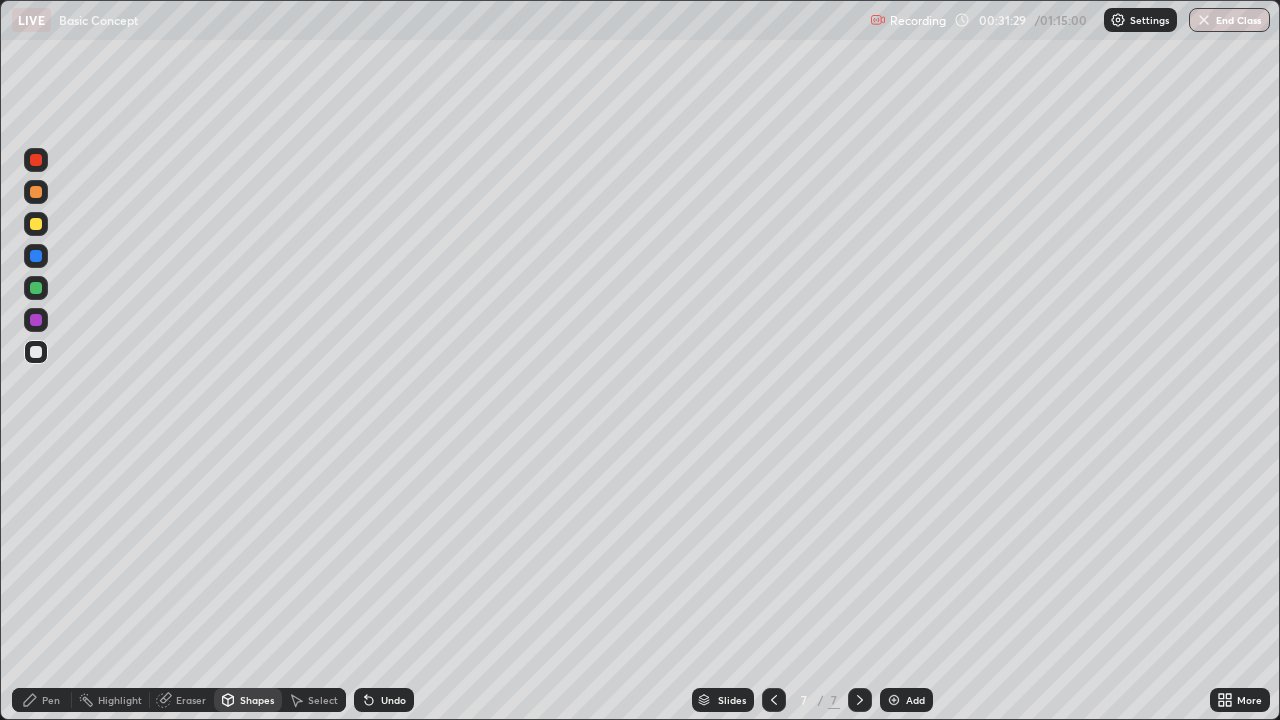 click on "Shapes" at bounding box center (257, 700) 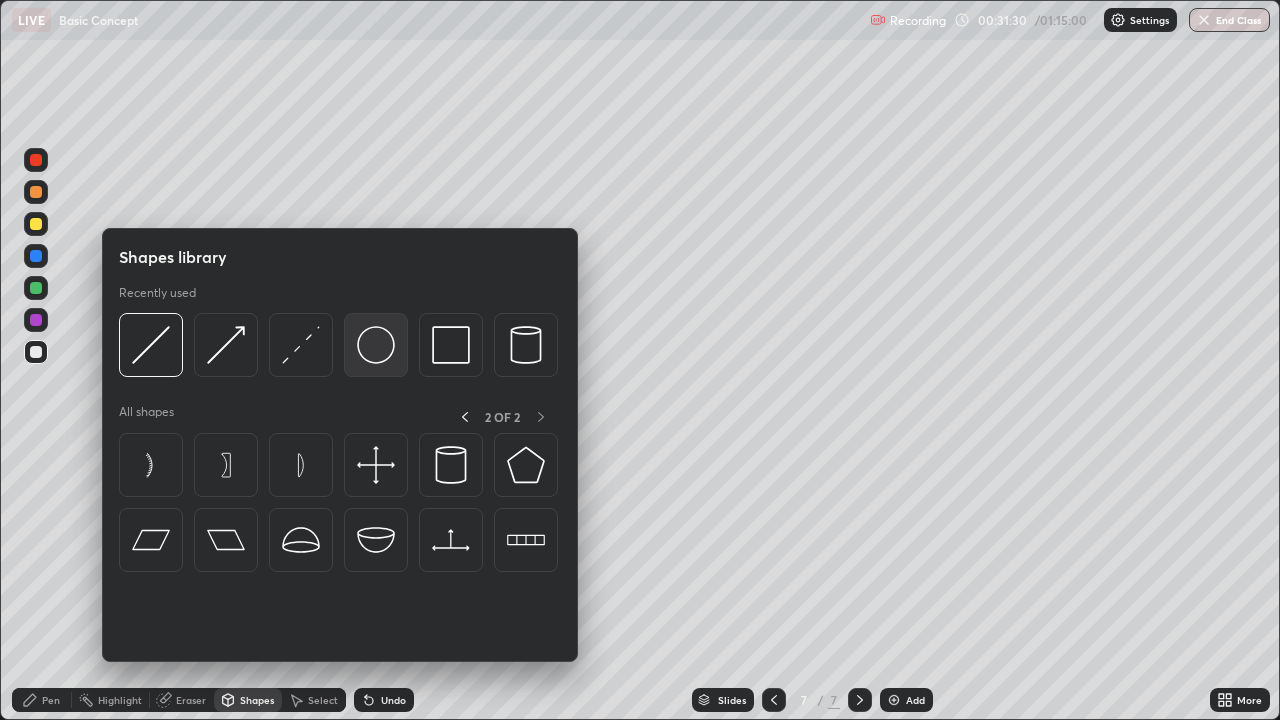 click at bounding box center [376, 345] 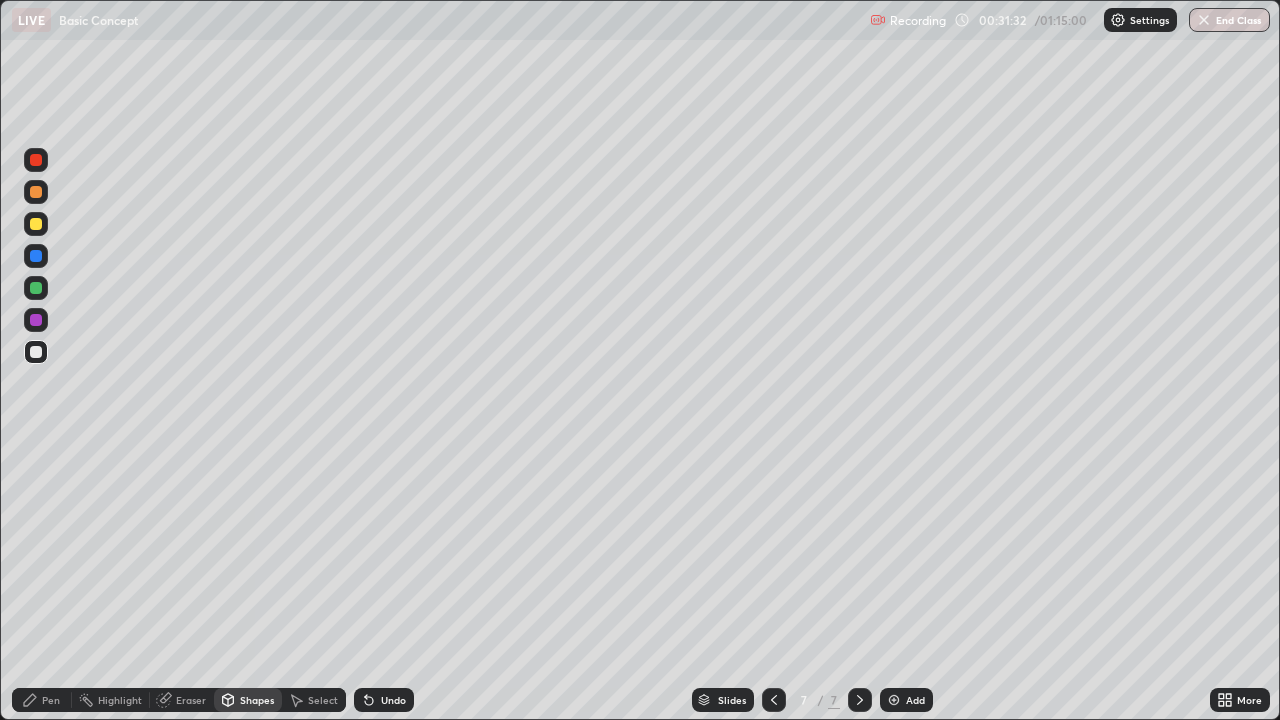 click on "Shapes" at bounding box center (257, 700) 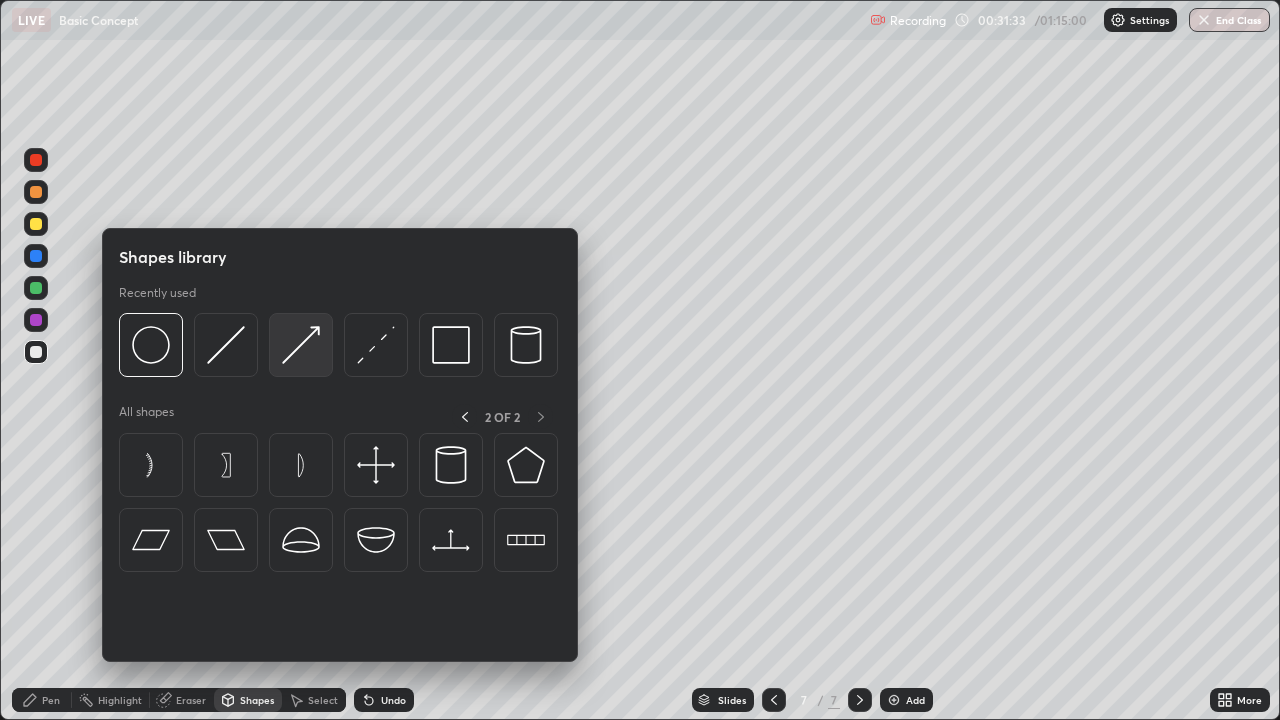 click at bounding box center [301, 345] 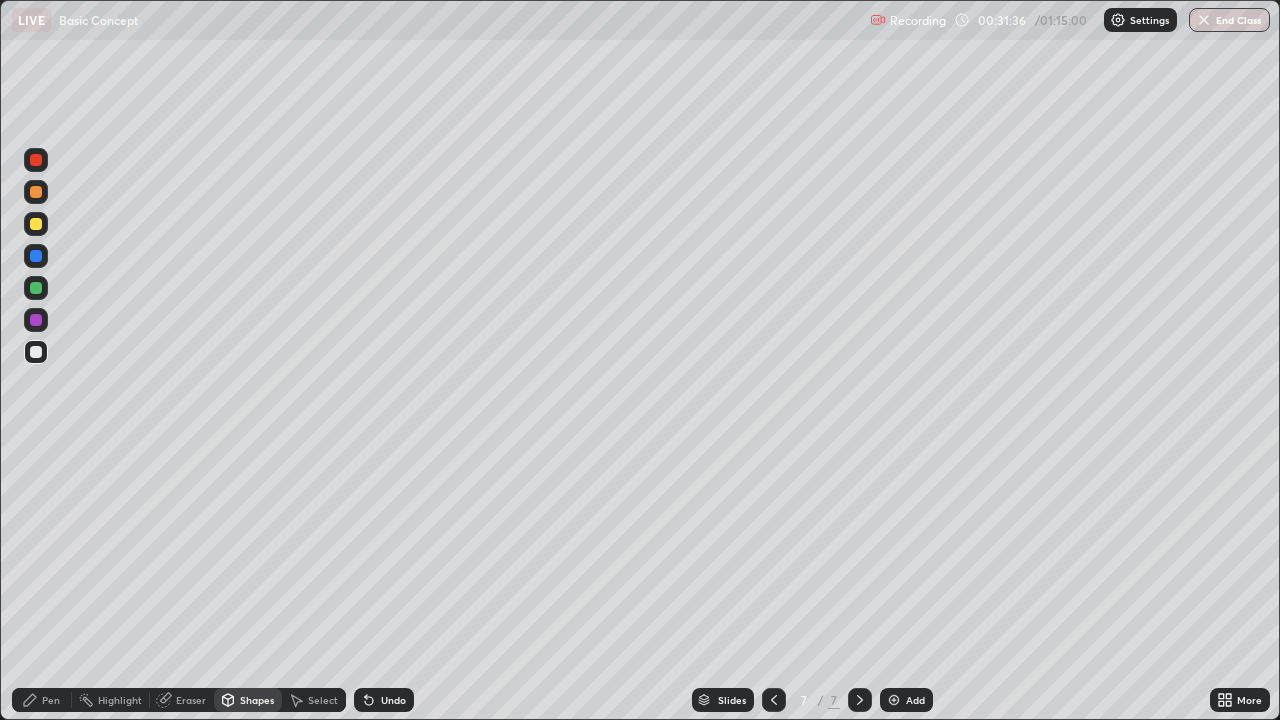 click on "Pen" at bounding box center (51, 700) 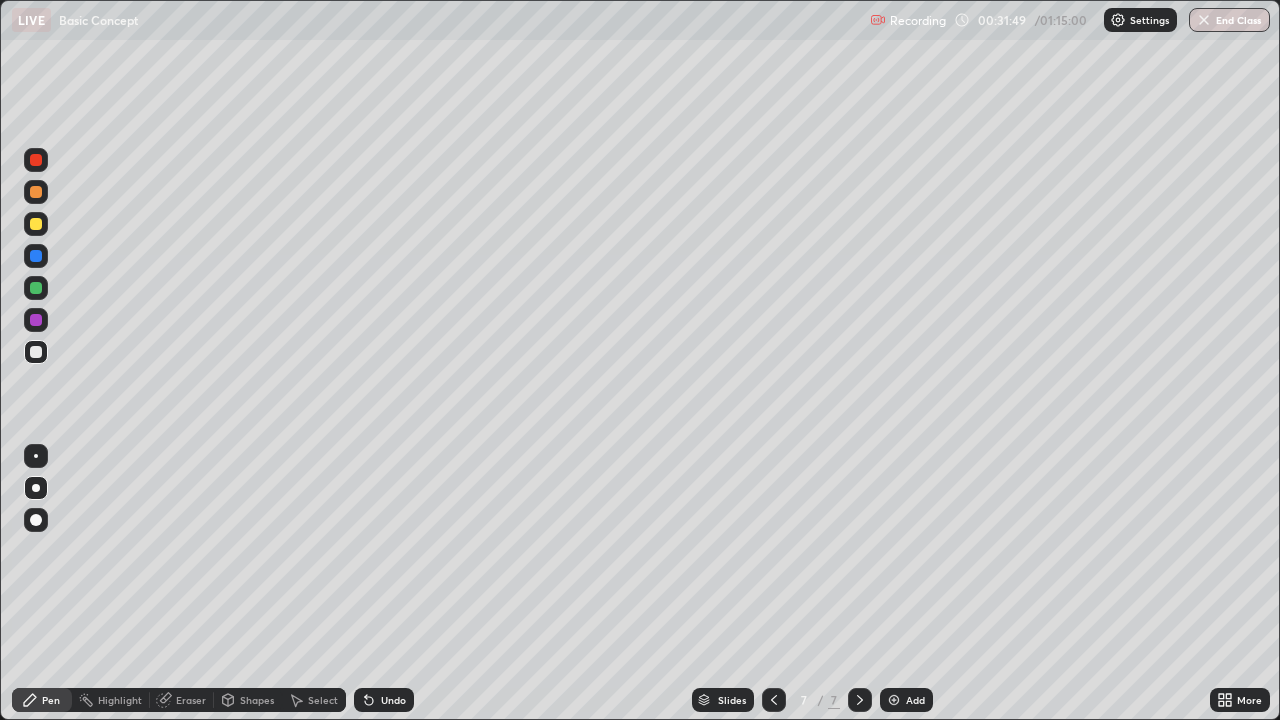 click at bounding box center (36, 224) 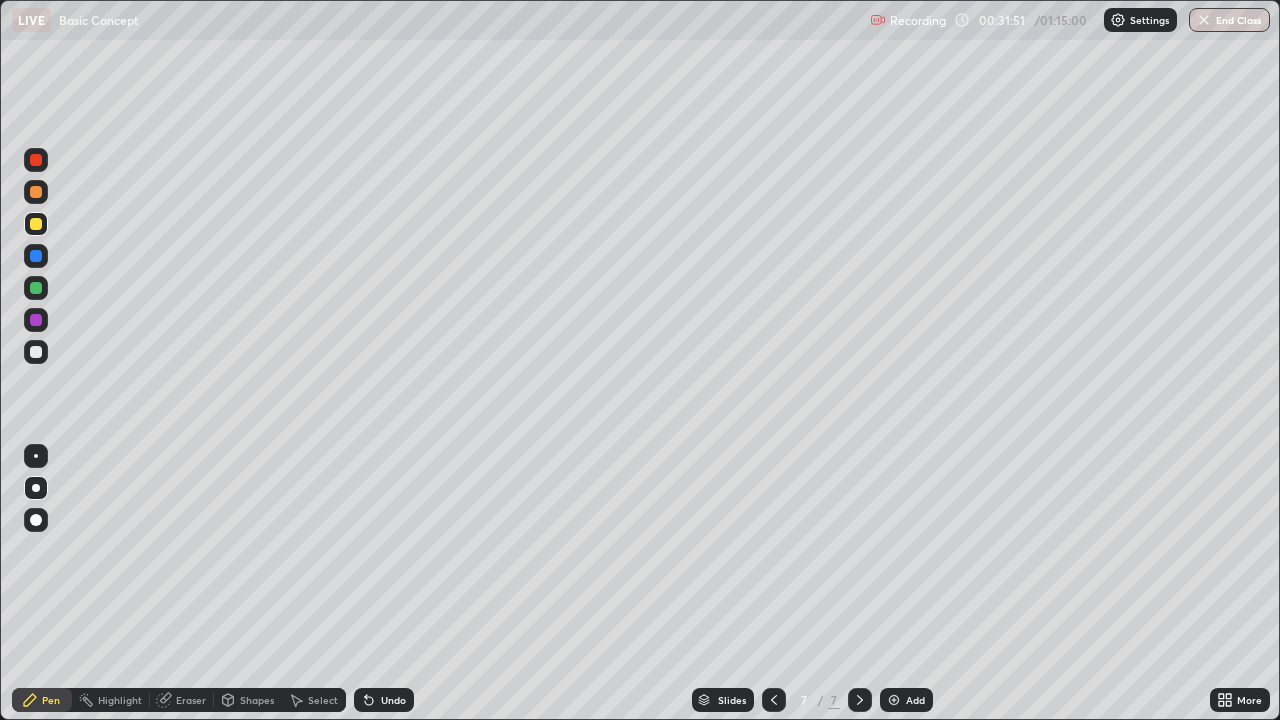 click at bounding box center (36, 160) 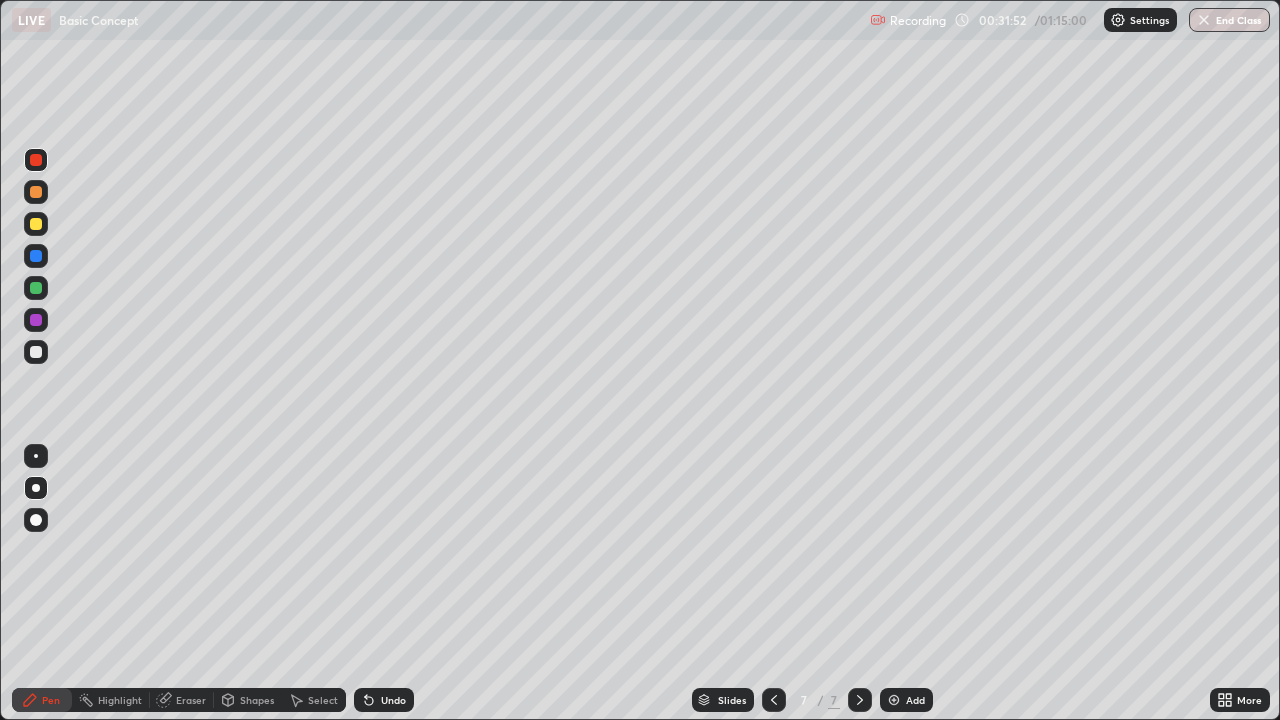 click at bounding box center [36, 160] 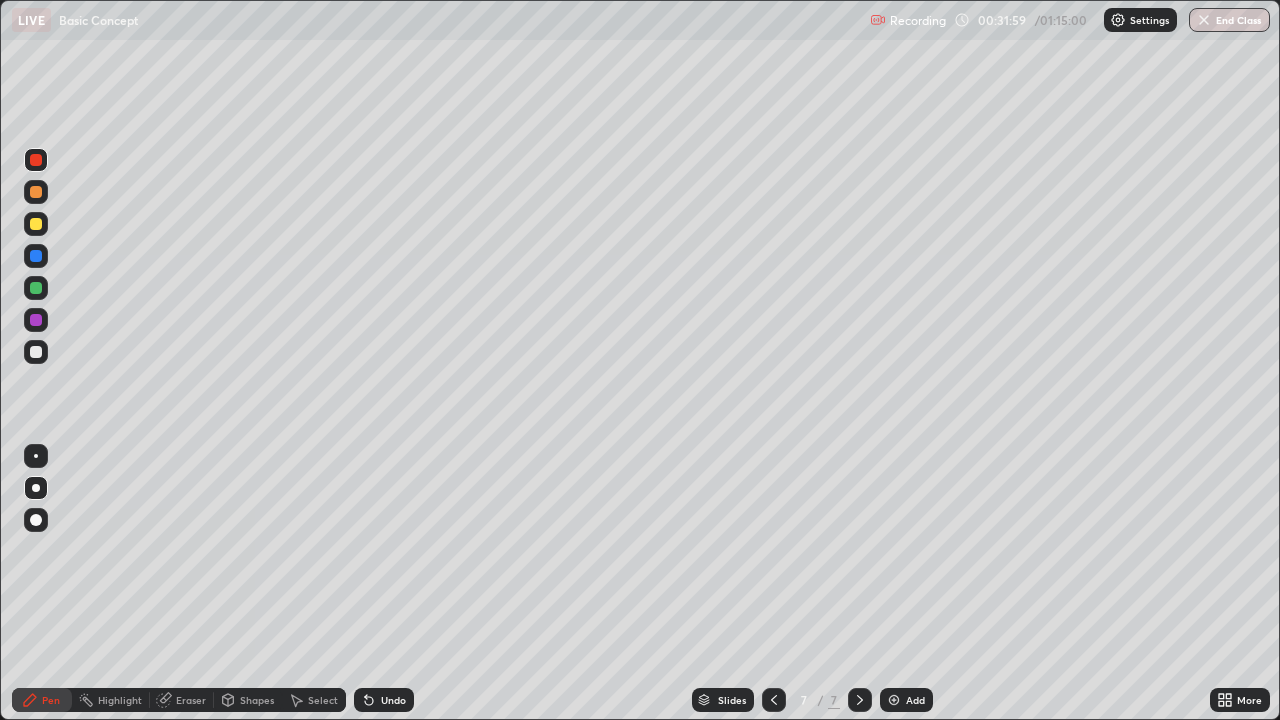 click on "Shapes" at bounding box center (257, 700) 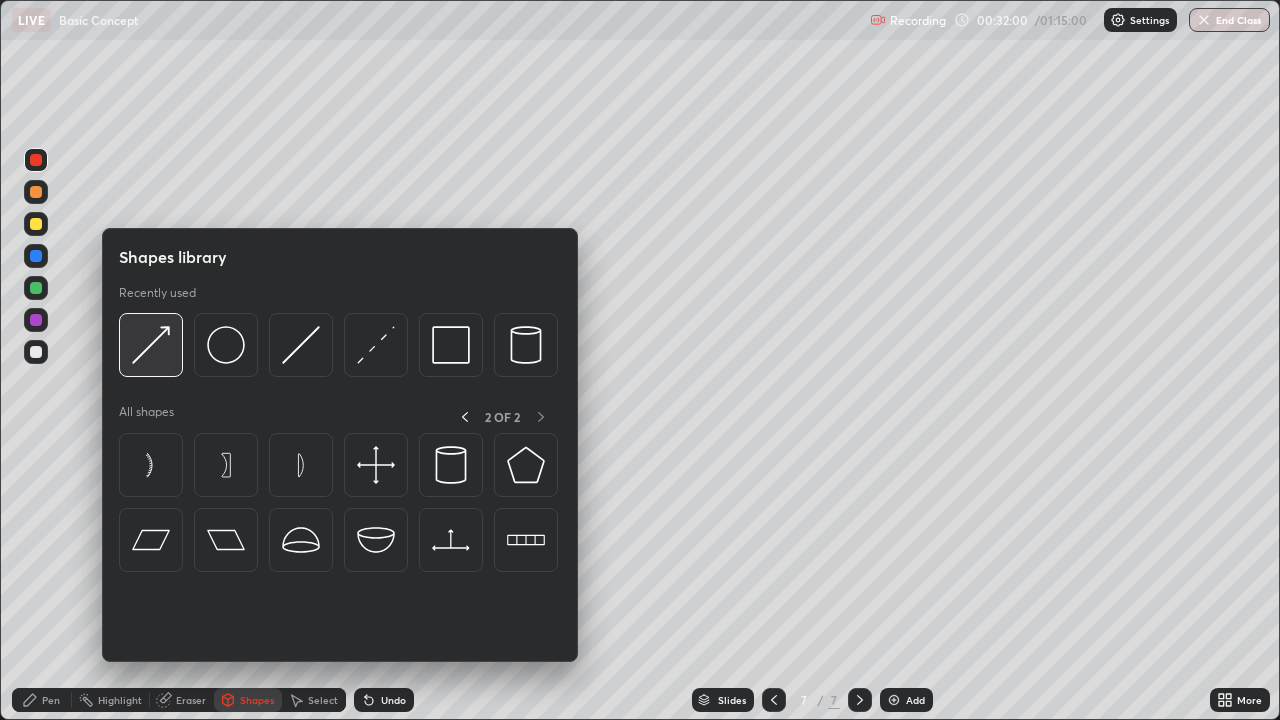 click at bounding box center (151, 345) 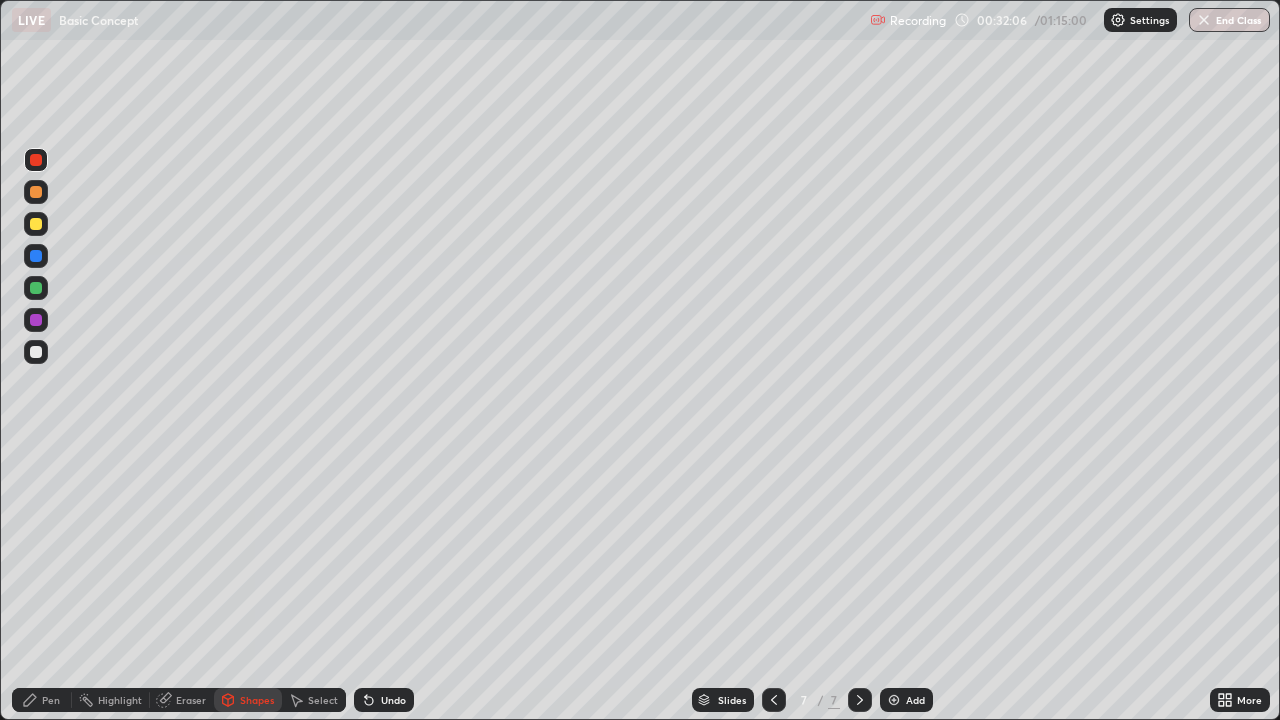 click on "Shapes" at bounding box center (257, 700) 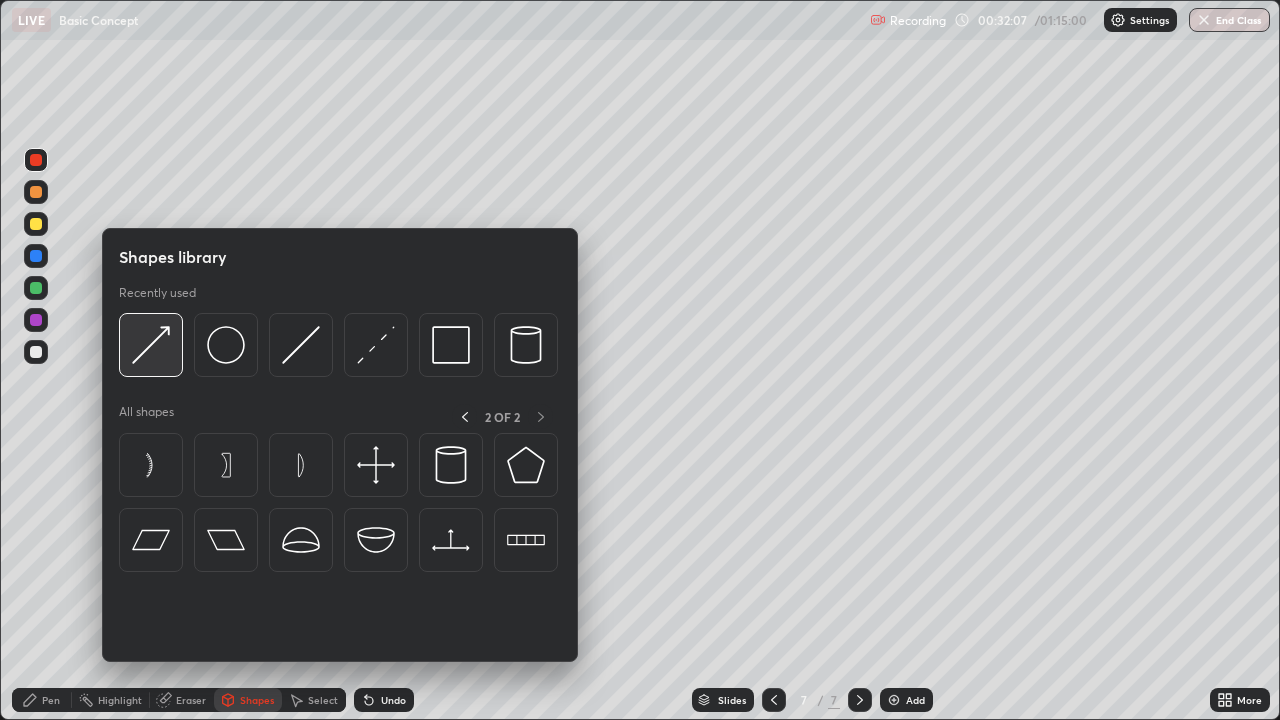click at bounding box center (151, 345) 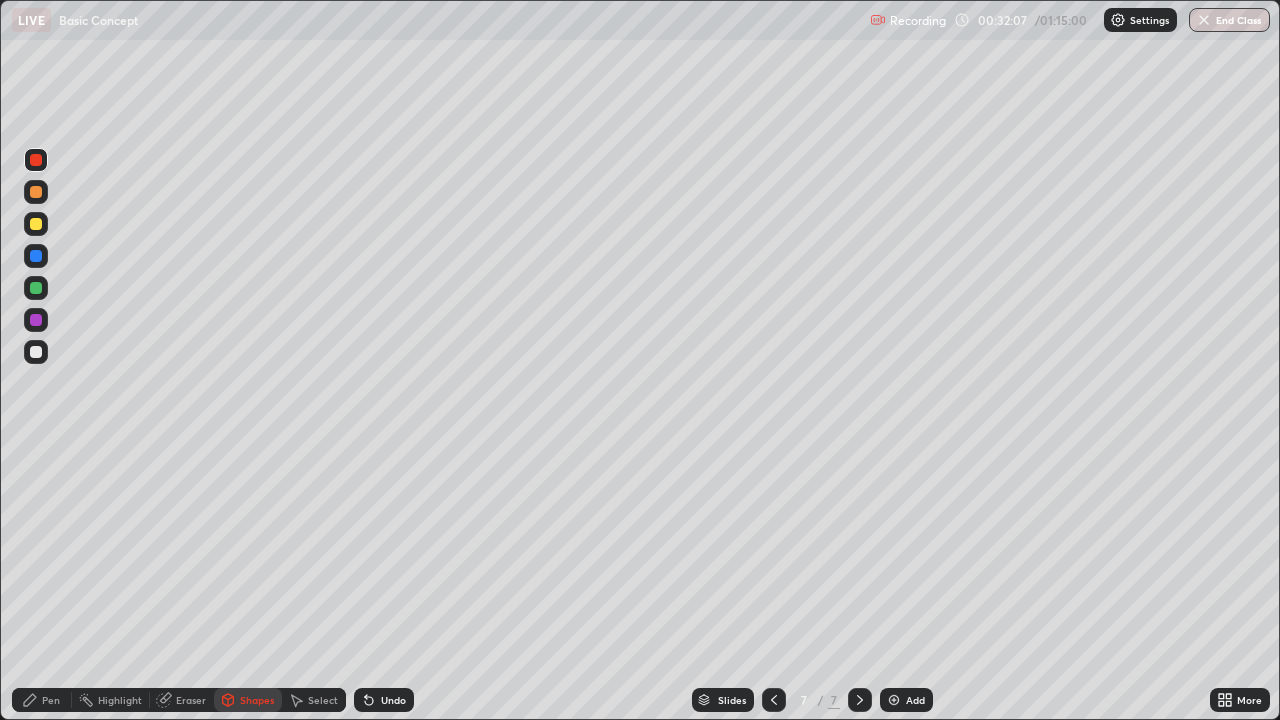click at bounding box center (36, 288) 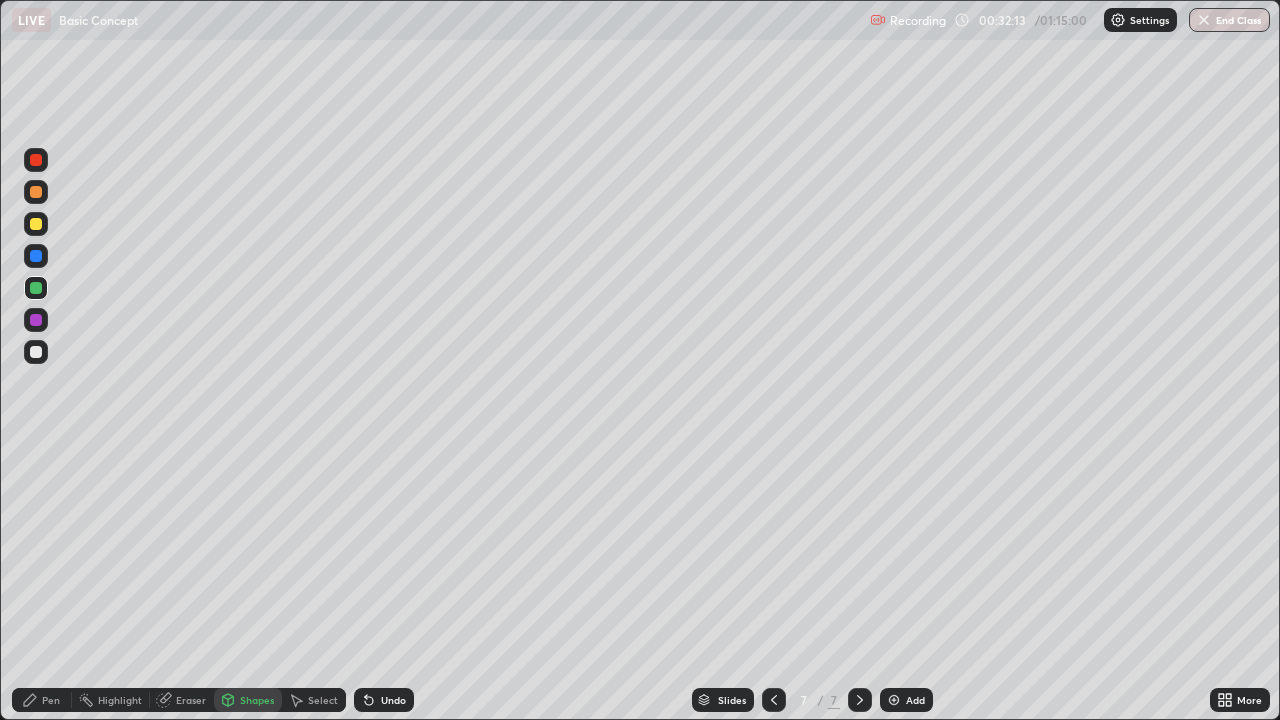 click on "Pen" at bounding box center [42, 700] 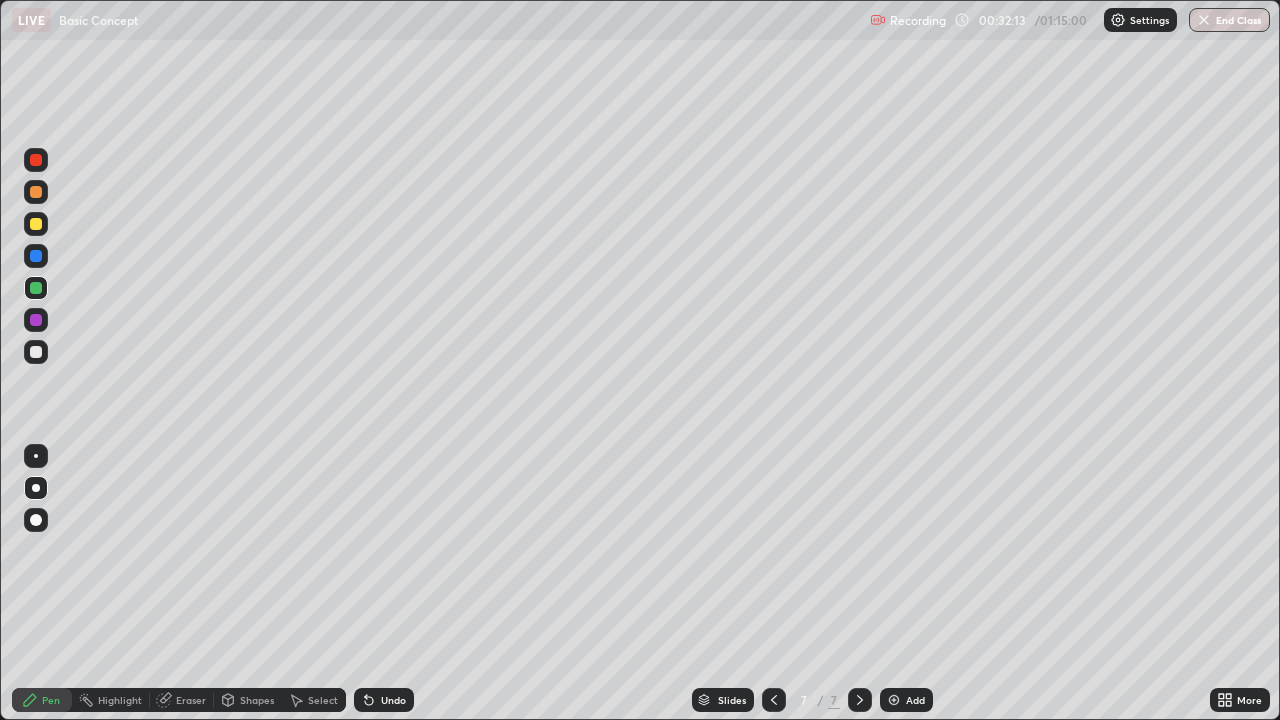 click at bounding box center (36, 288) 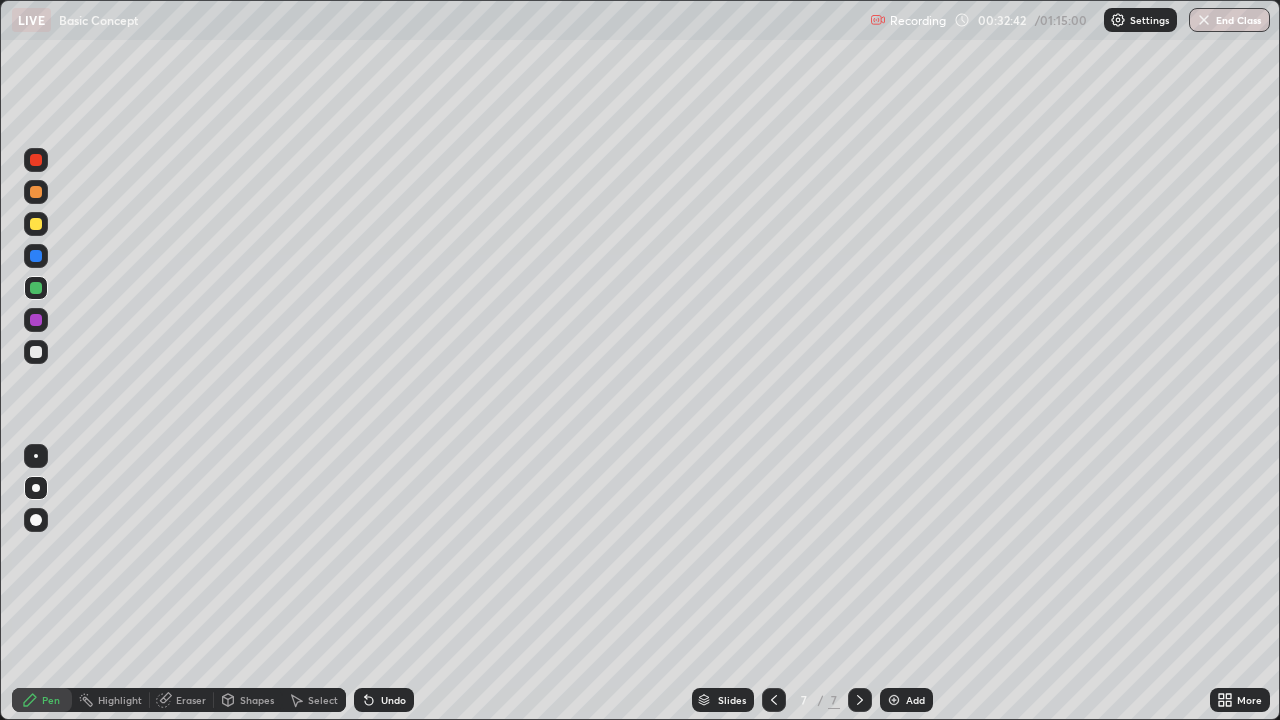 click on "Shapes" at bounding box center [257, 700] 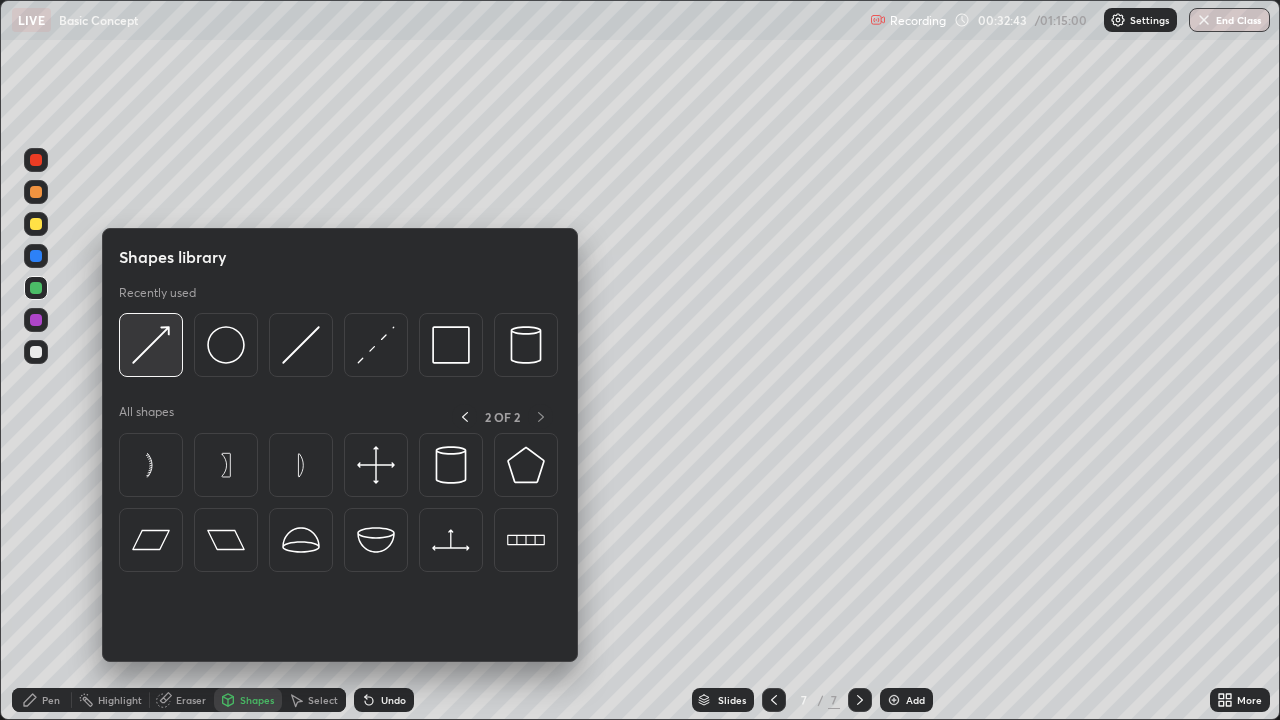 click at bounding box center (151, 345) 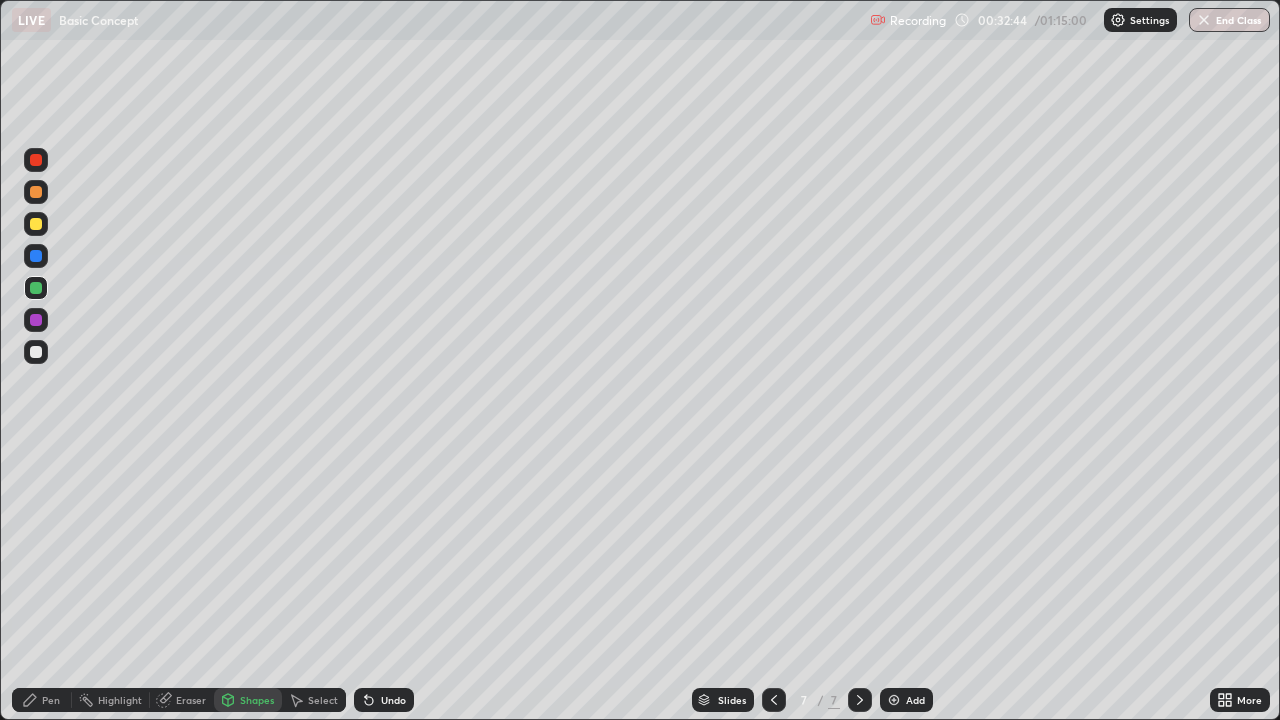 click at bounding box center [36, 320] 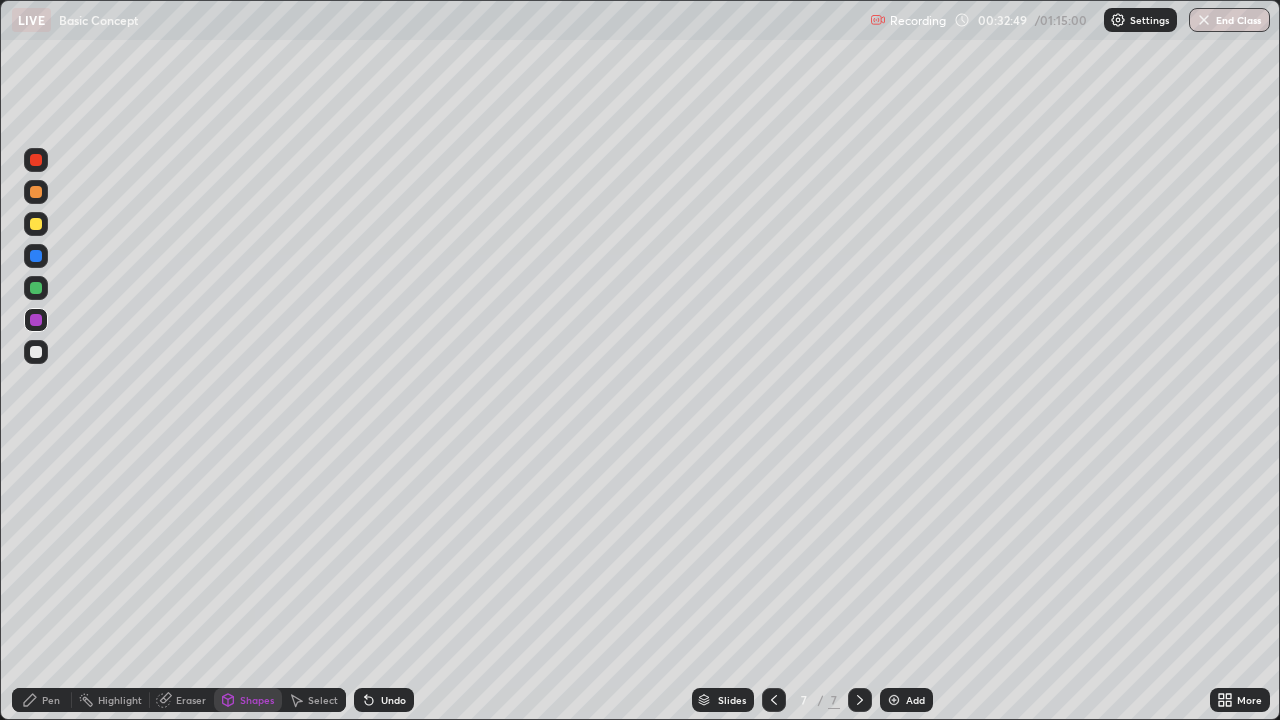 click on "Pen" at bounding box center (51, 700) 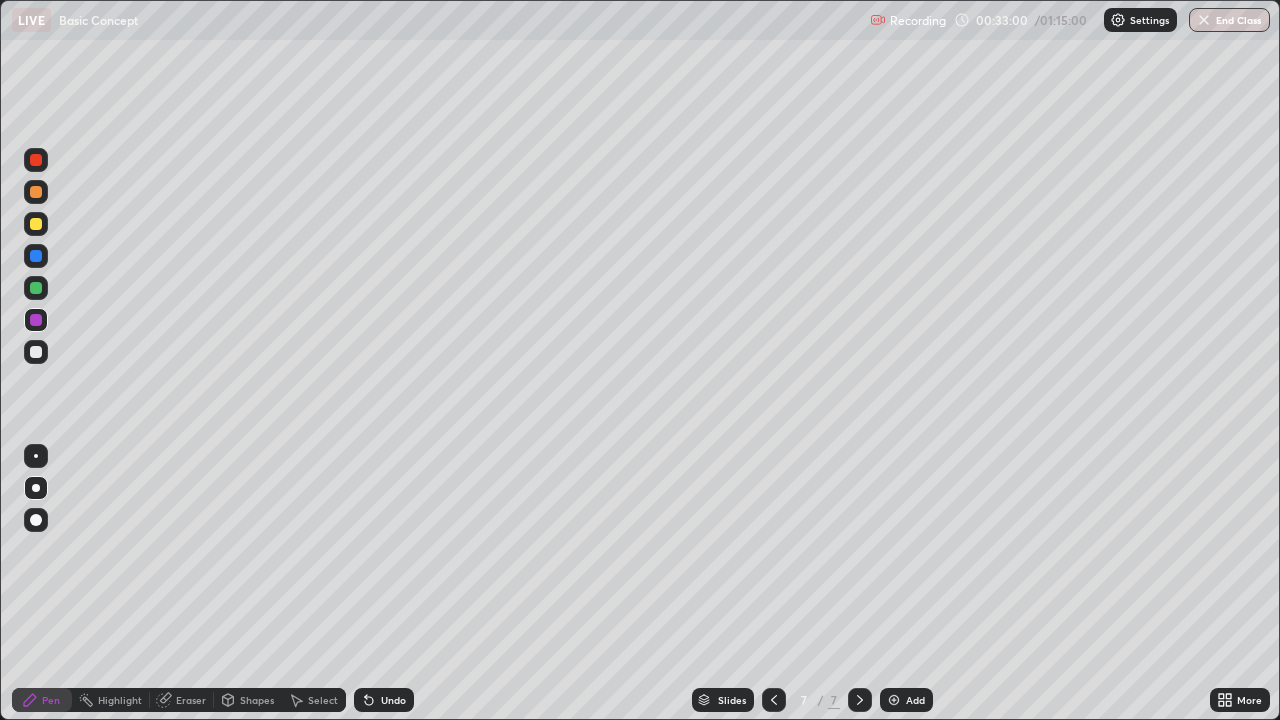 click at bounding box center (36, 352) 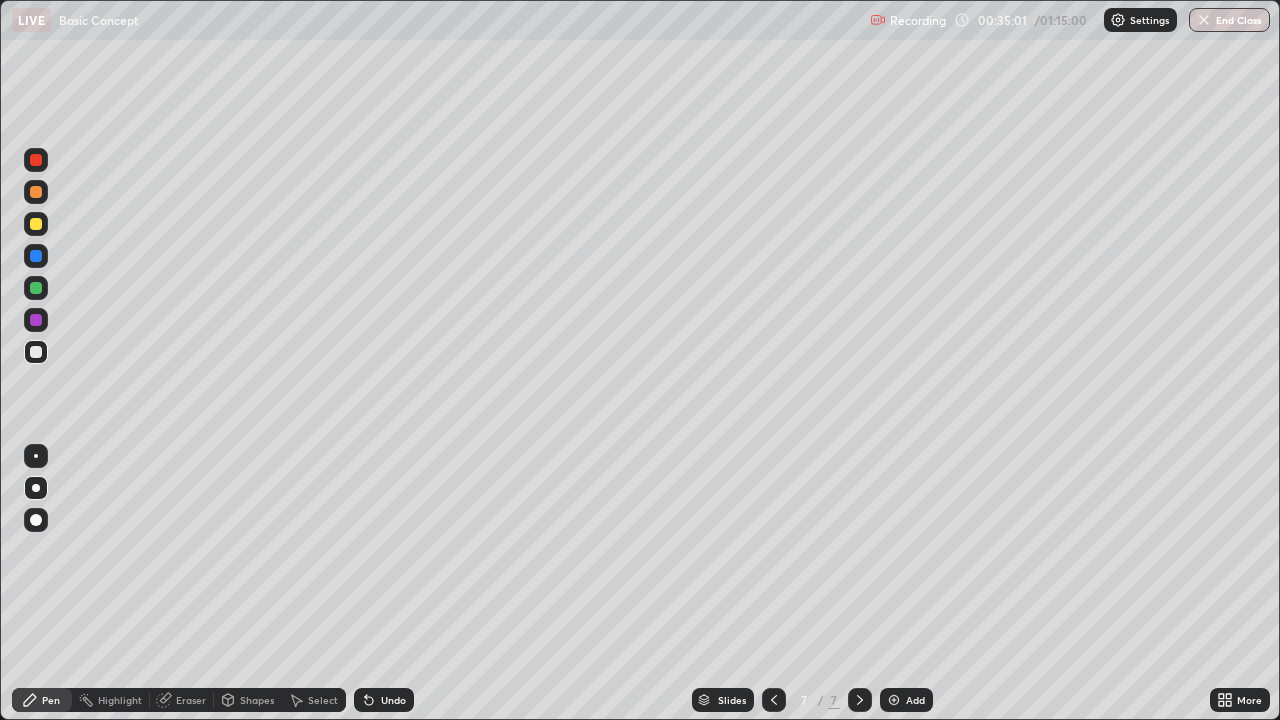 click at bounding box center (36, 192) 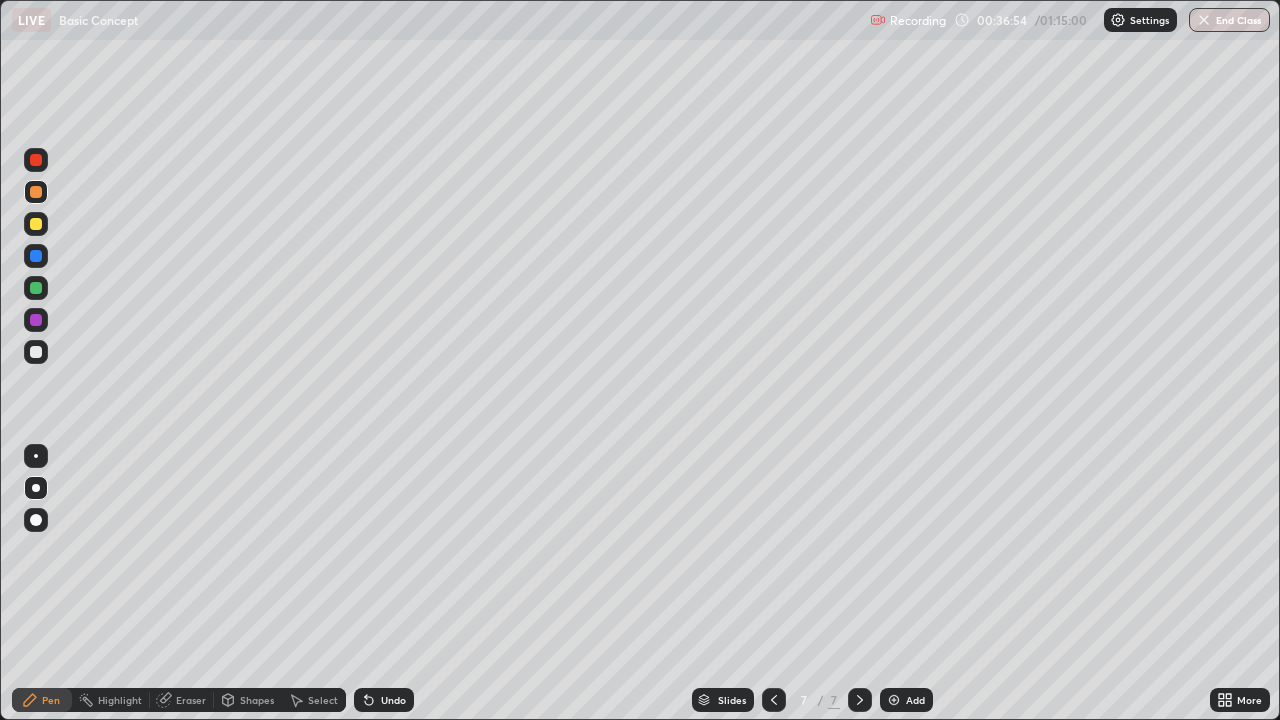 click on "Shapes" at bounding box center (257, 700) 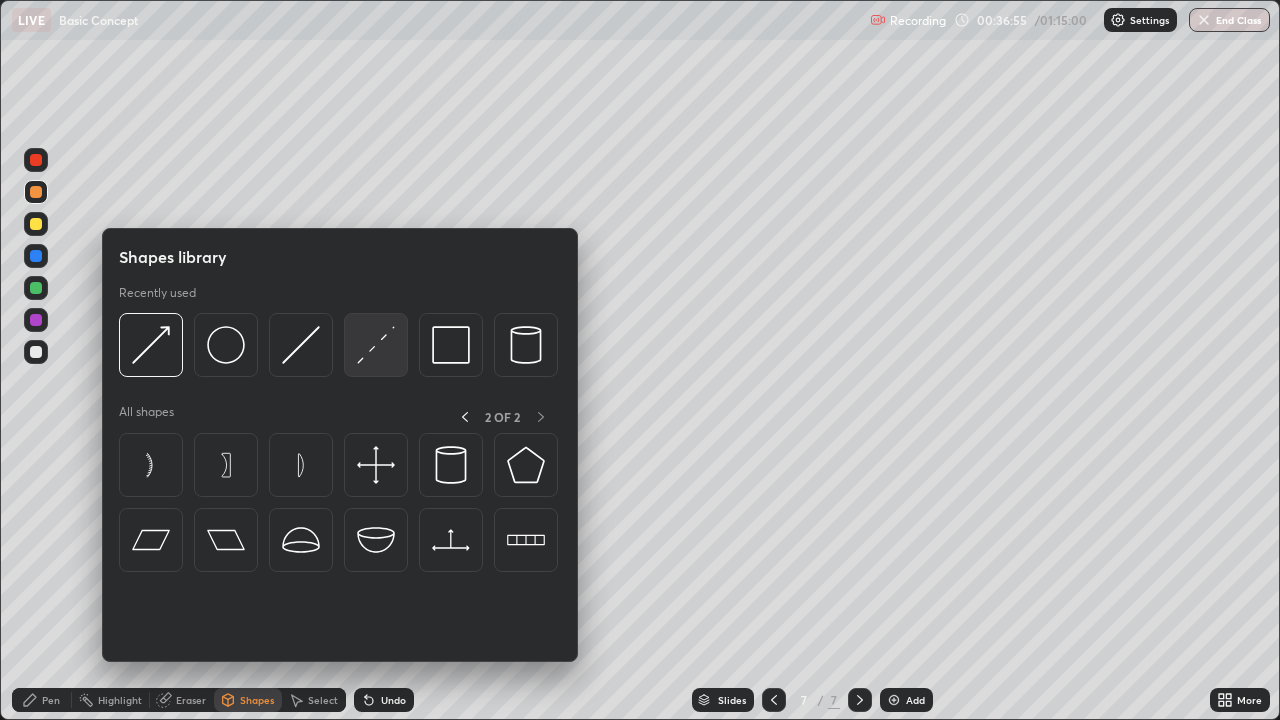 click at bounding box center (376, 345) 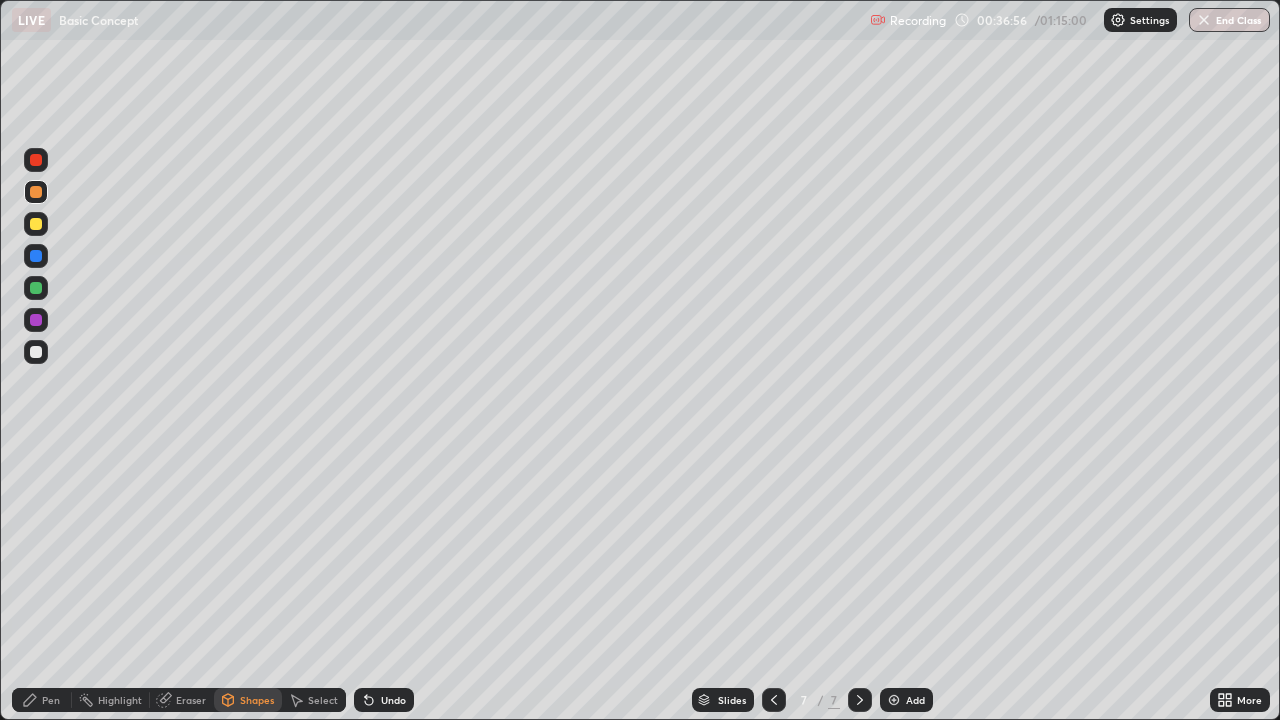click at bounding box center (36, 256) 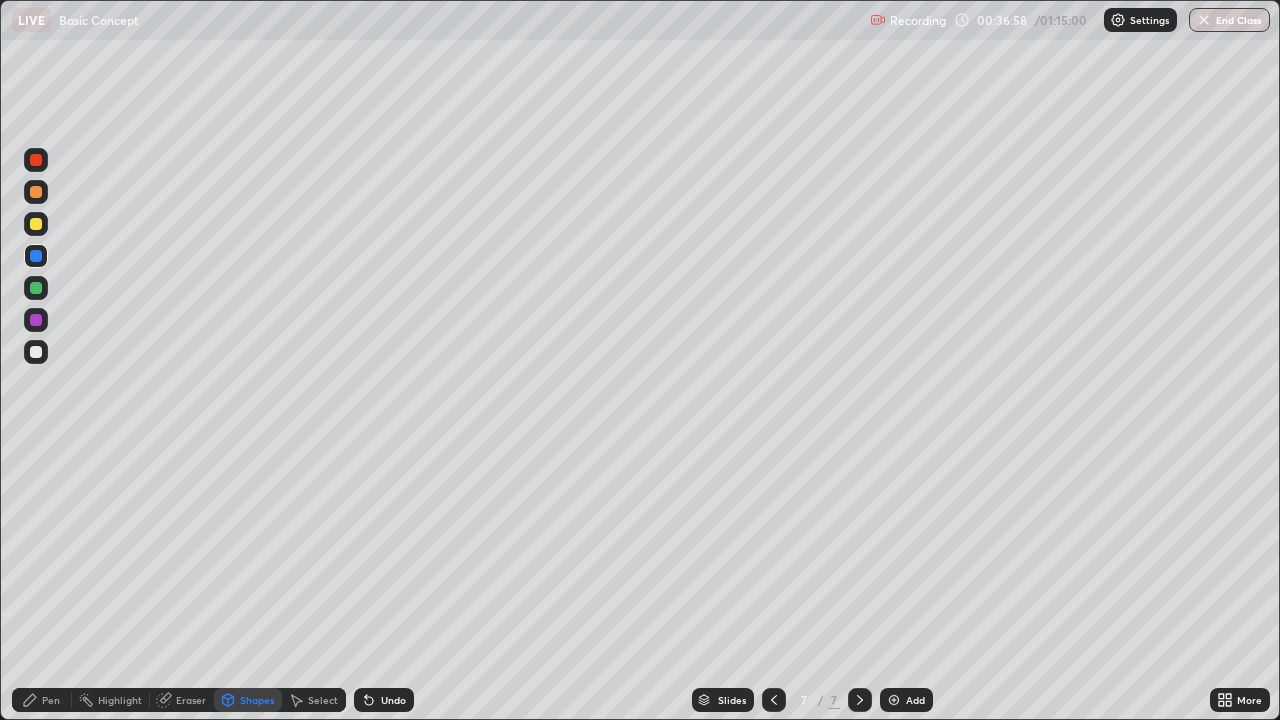 click on "Pen" at bounding box center (42, 700) 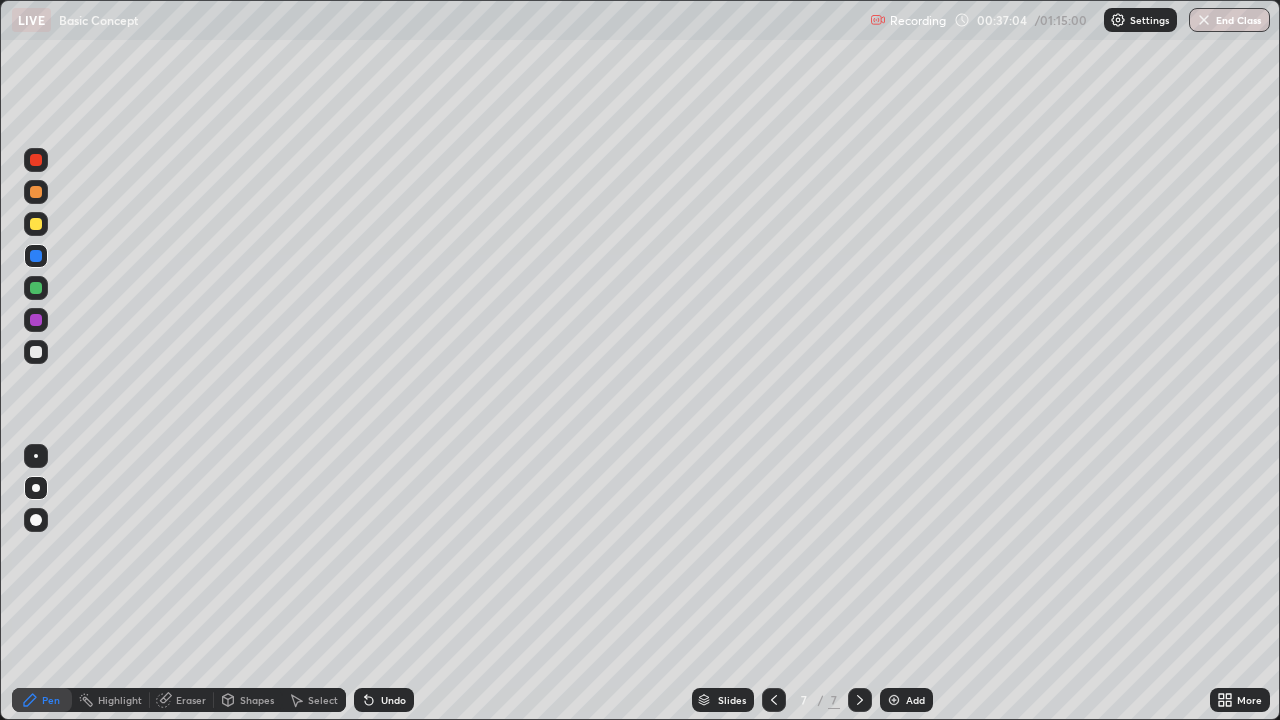 click at bounding box center [36, 352] 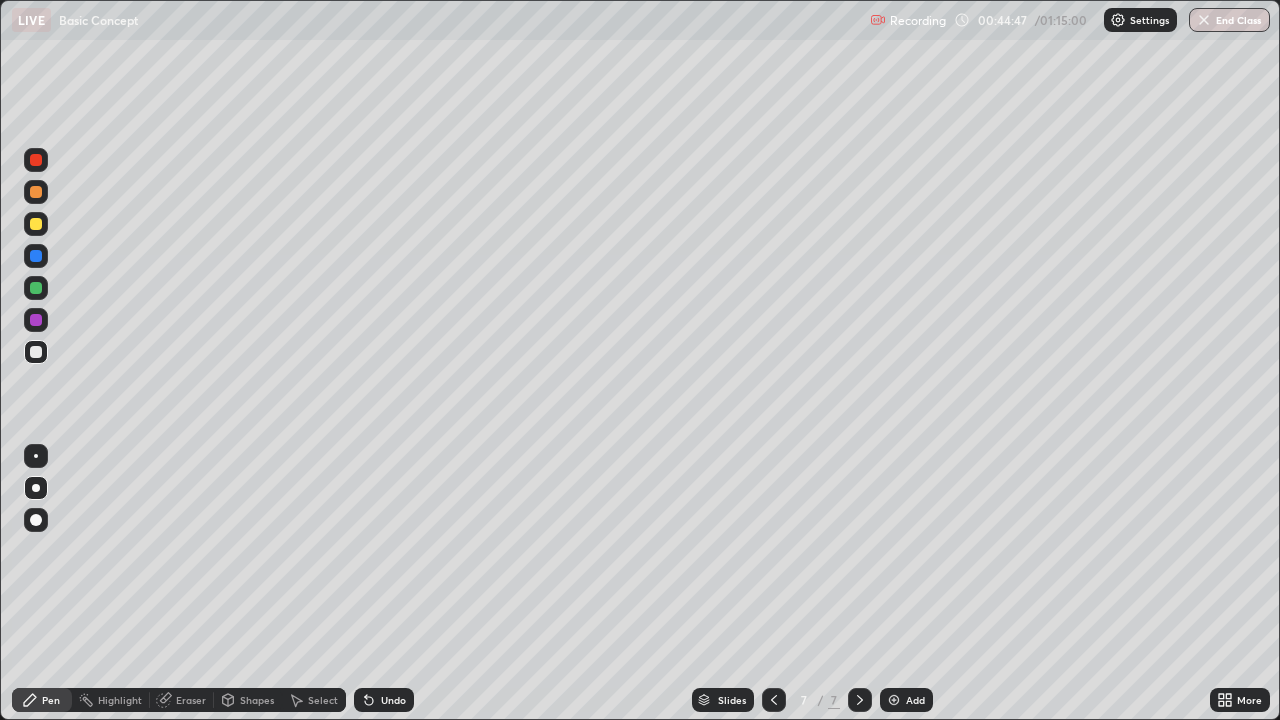 click on "Add" at bounding box center [915, 700] 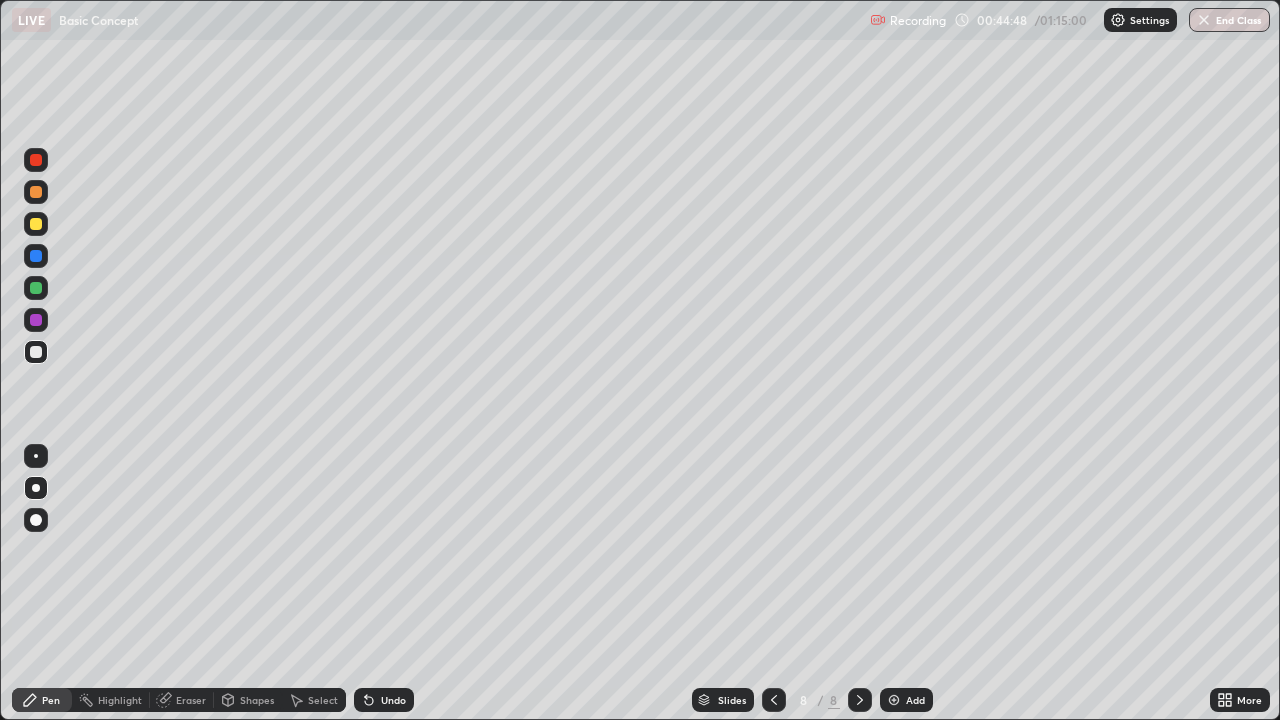 click on "Shapes" at bounding box center [248, 700] 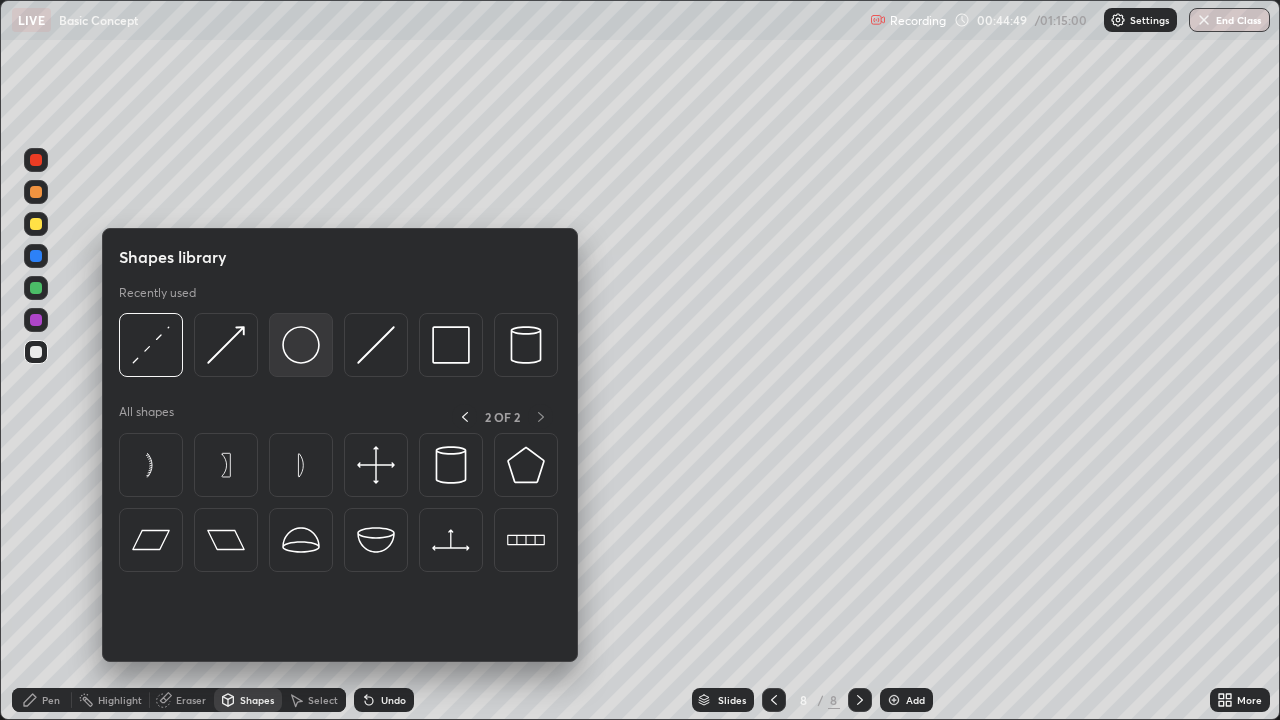 click at bounding box center (301, 345) 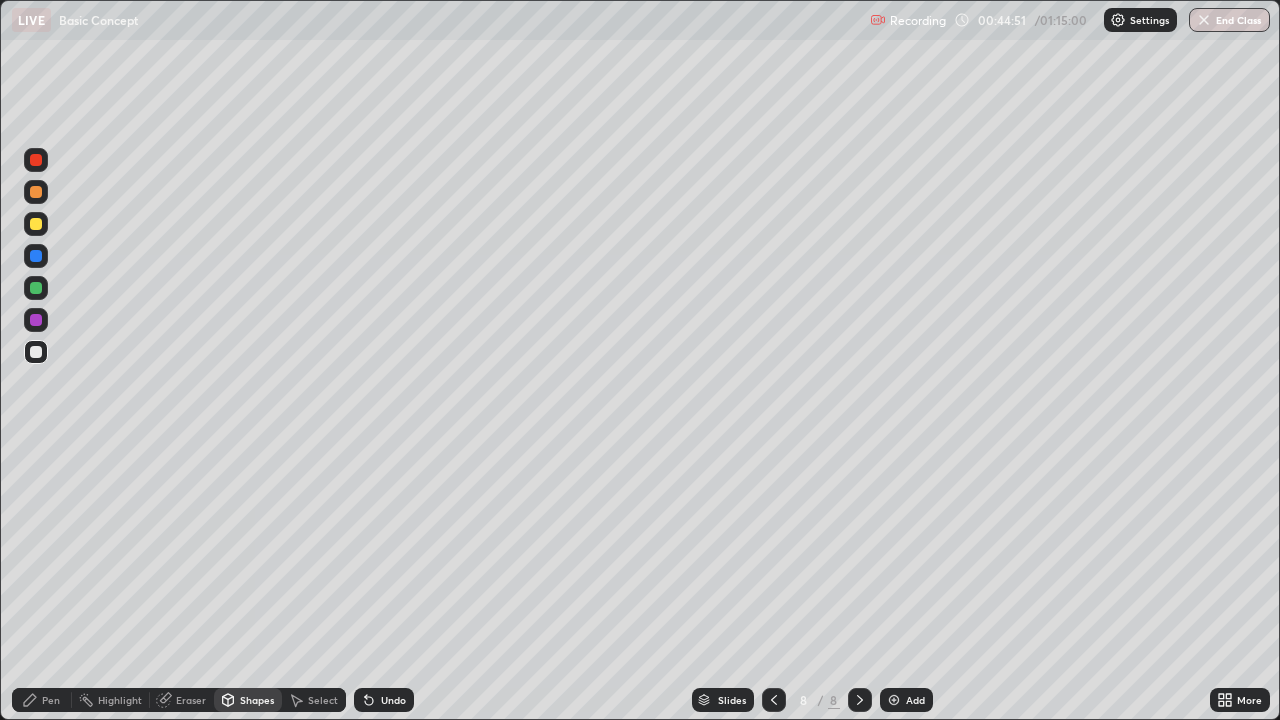 click on "Shapes" at bounding box center [257, 700] 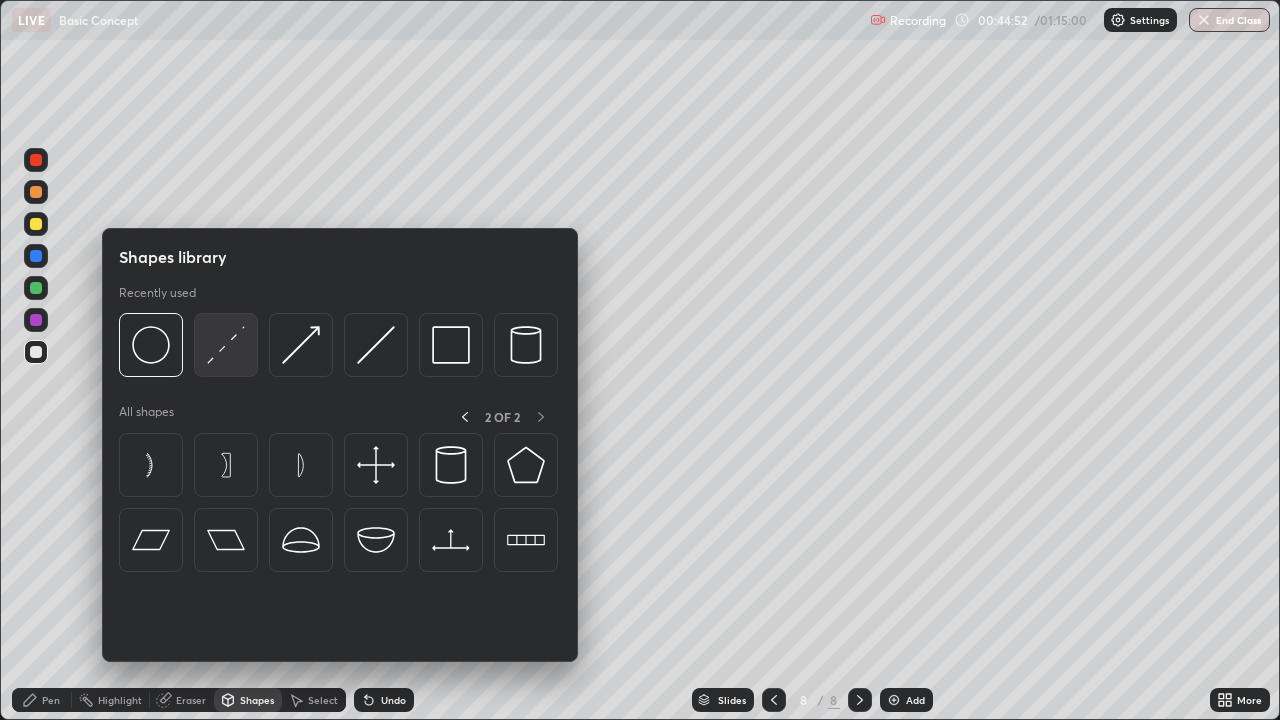 click at bounding box center [226, 345] 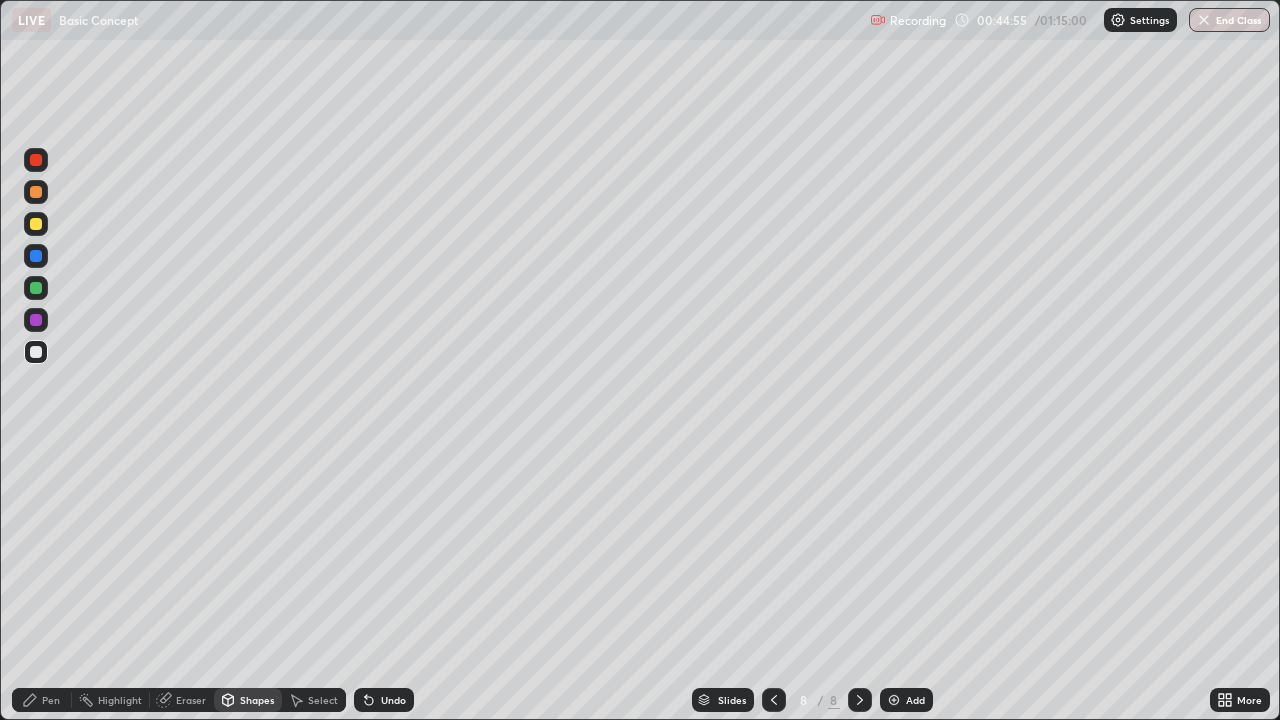 click on "Pen" at bounding box center [42, 700] 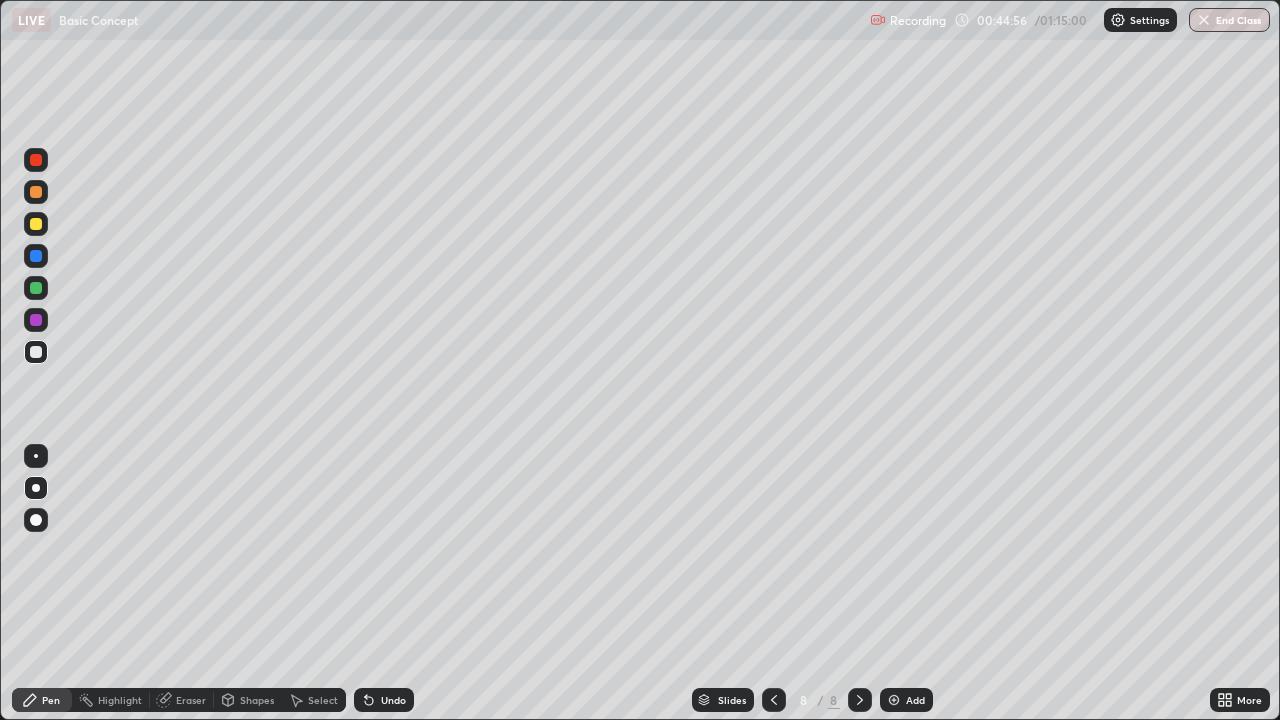 click at bounding box center (36, 192) 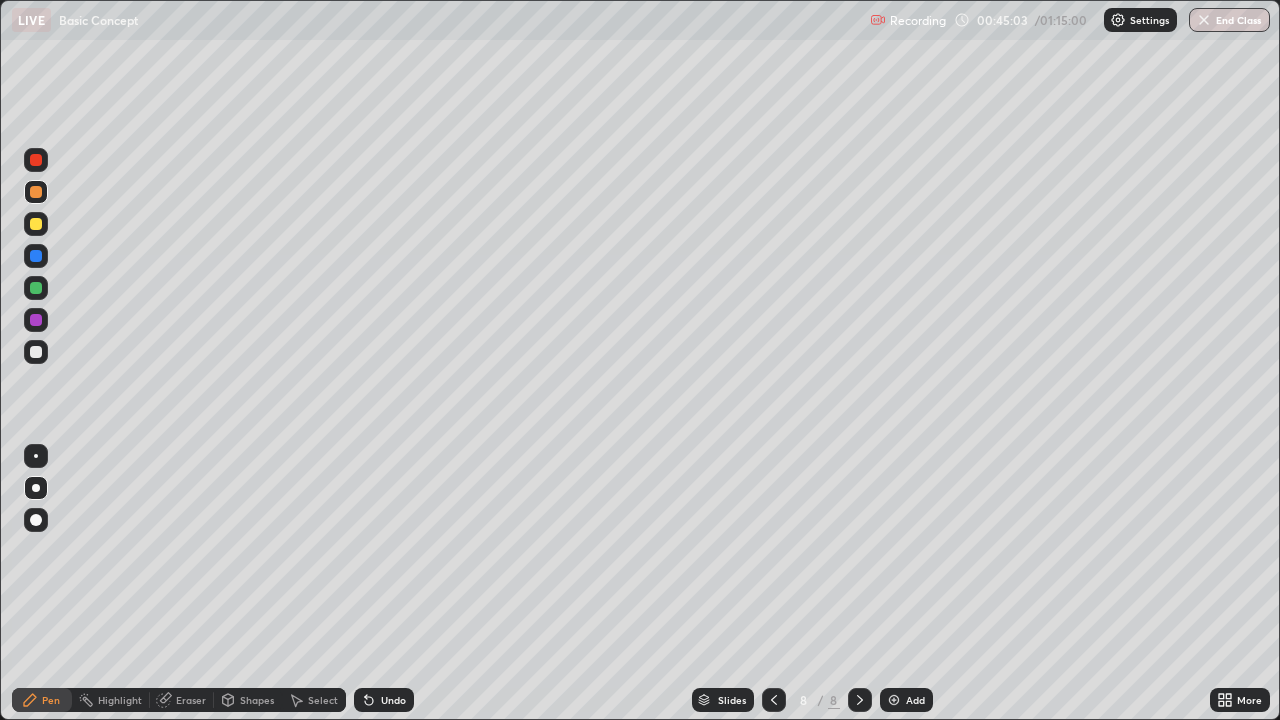 click on "Shapes" at bounding box center [257, 700] 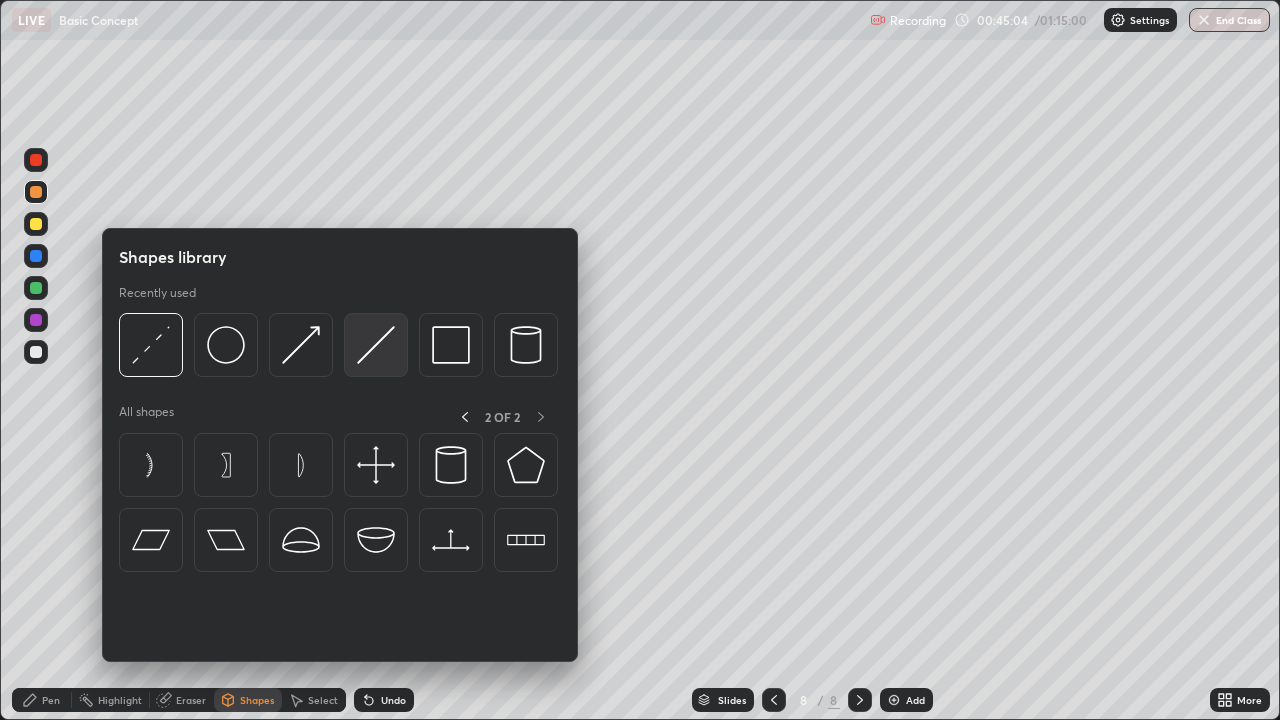 click at bounding box center [376, 345] 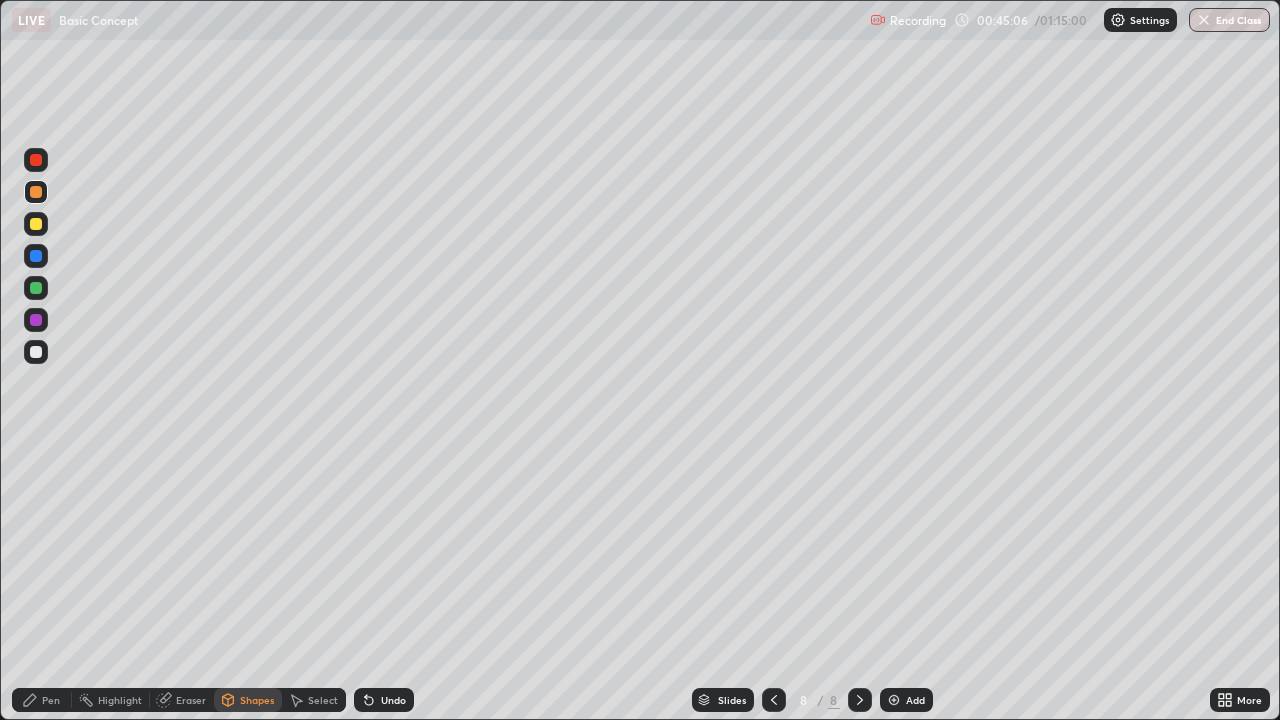 click on "Pen" at bounding box center (51, 700) 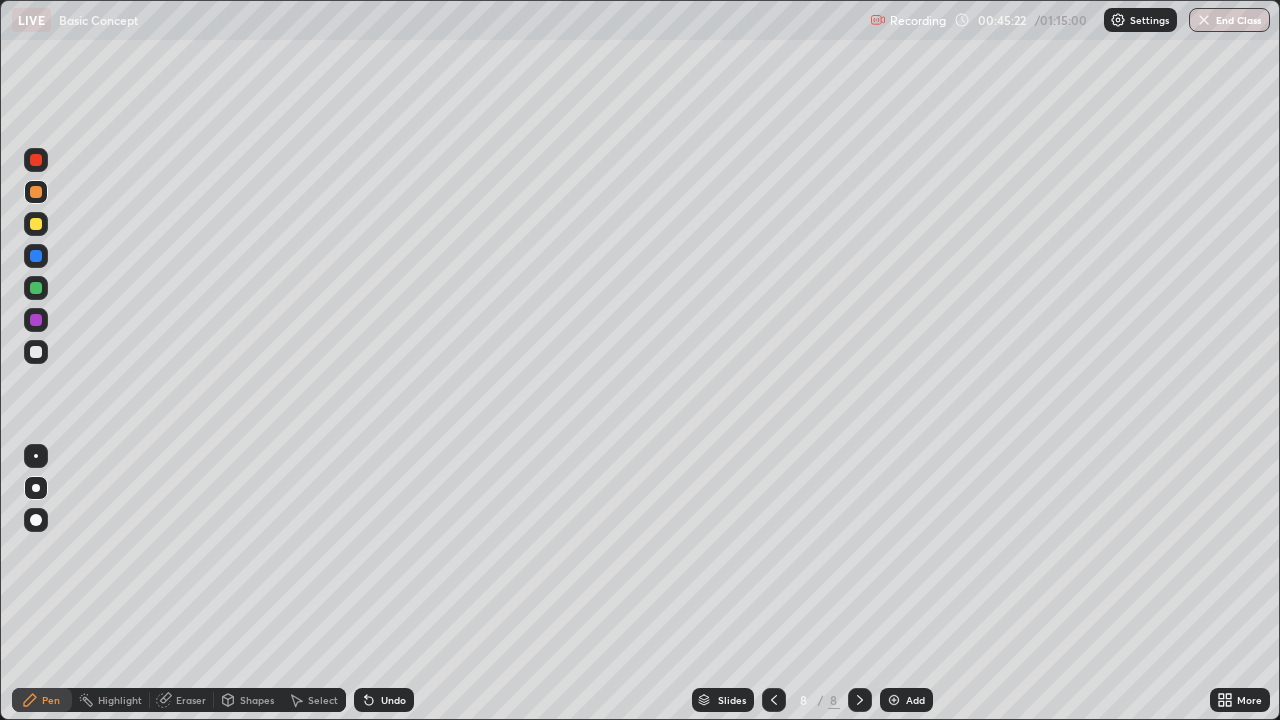 click on "Eraser" at bounding box center [191, 700] 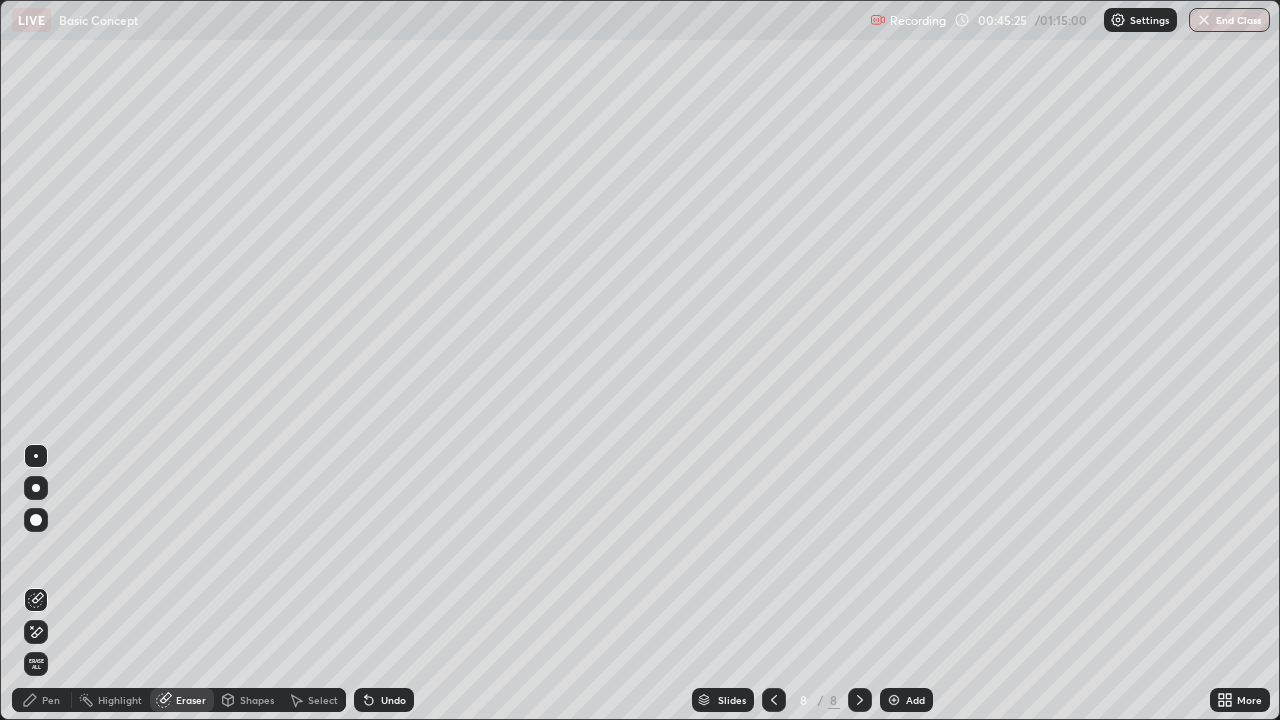 click on "Shapes" at bounding box center [257, 700] 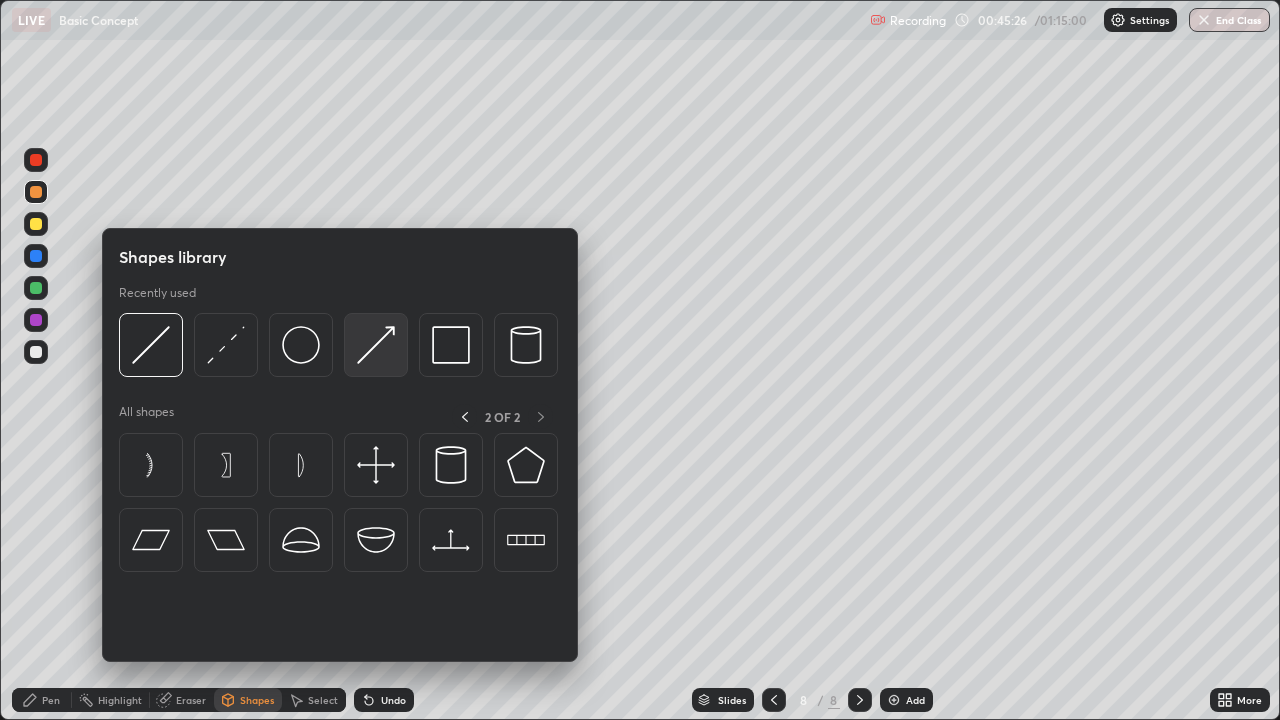 click at bounding box center (376, 345) 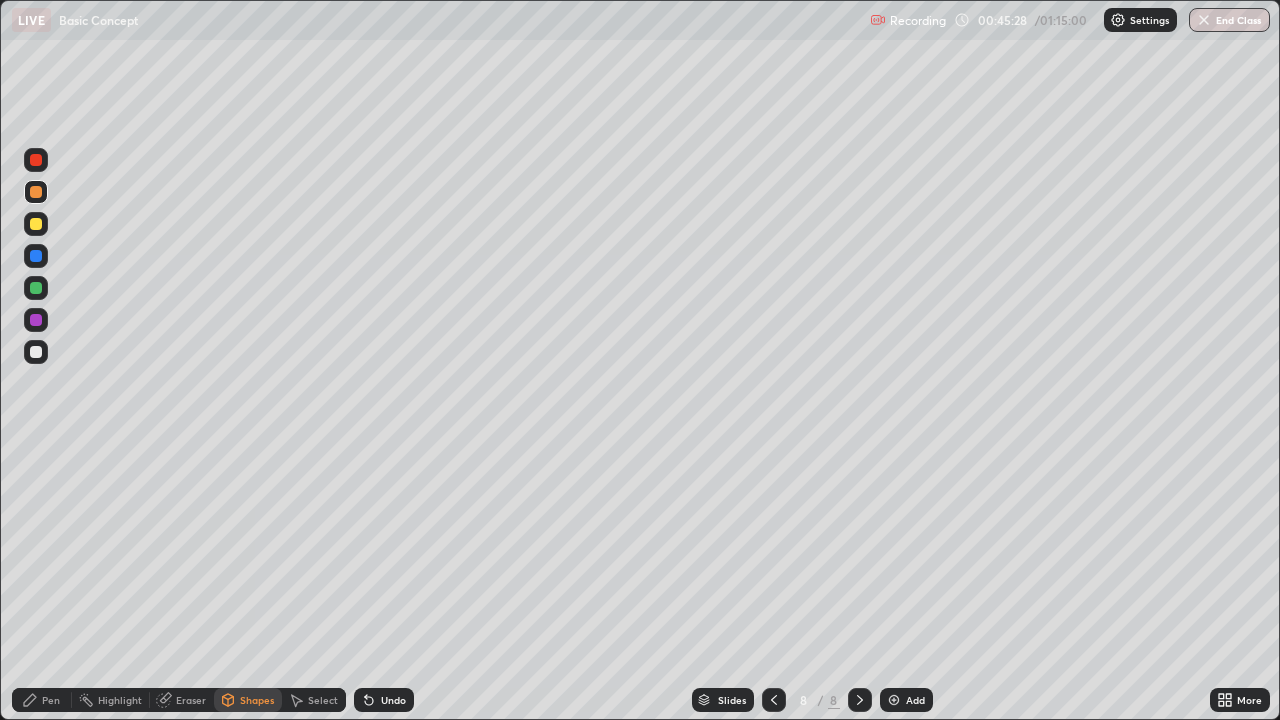 click at bounding box center (36, 224) 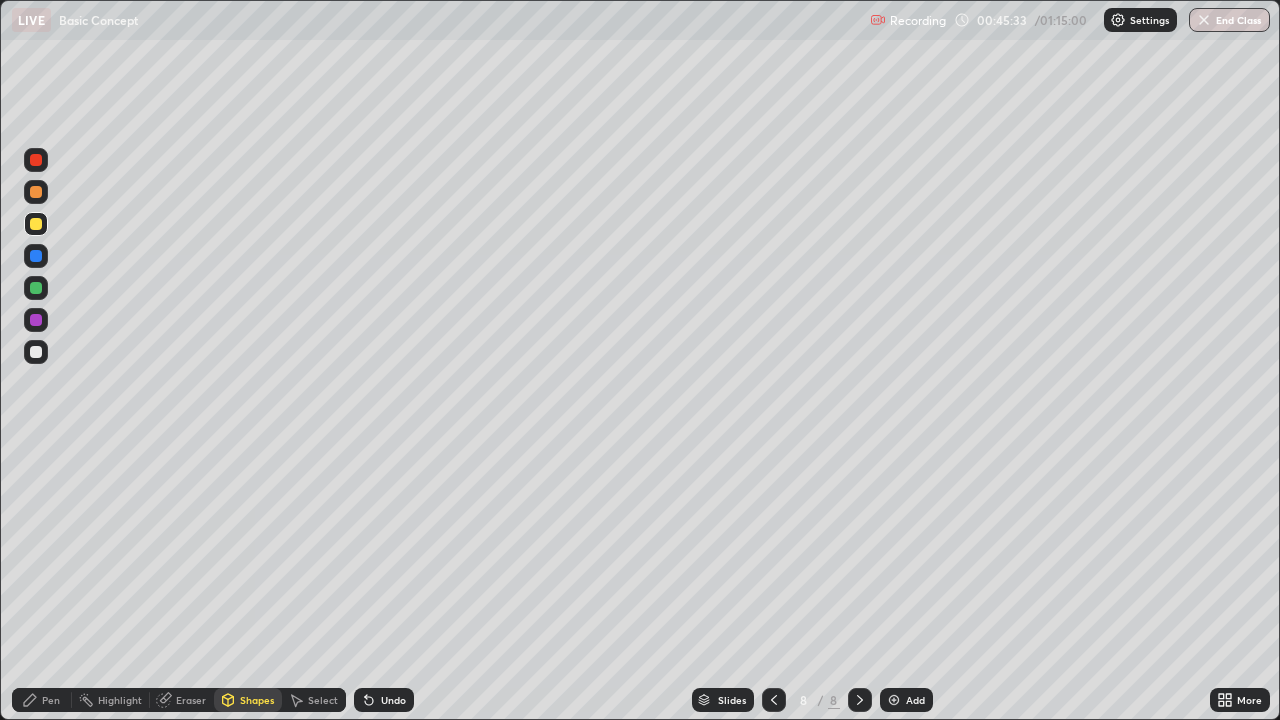 click on "Pen" at bounding box center [51, 700] 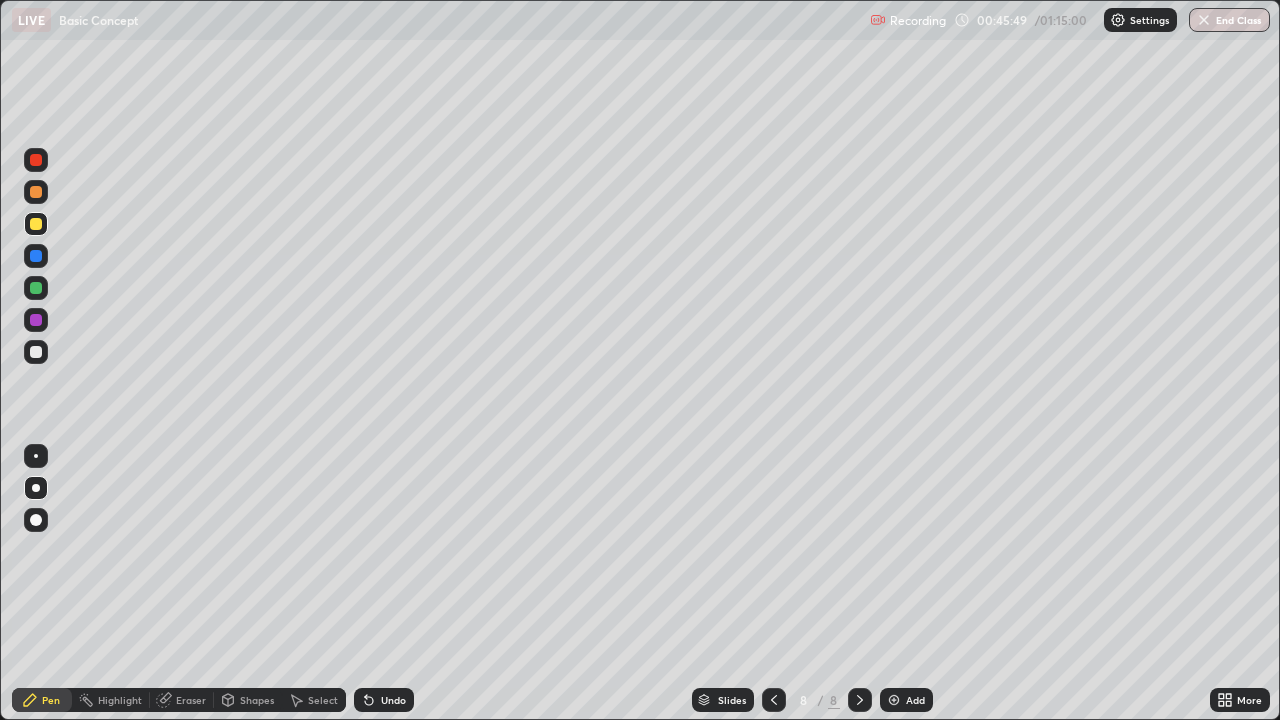 click at bounding box center (36, 160) 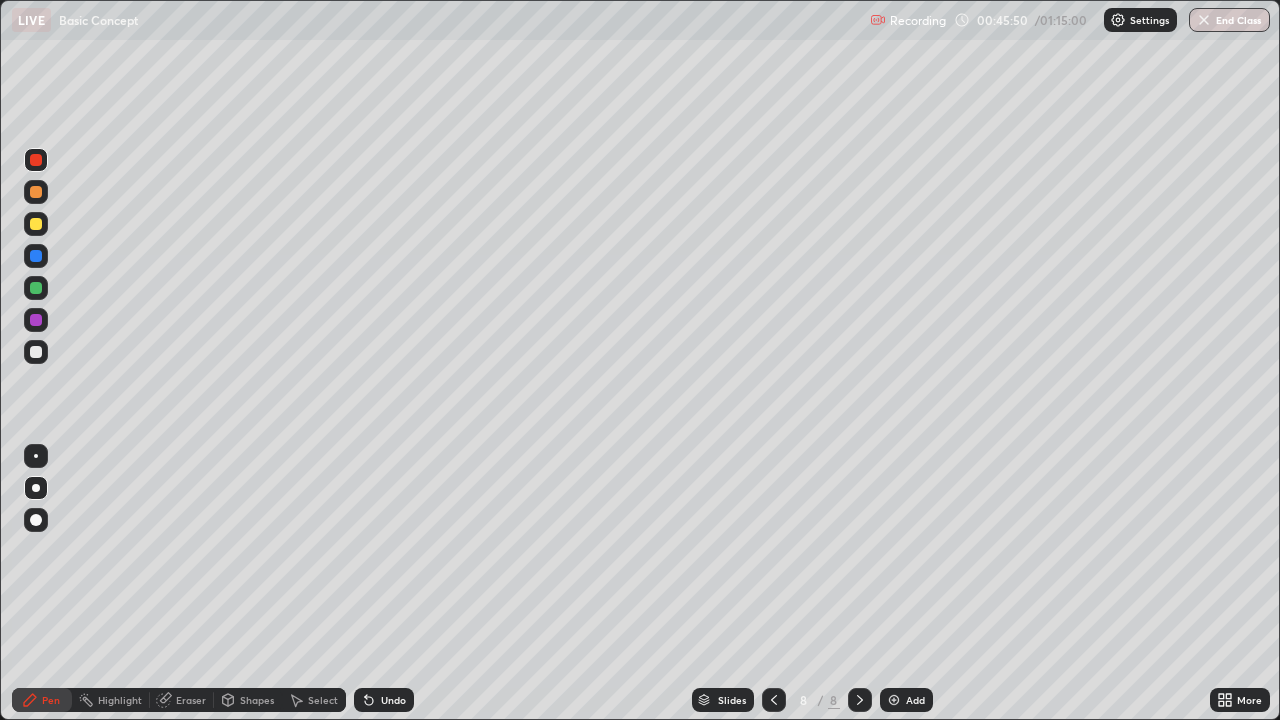 click on "Shapes" at bounding box center (257, 700) 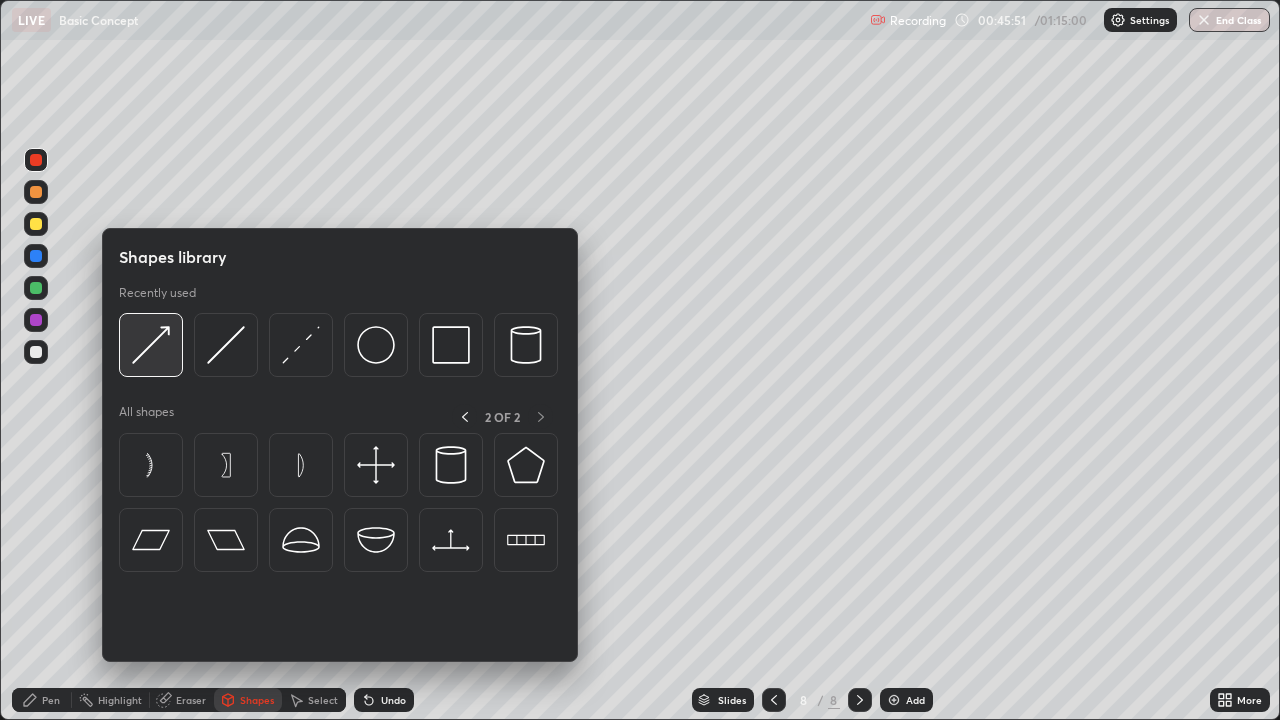 click at bounding box center [151, 345] 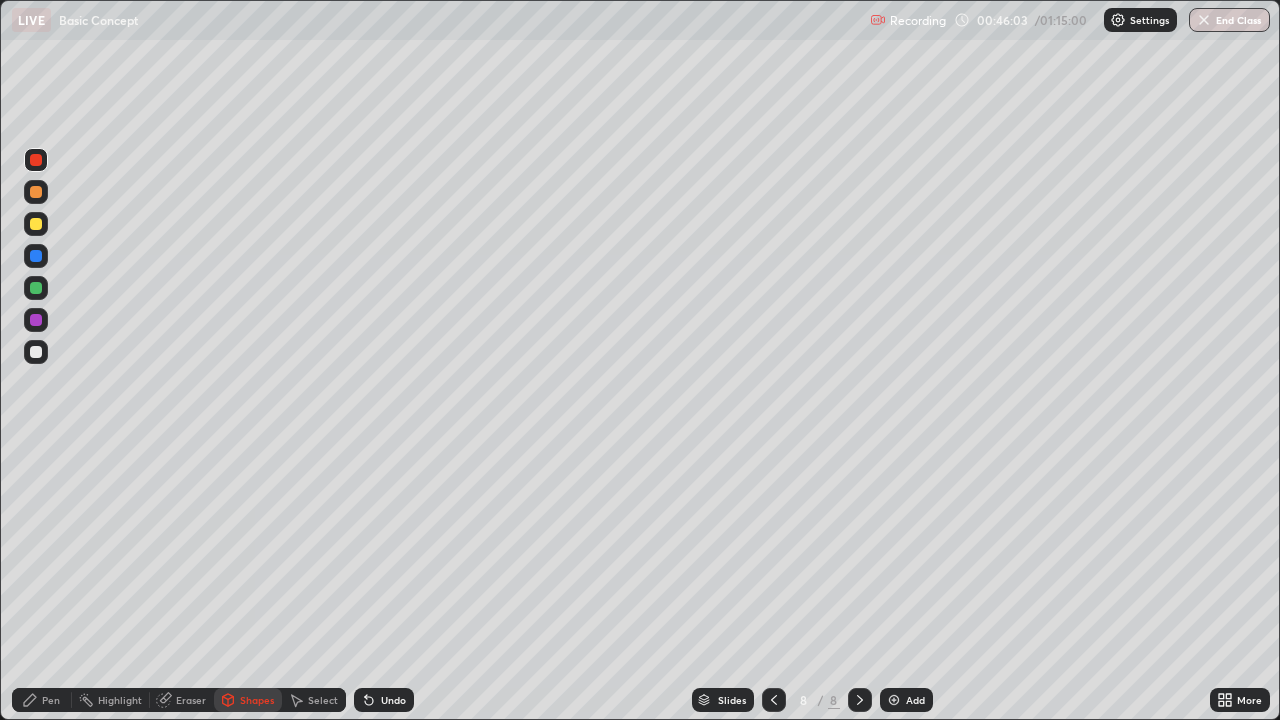 click on "Pen" at bounding box center [51, 700] 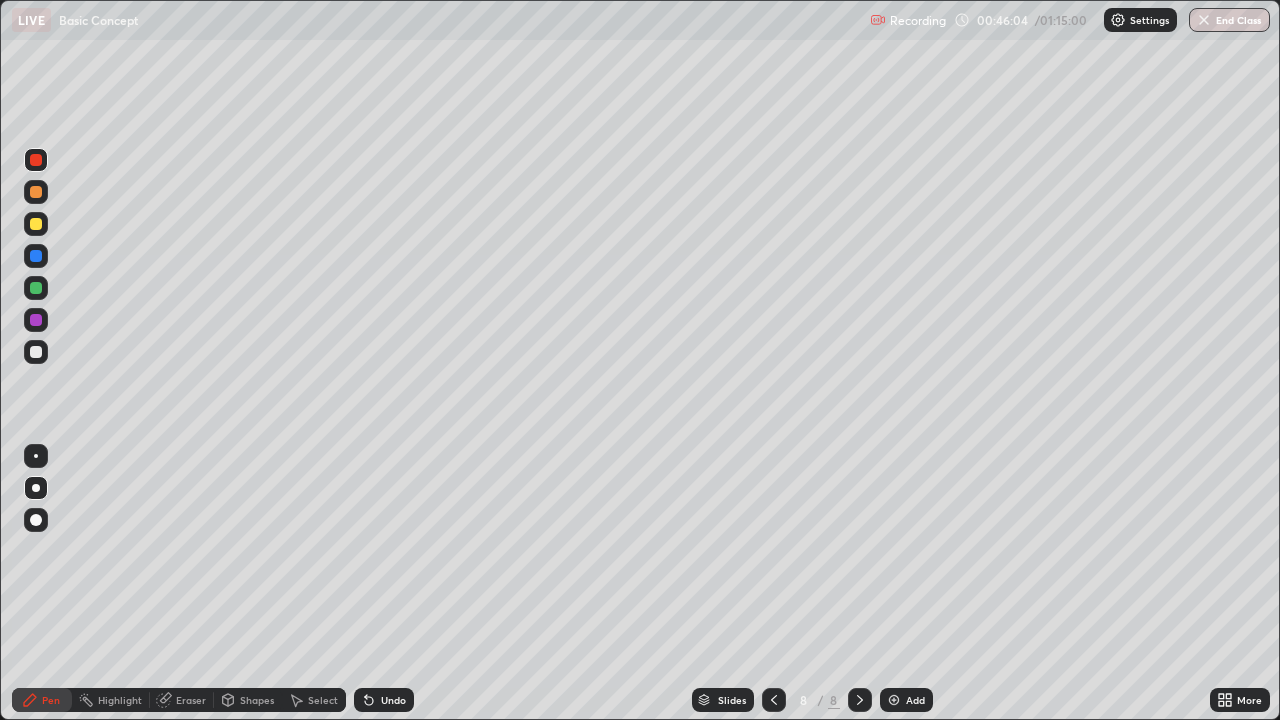 click at bounding box center [36, 352] 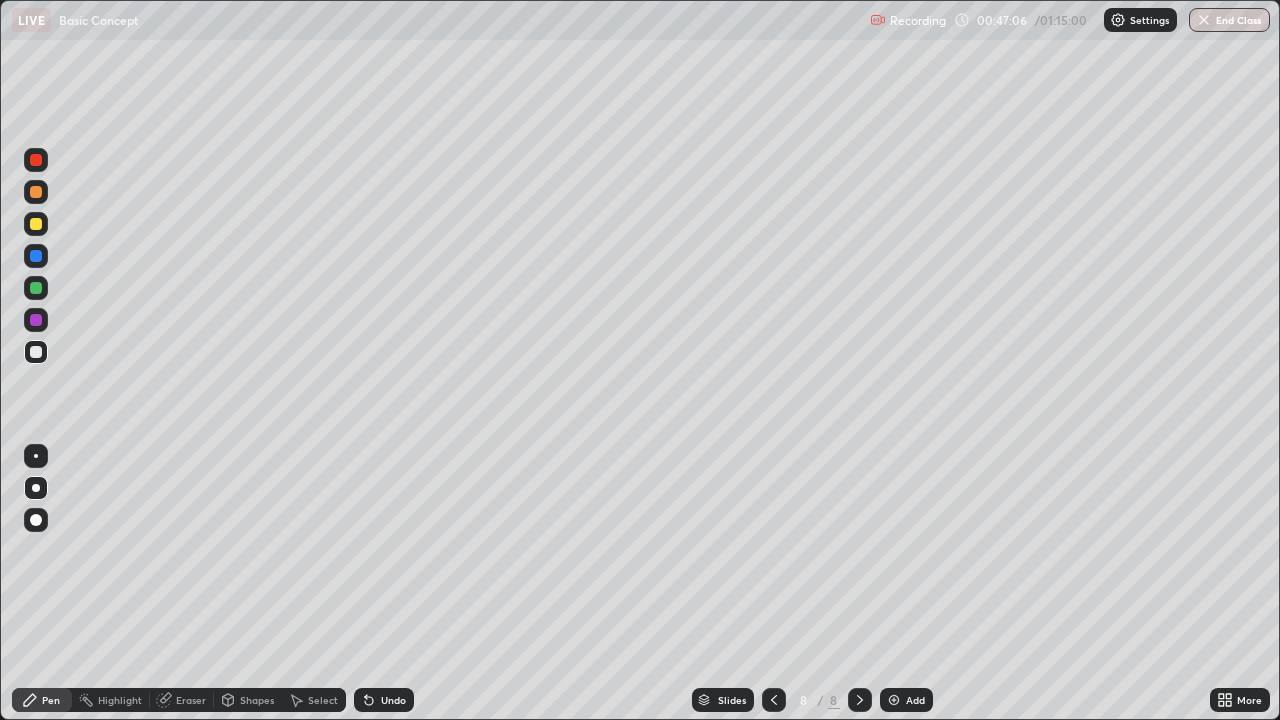 click at bounding box center (36, 224) 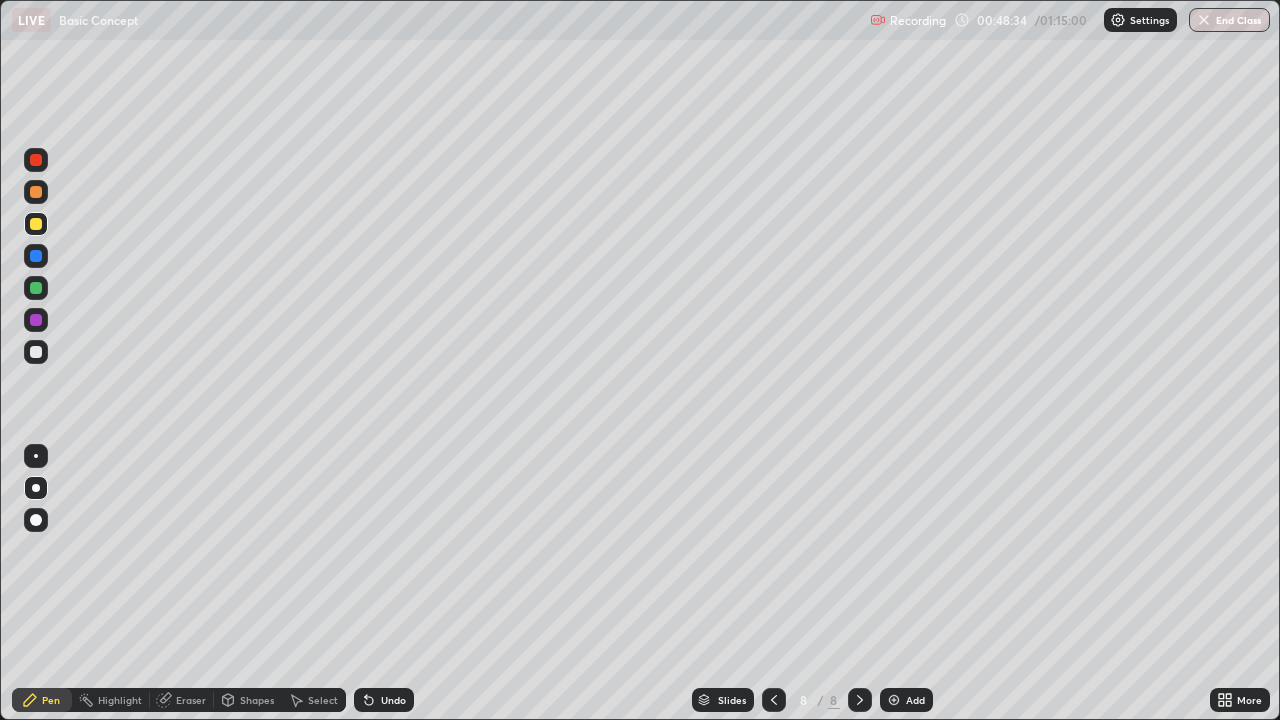 click on "Undo" at bounding box center [384, 700] 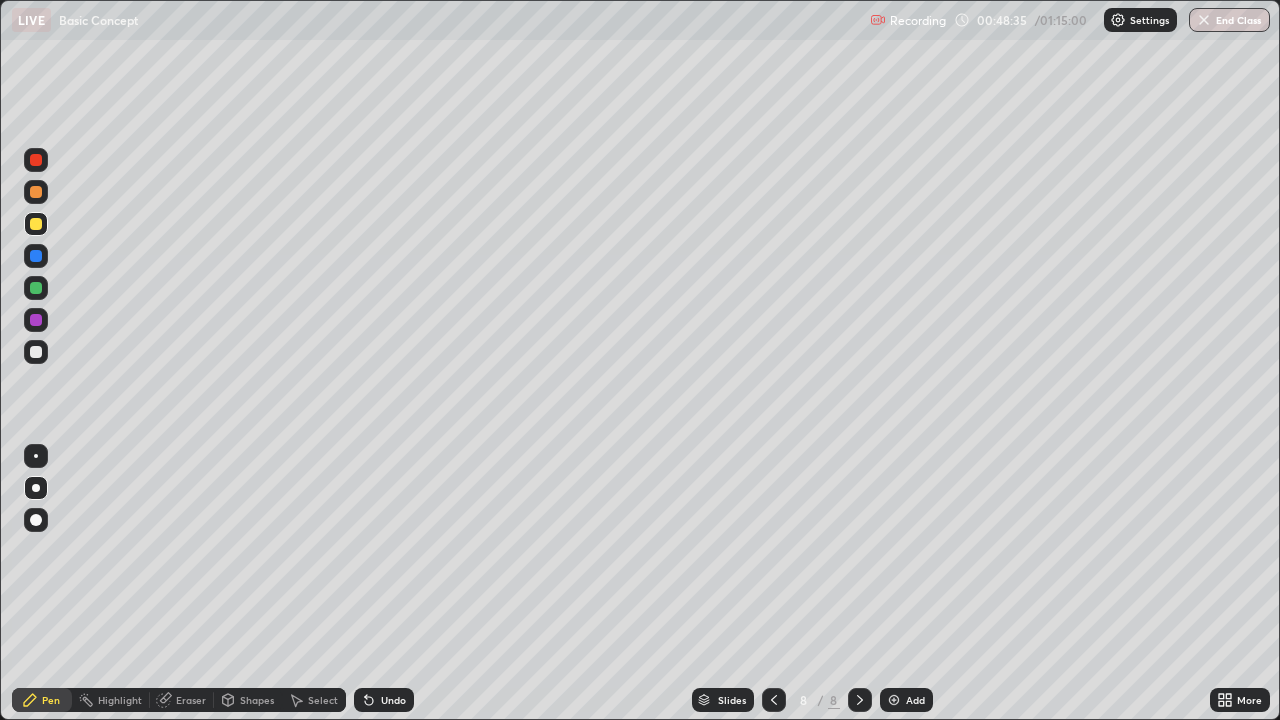 click on "Undo" at bounding box center [384, 700] 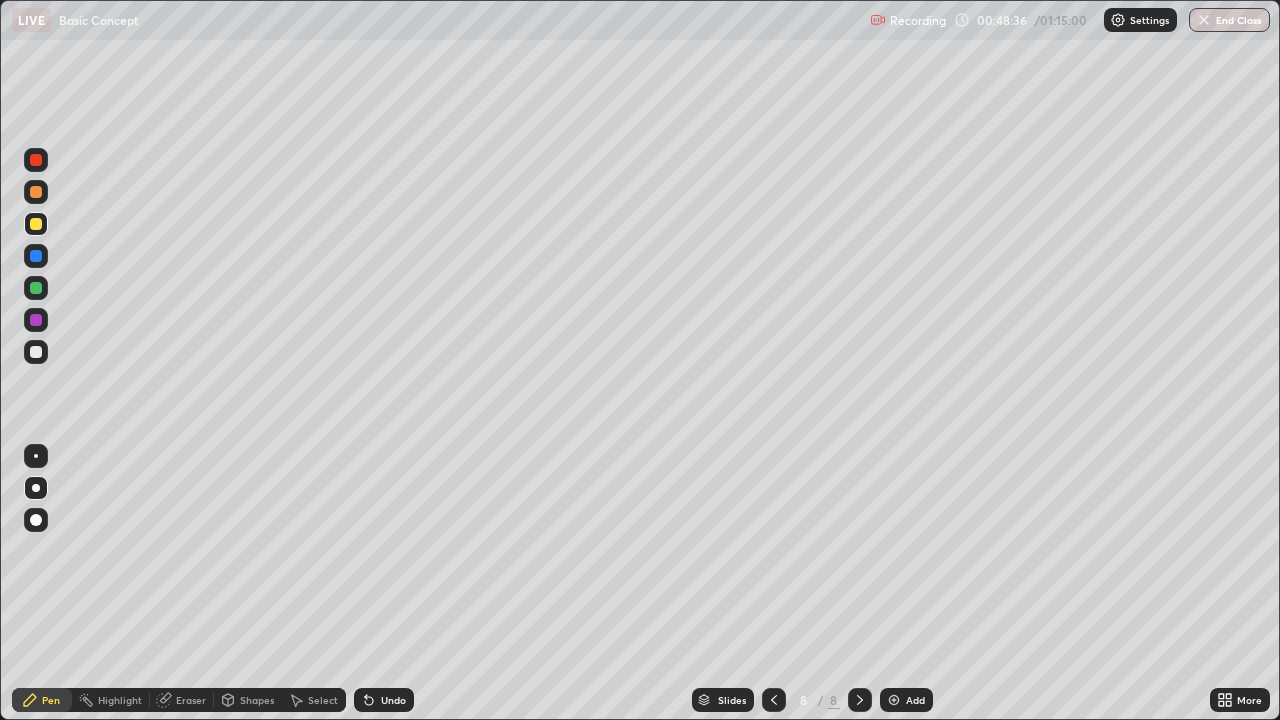 click on "Shapes" at bounding box center (248, 700) 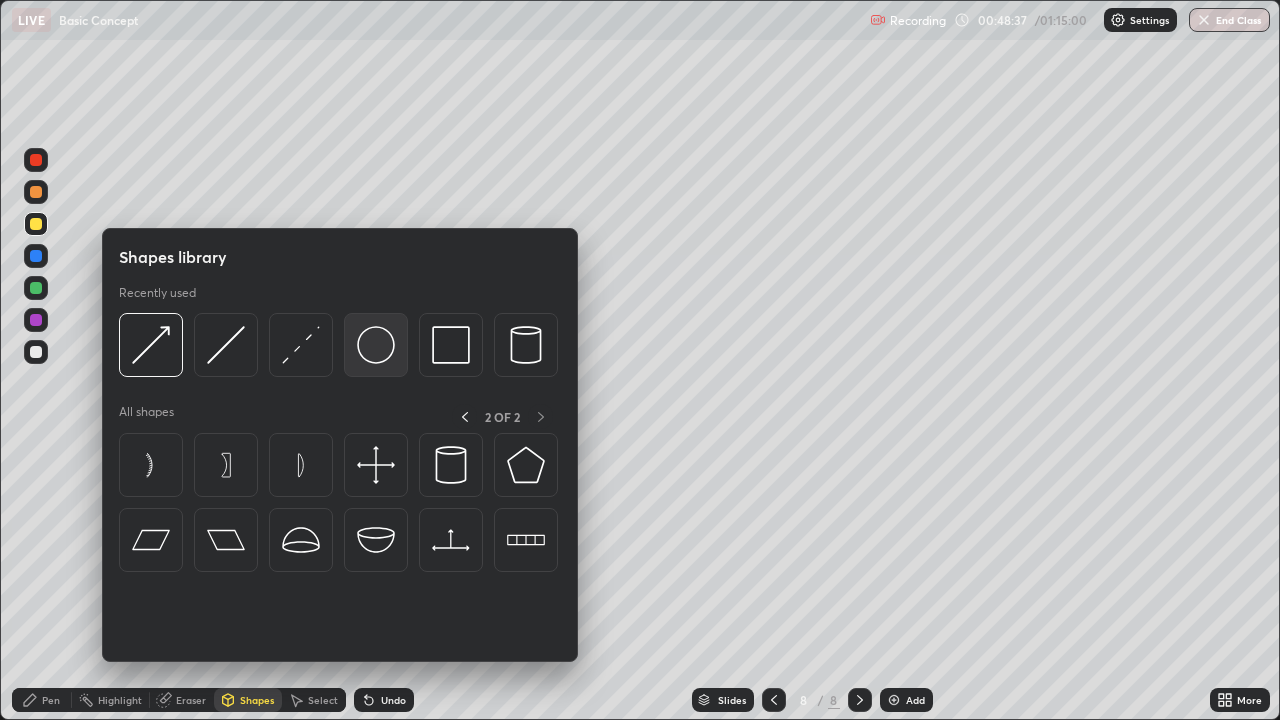 click at bounding box center (376, 345) 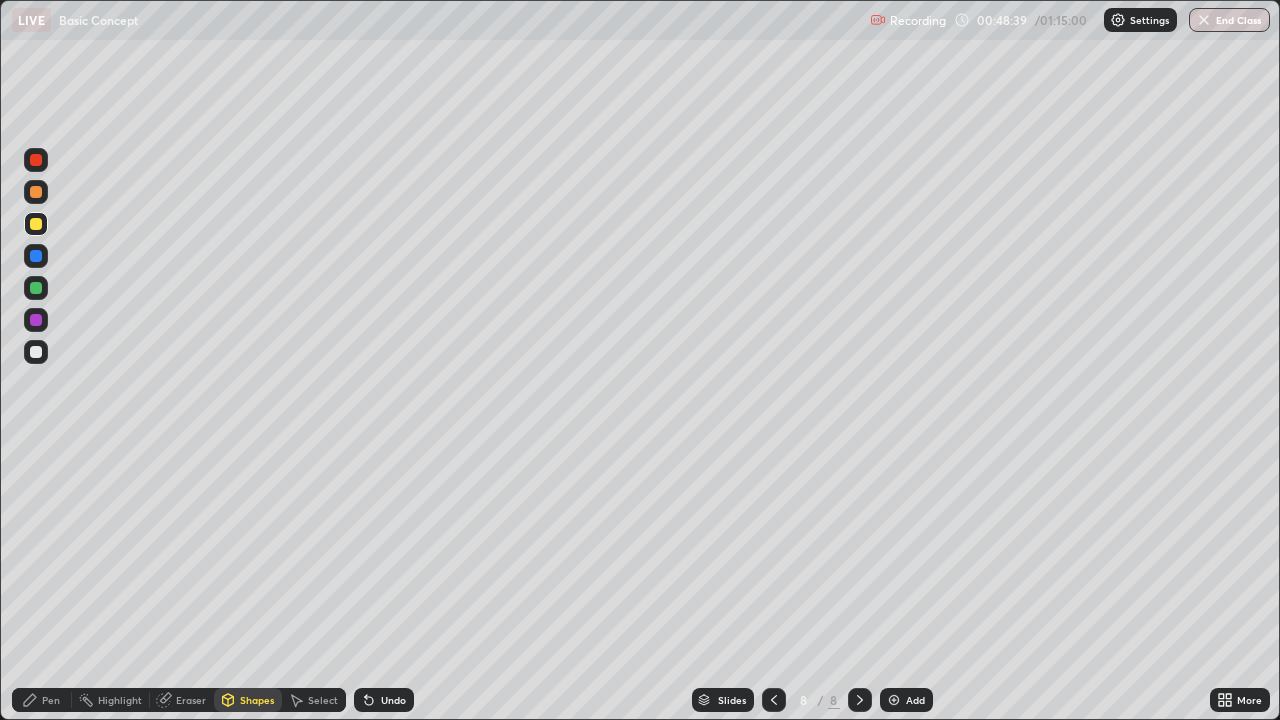 click on "Shapes" at bounding box center (257, 700) 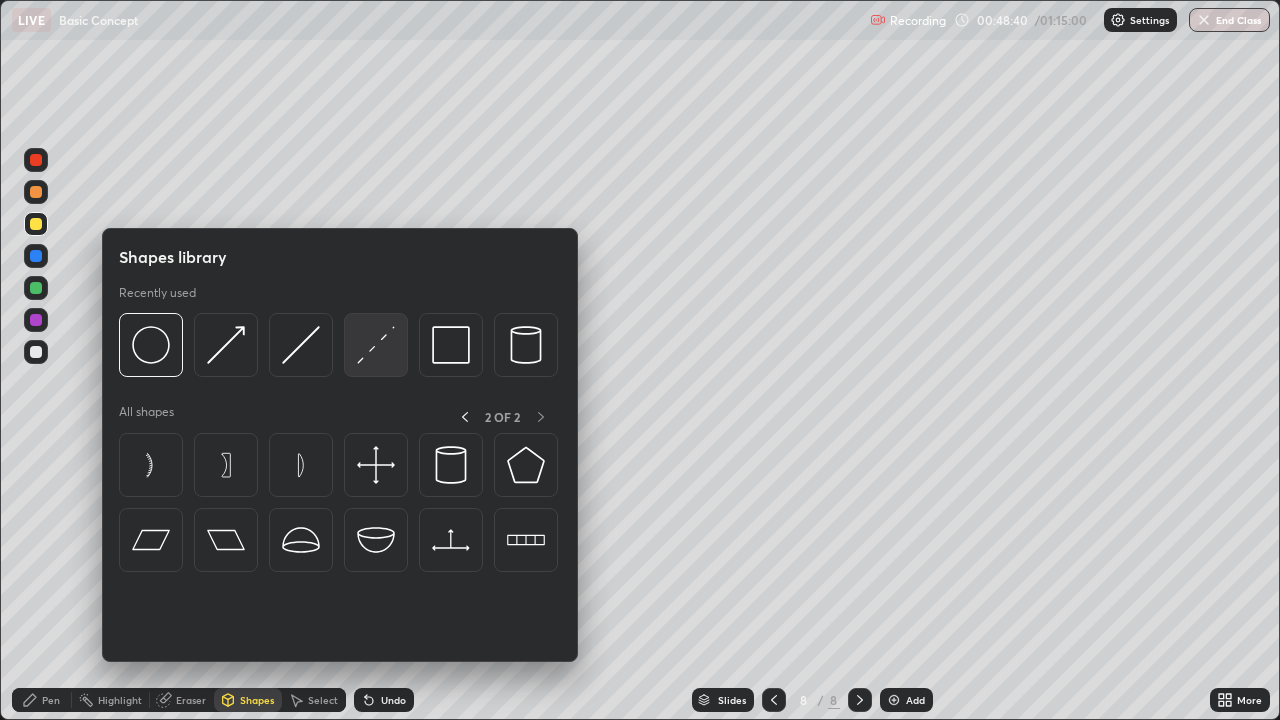 click at bounding box center (376, 345) 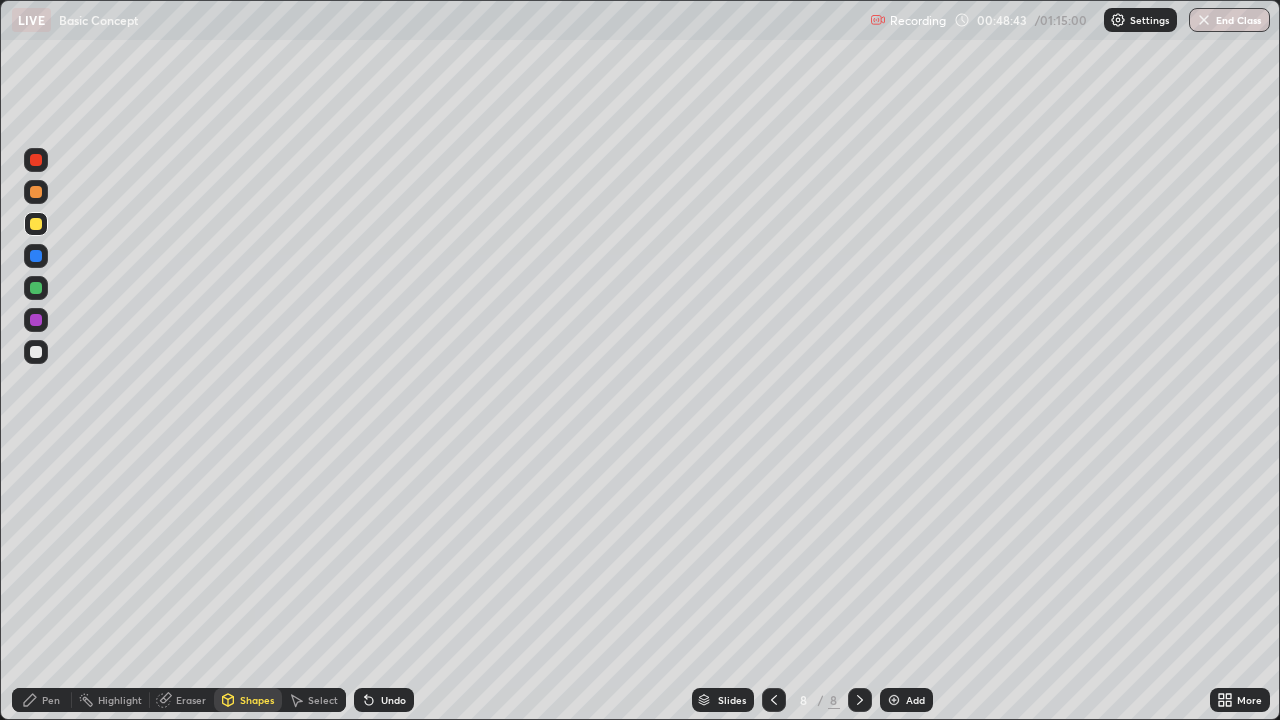 click on "Shapes" at bounding box center (257, 700) 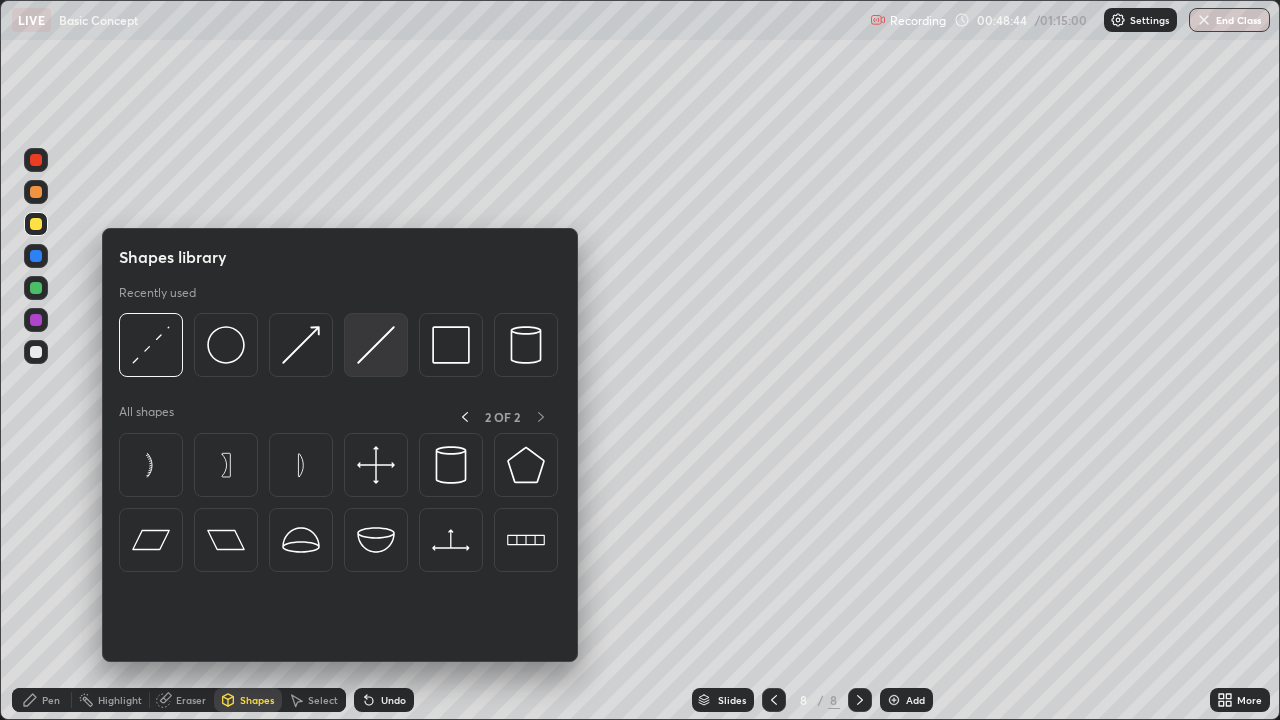 click at bounding box center (376, 345) 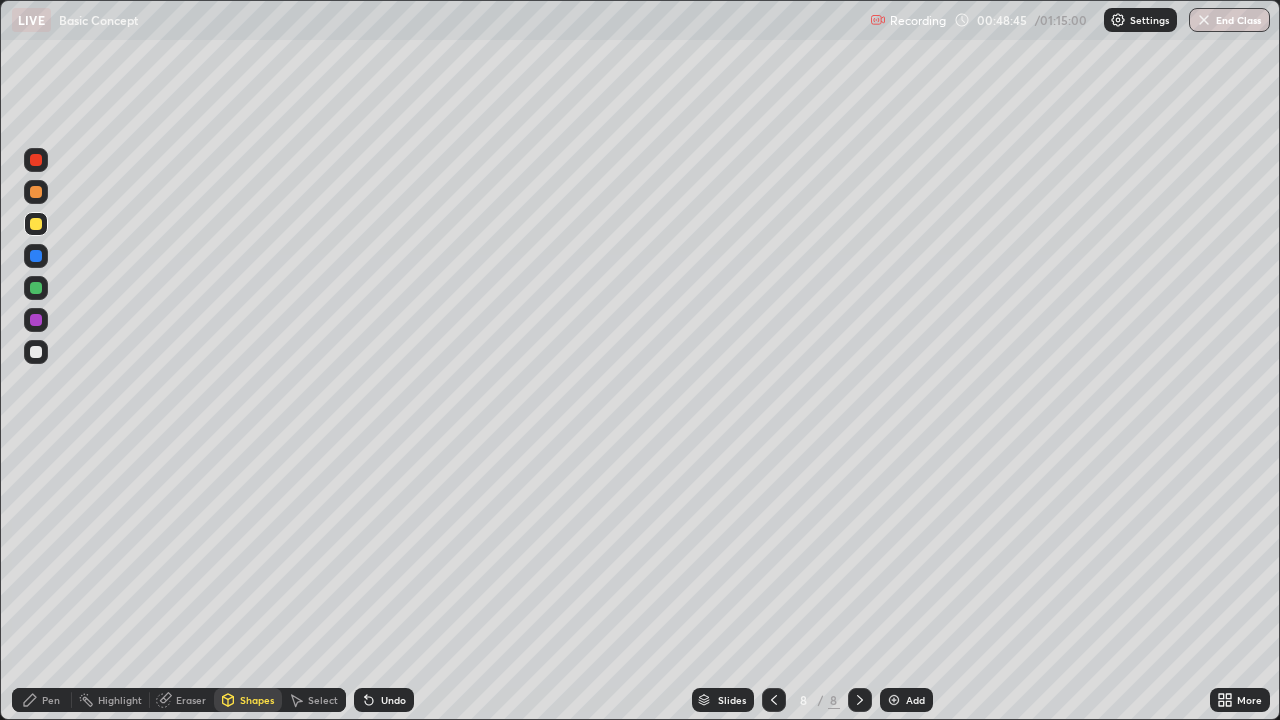 click at bounding box center [36, 192] 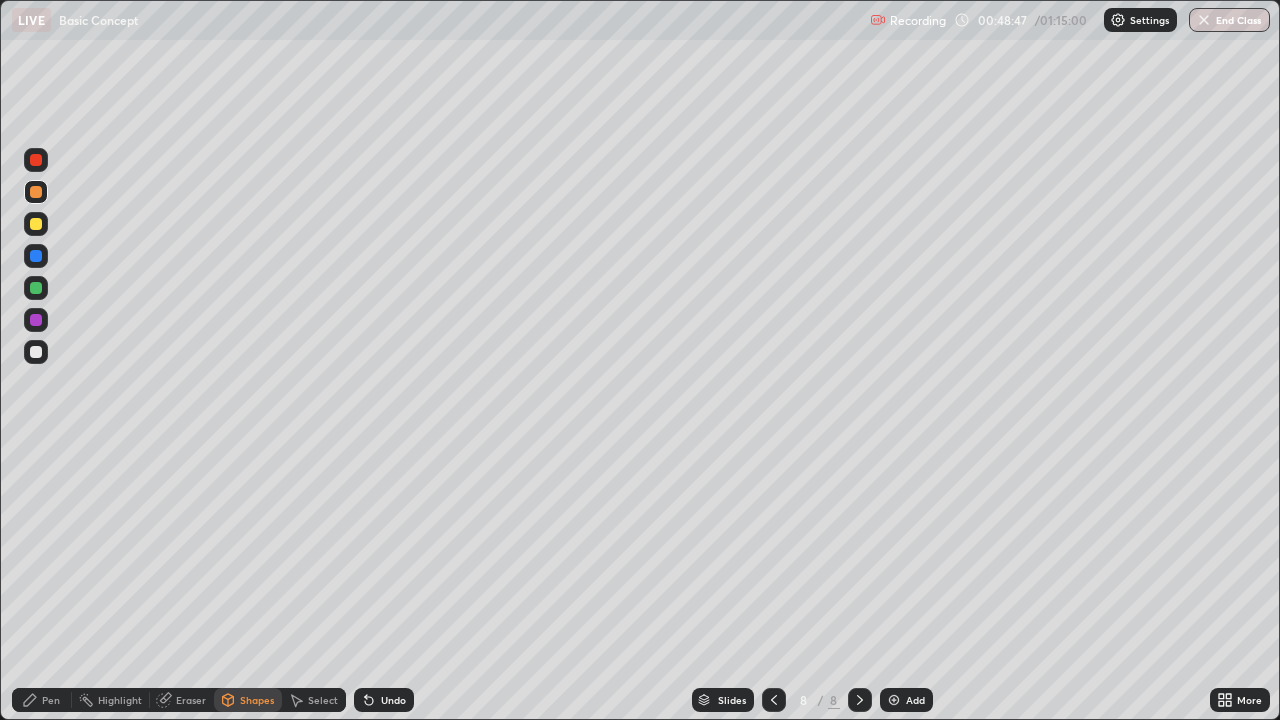 click on "Pen" at bounding box center (51, 700) 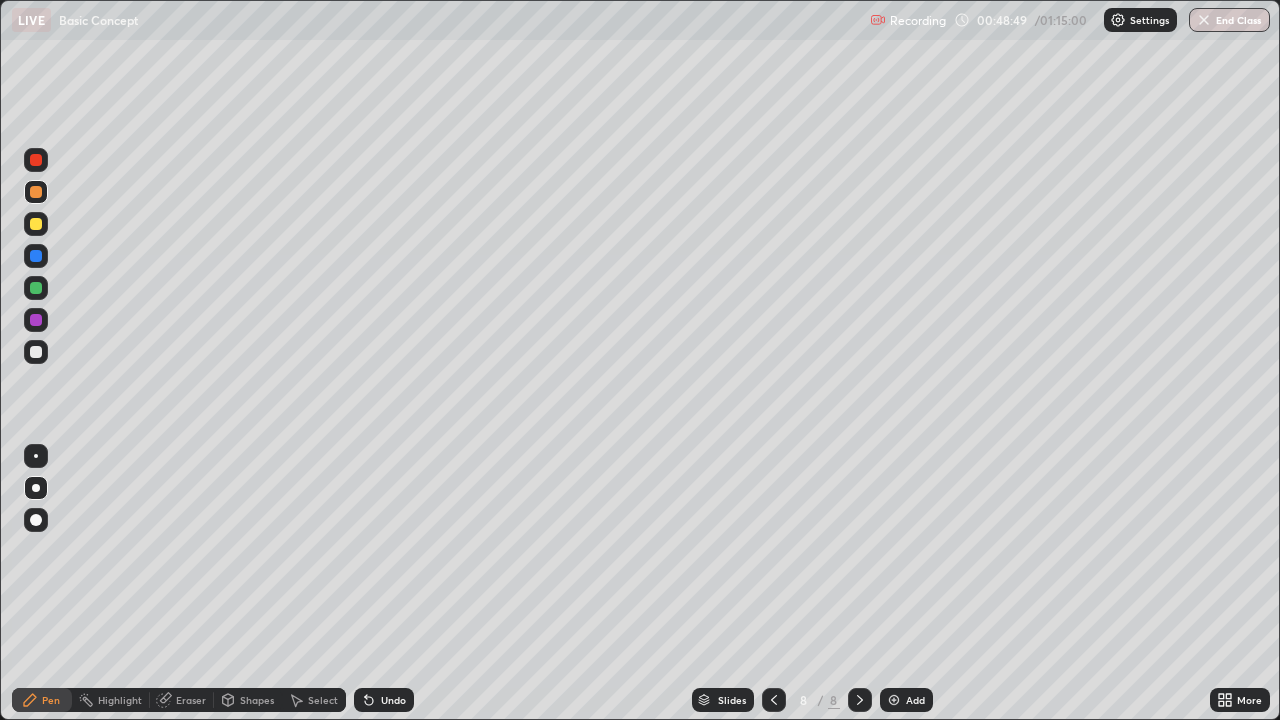 click on "Shapes" at bounding box center [257, 700] 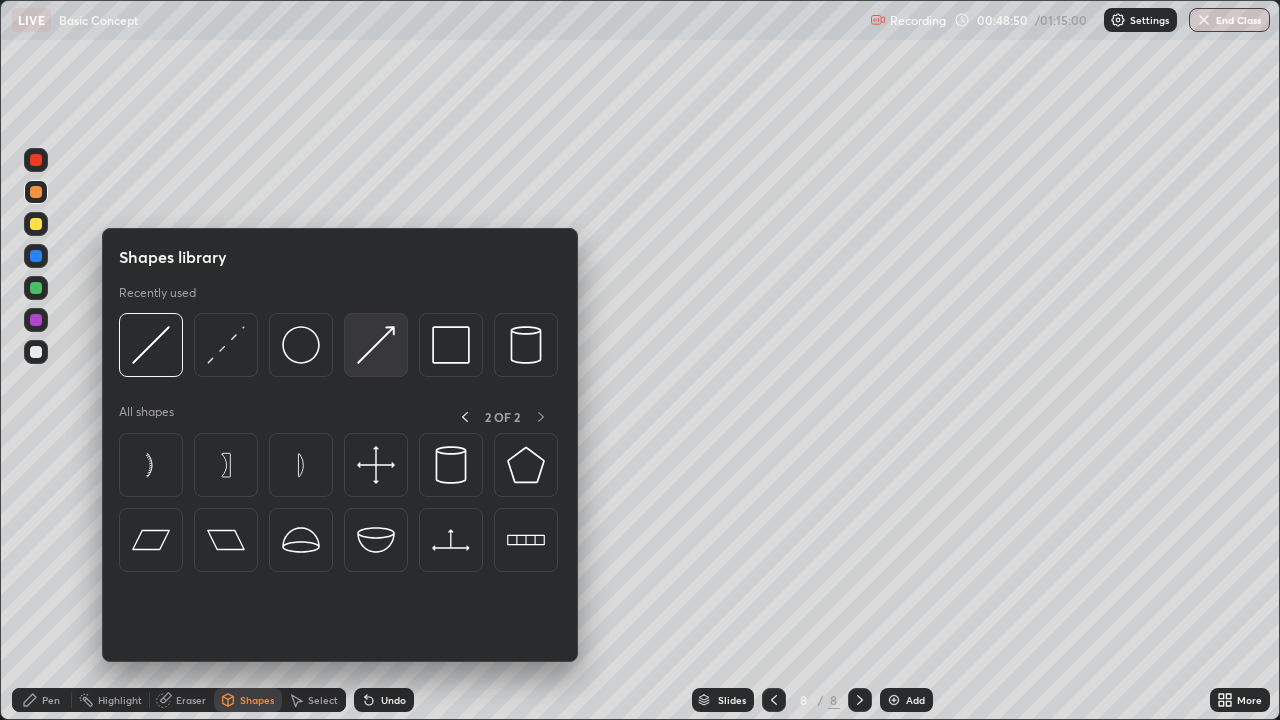 click at bounding box center (376, 345) 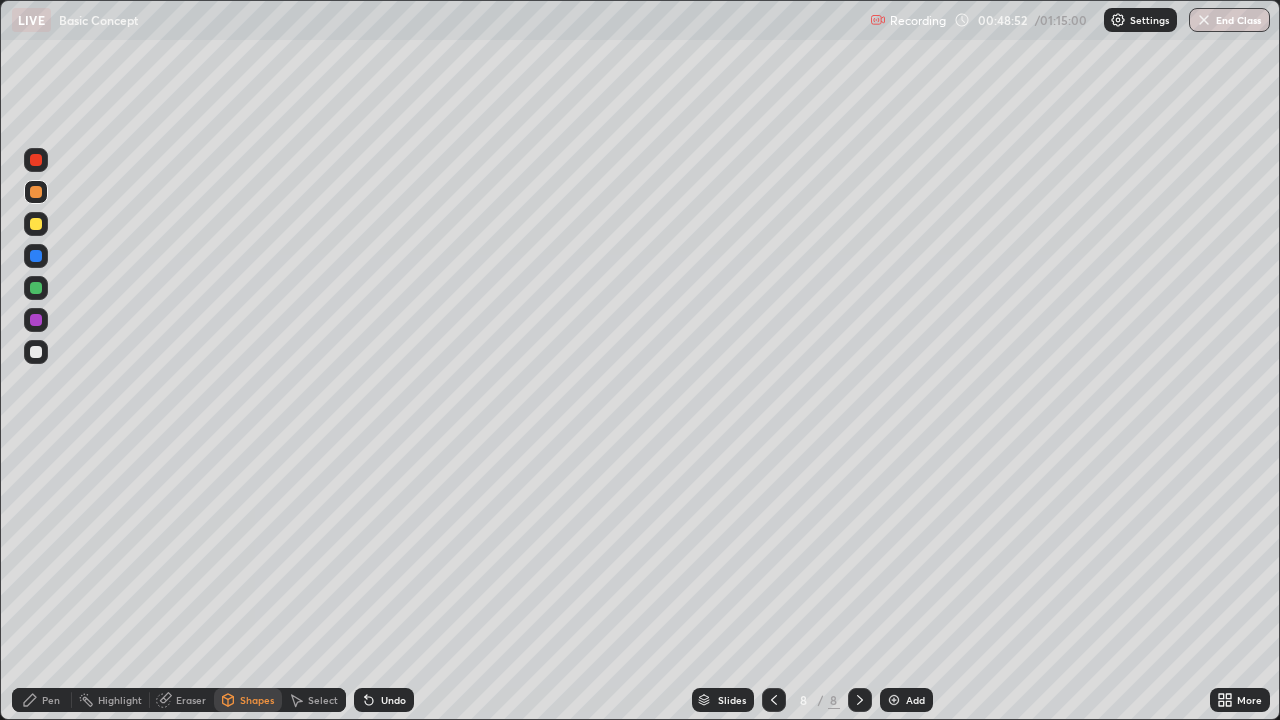 click 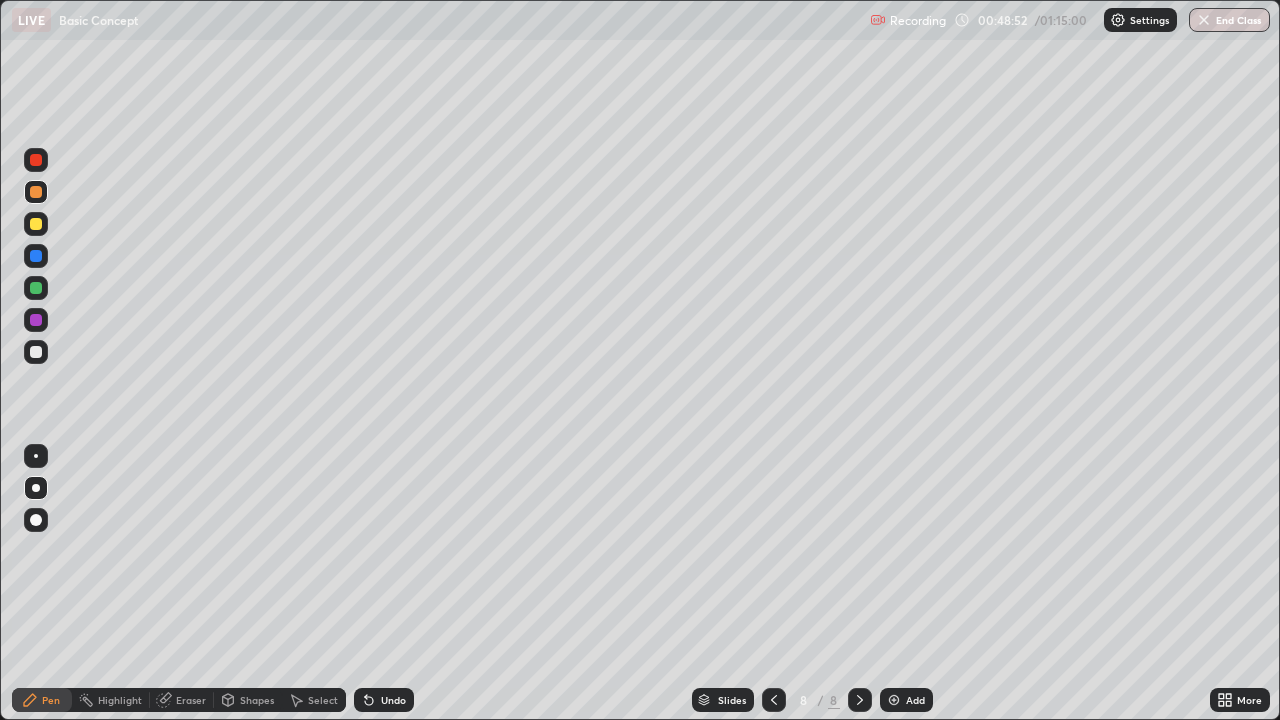 click at bounding box center [36, 352] 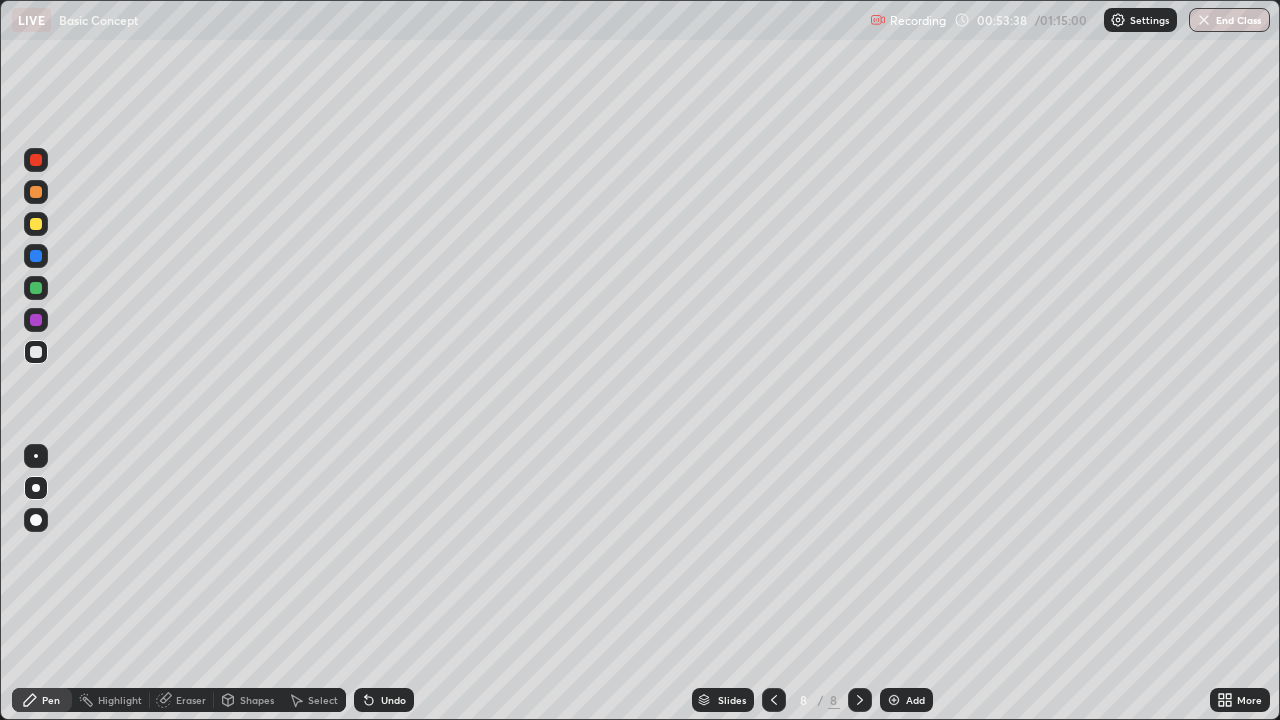 click on "Add" at bounding box center (915, 700) 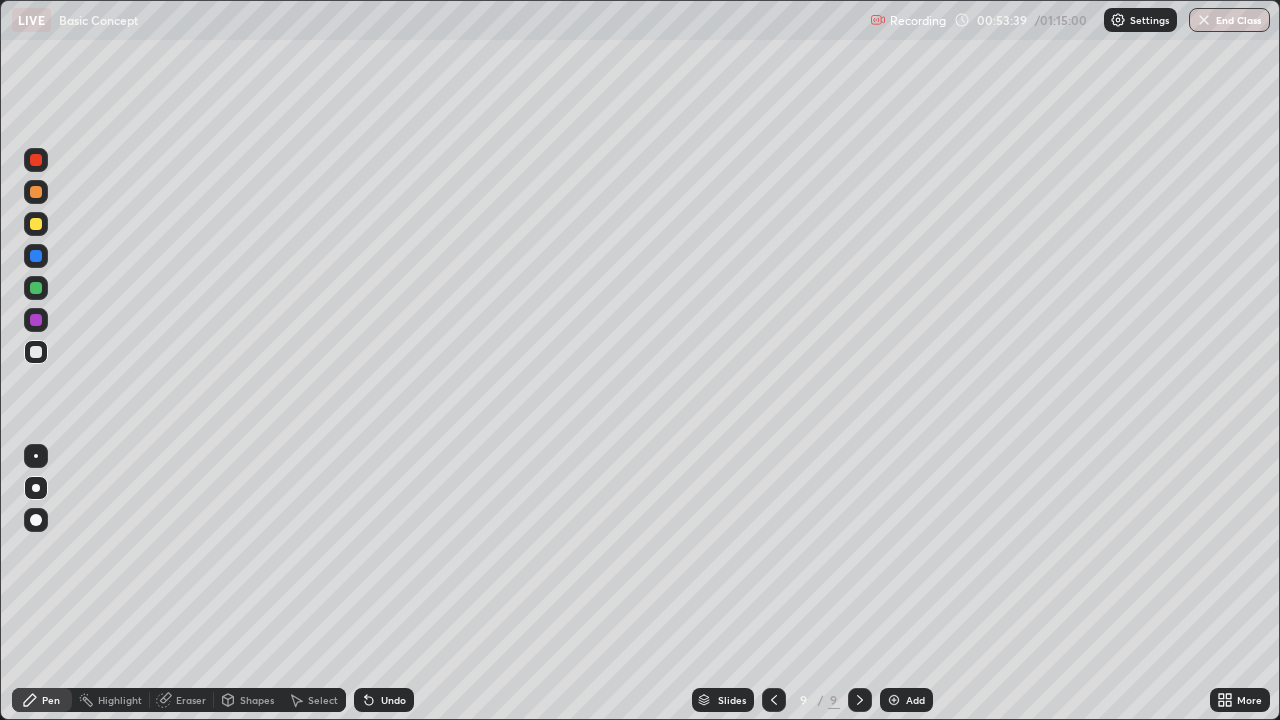 click on "Shapes" at bounding box center (257, 700) 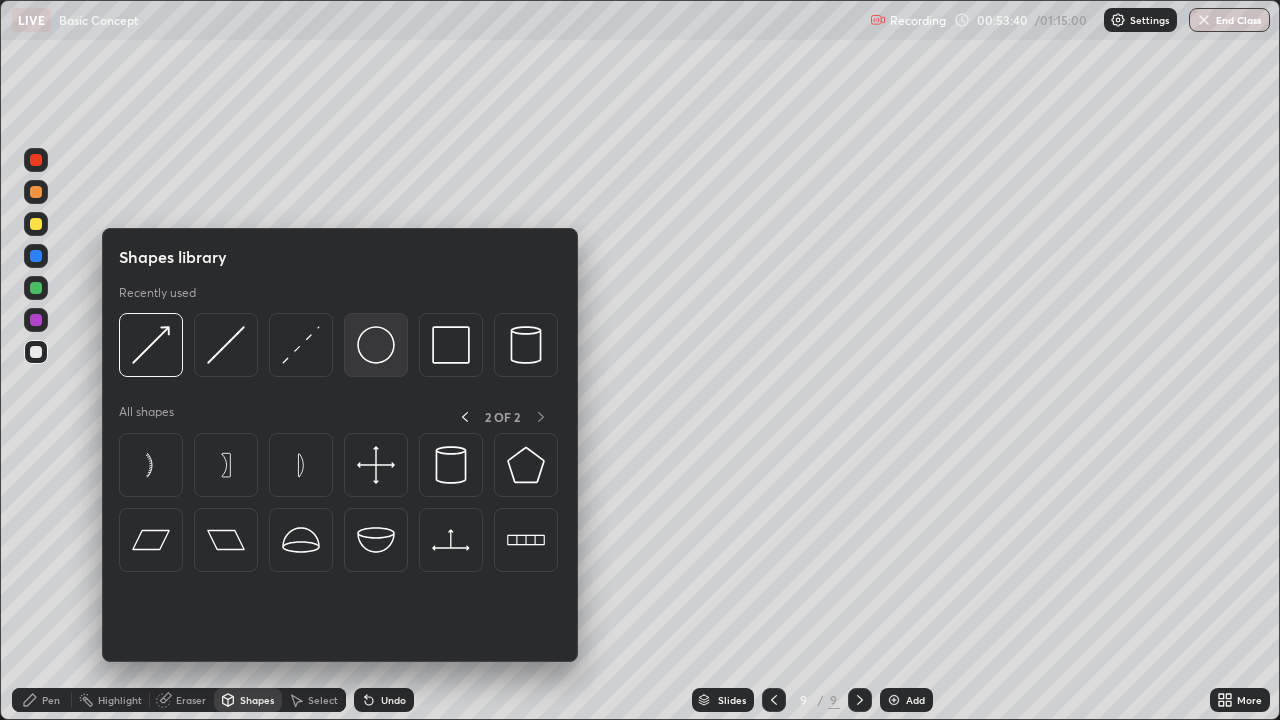 click at bounding box center (376, 345) 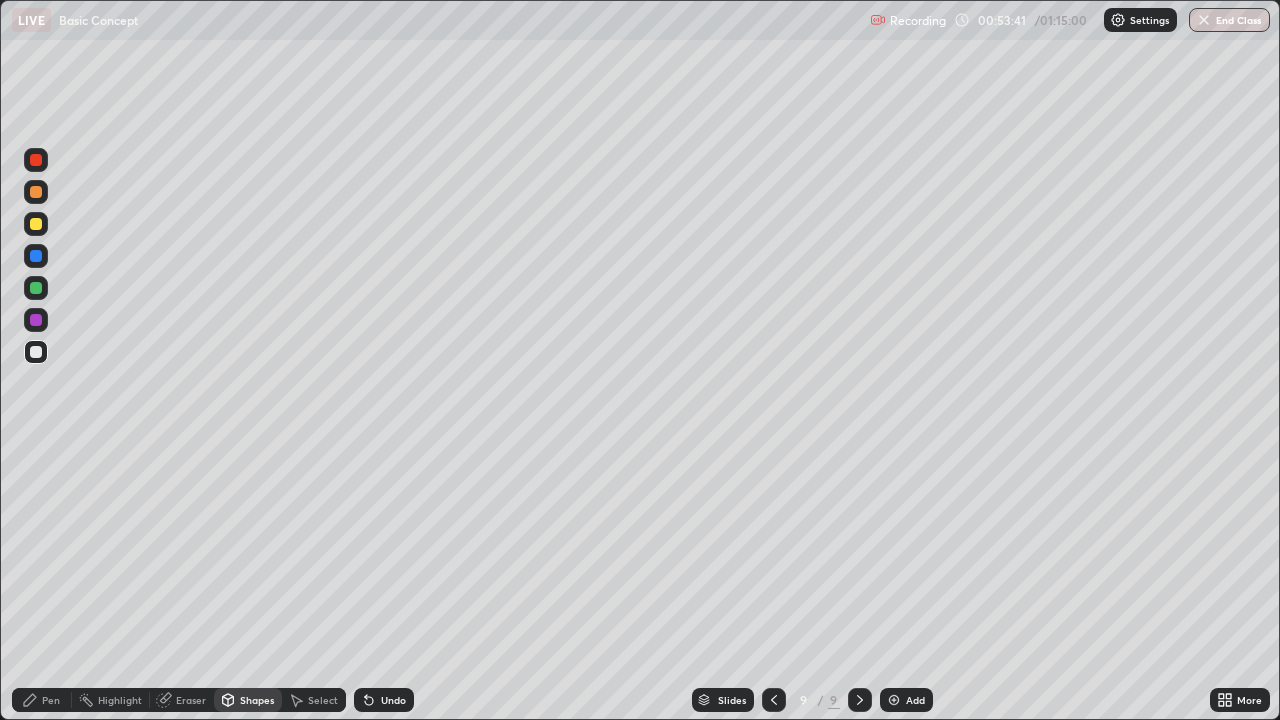 click on "Shapes" at bounding box center [257, 700] 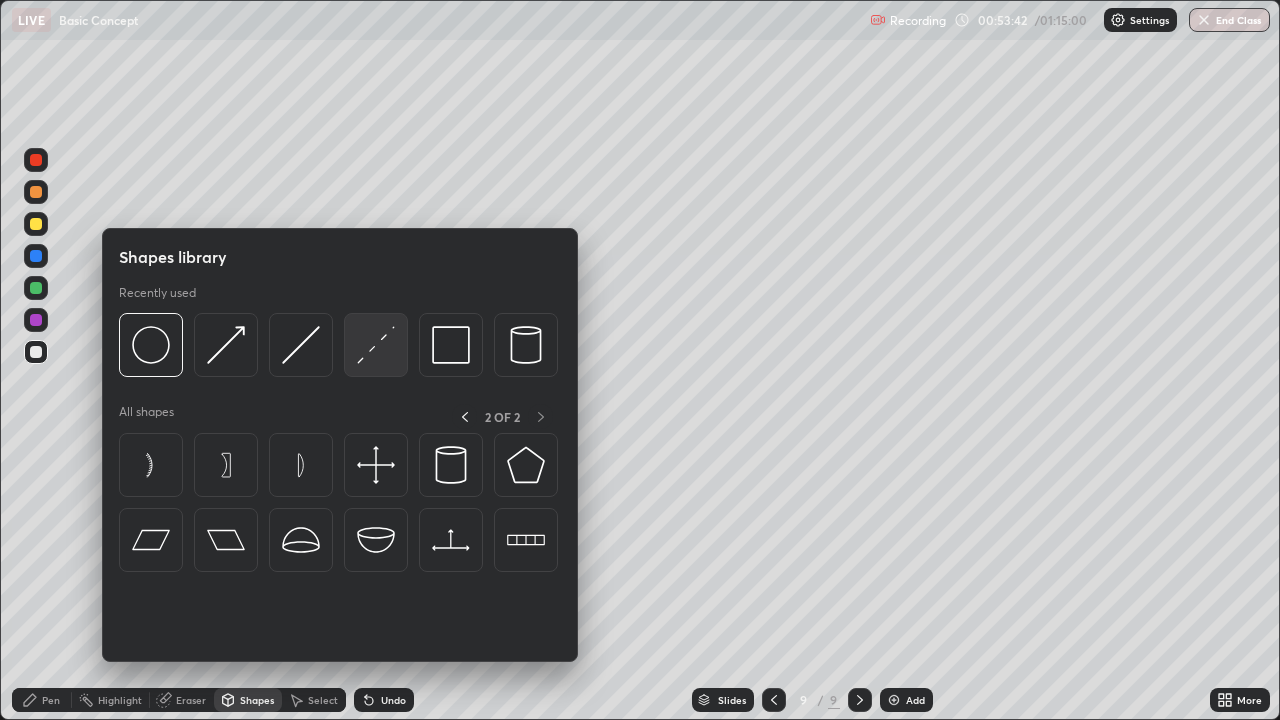 click at bounding box center [376, 345] 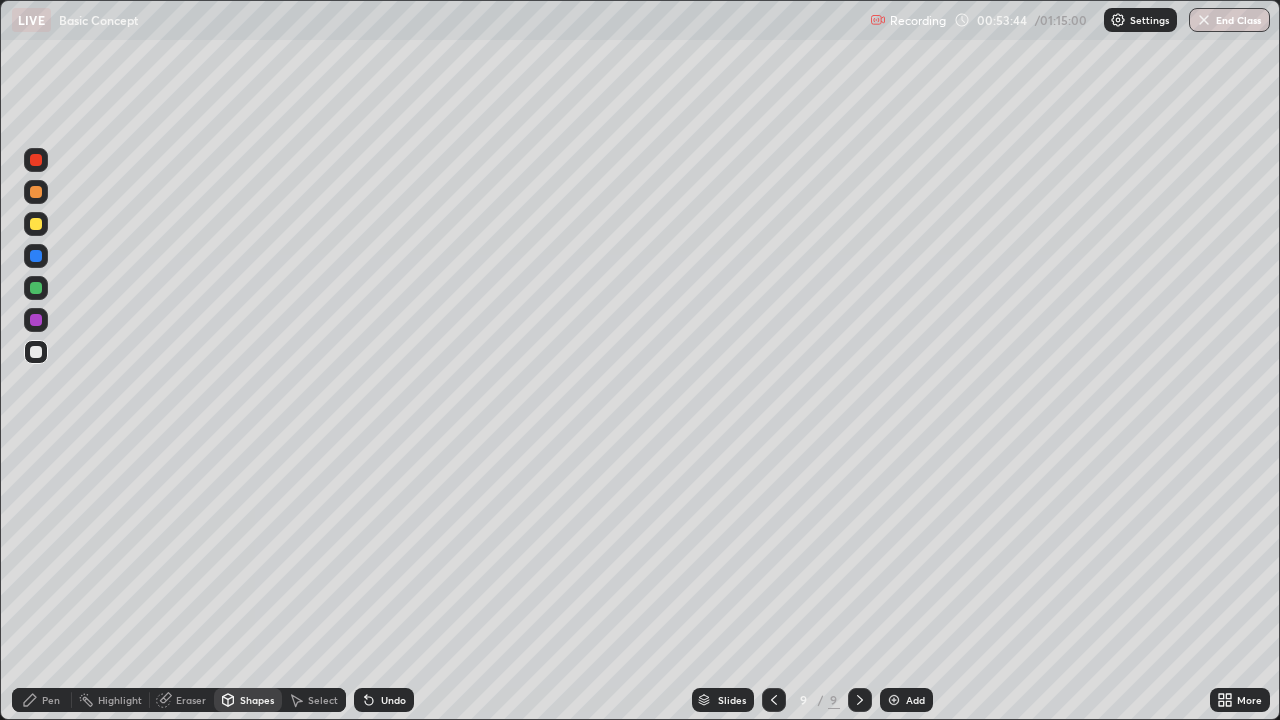 click on "Shapes" at bounding box center (257, 700) 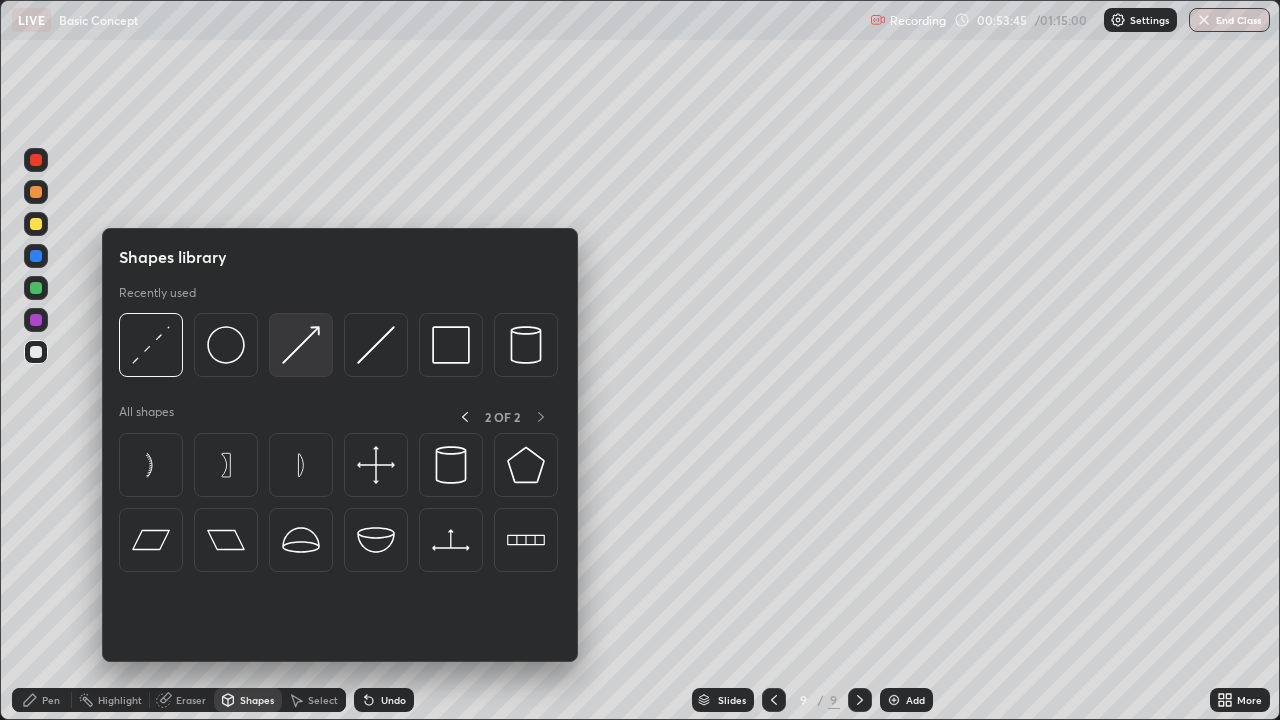 click at bounding box center [301, 345] 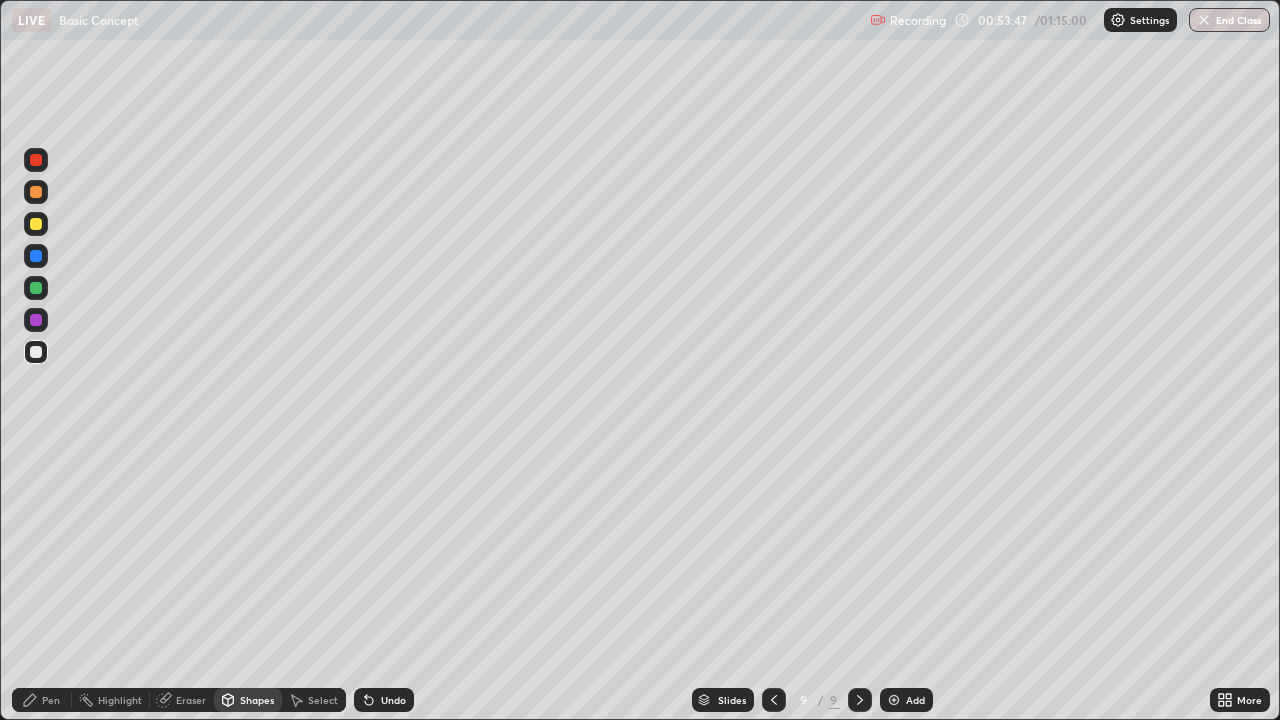 click on "Pen" at bounding box center (42, 700) 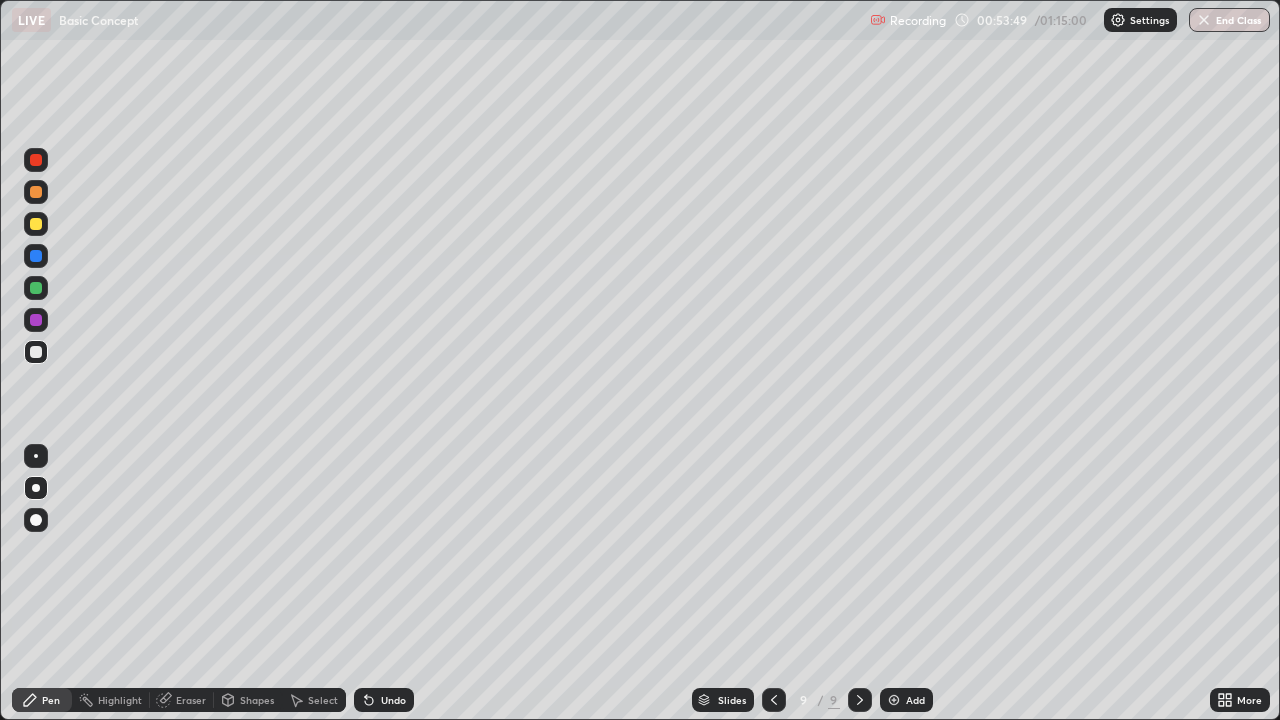 click on "Shapes" at bounding box center (257, 700) 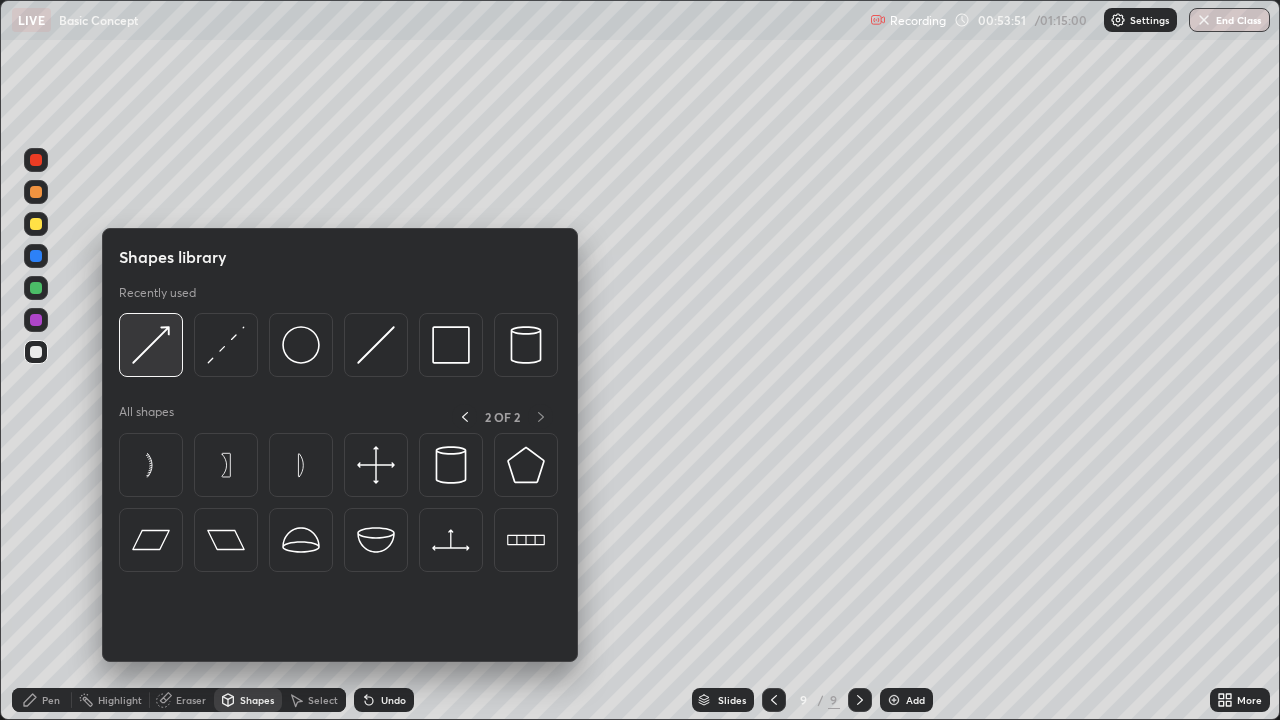 click at bounding box center [151, 345] 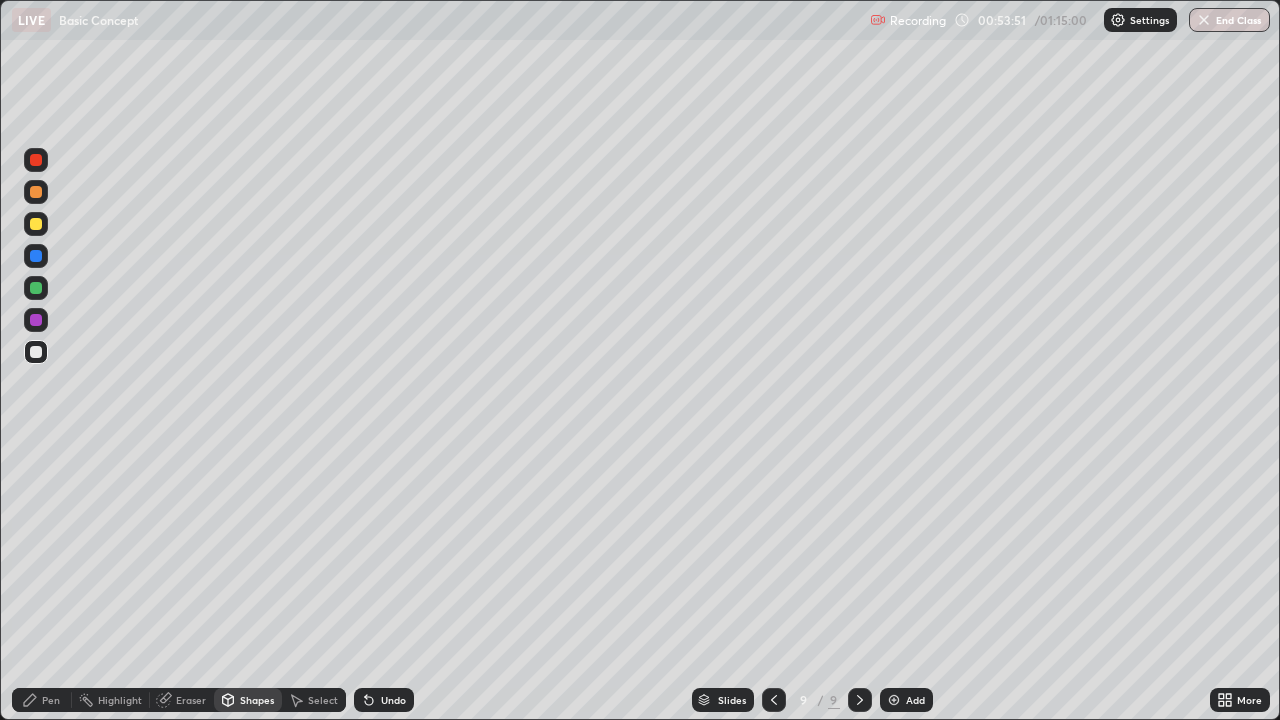 click at bounding box center (36, 224) 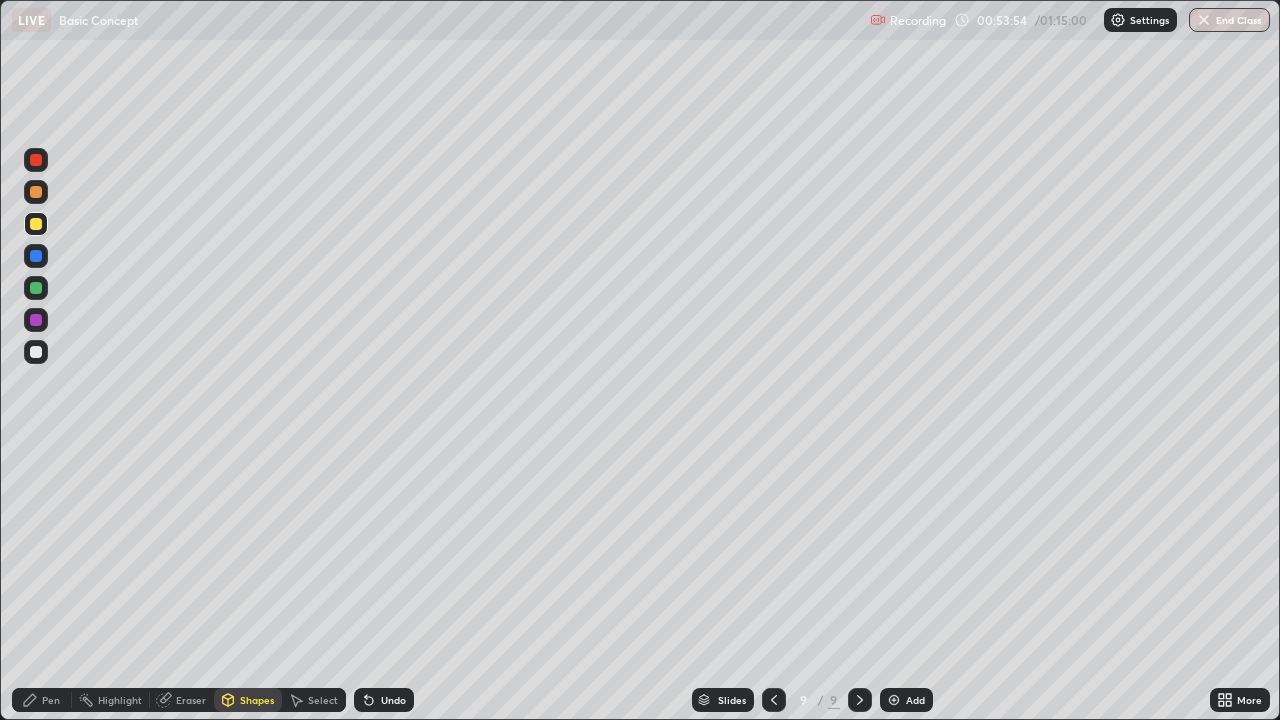 click on "Pen" at bounding box center [51, 700] 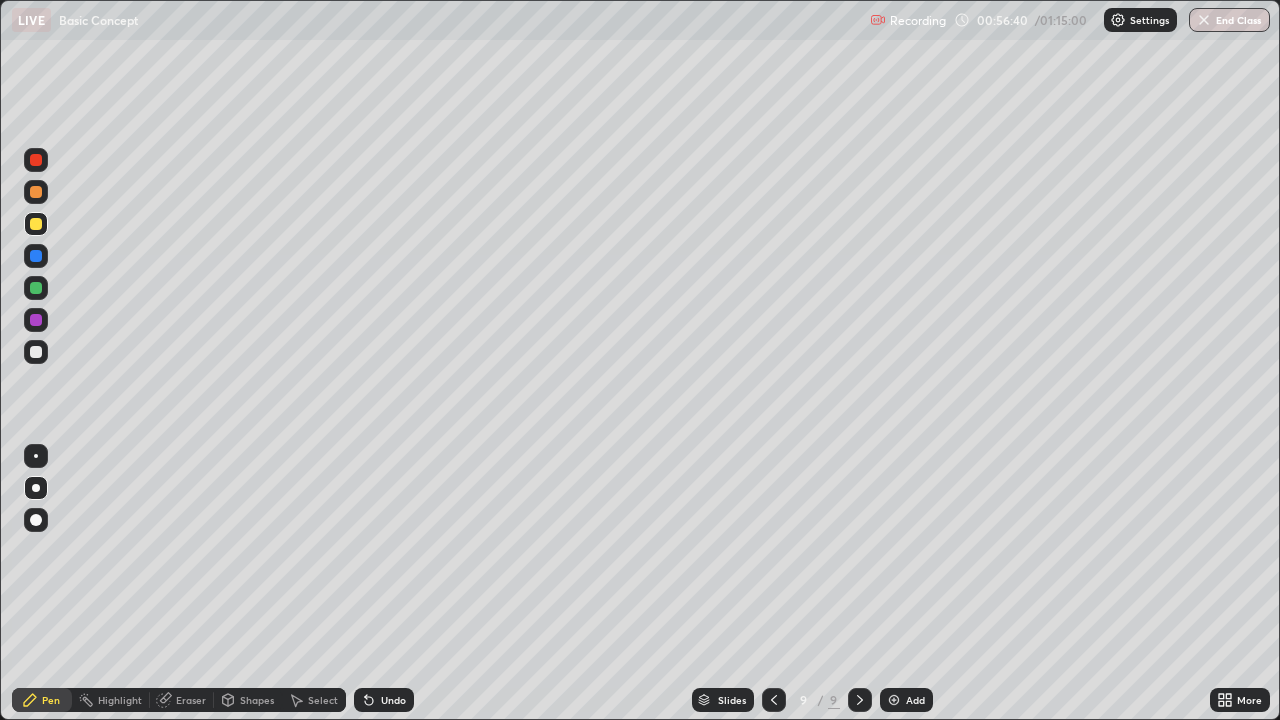 click 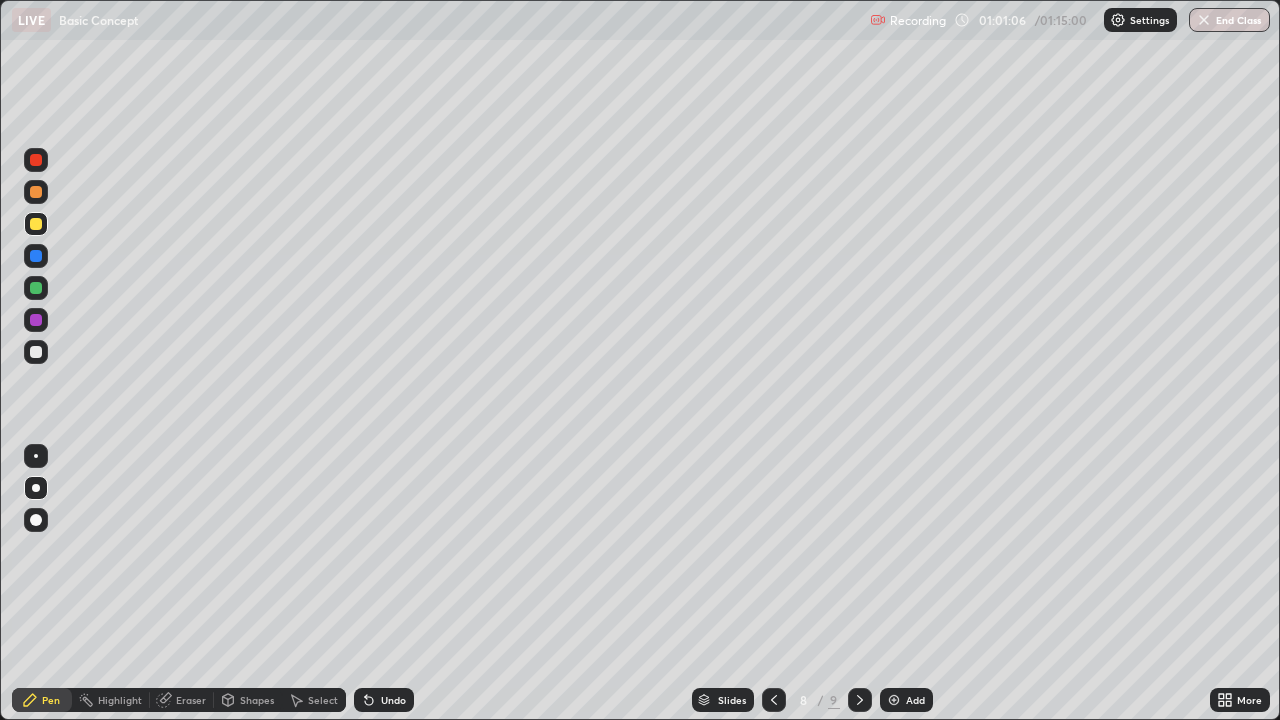 click 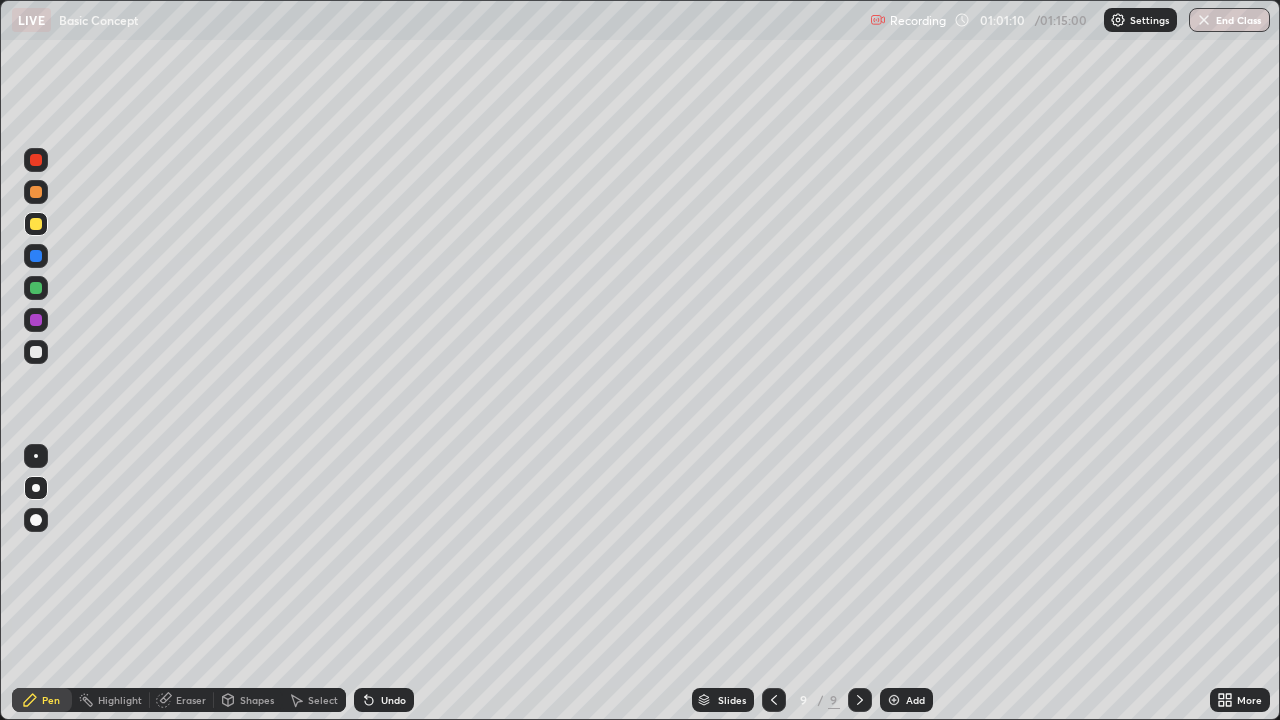 click 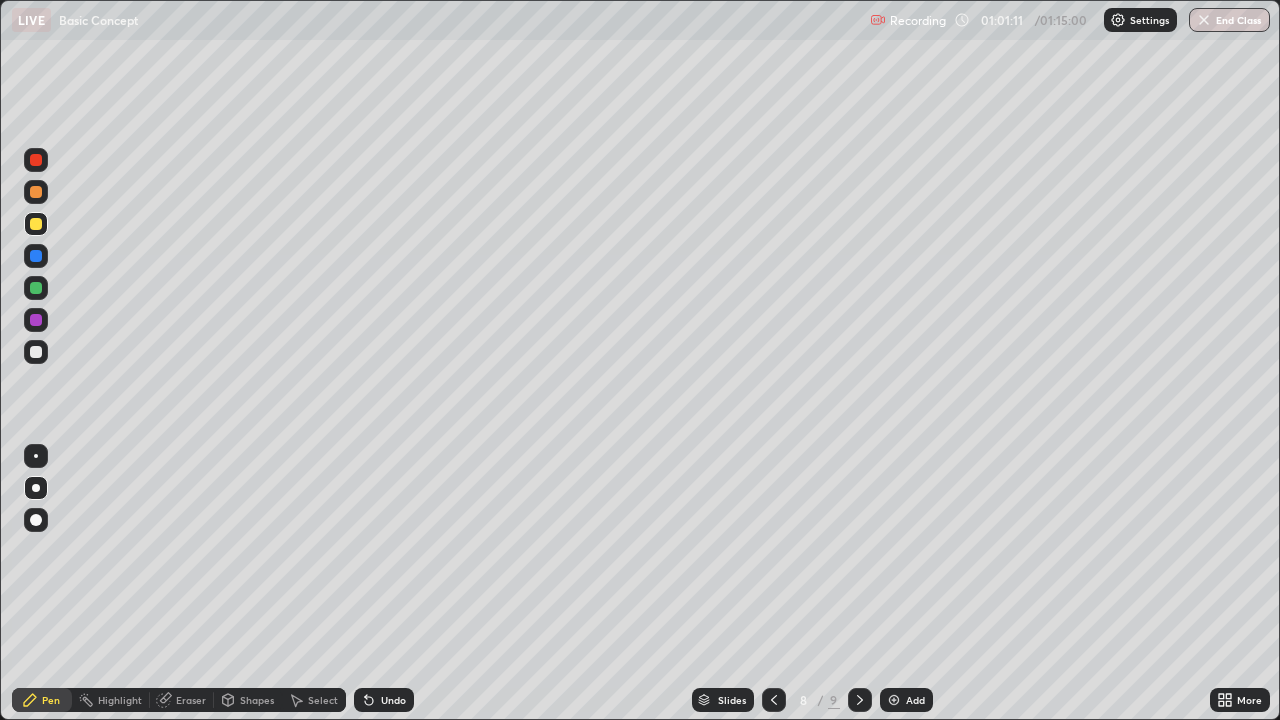 click at bounding box center [894, 700] 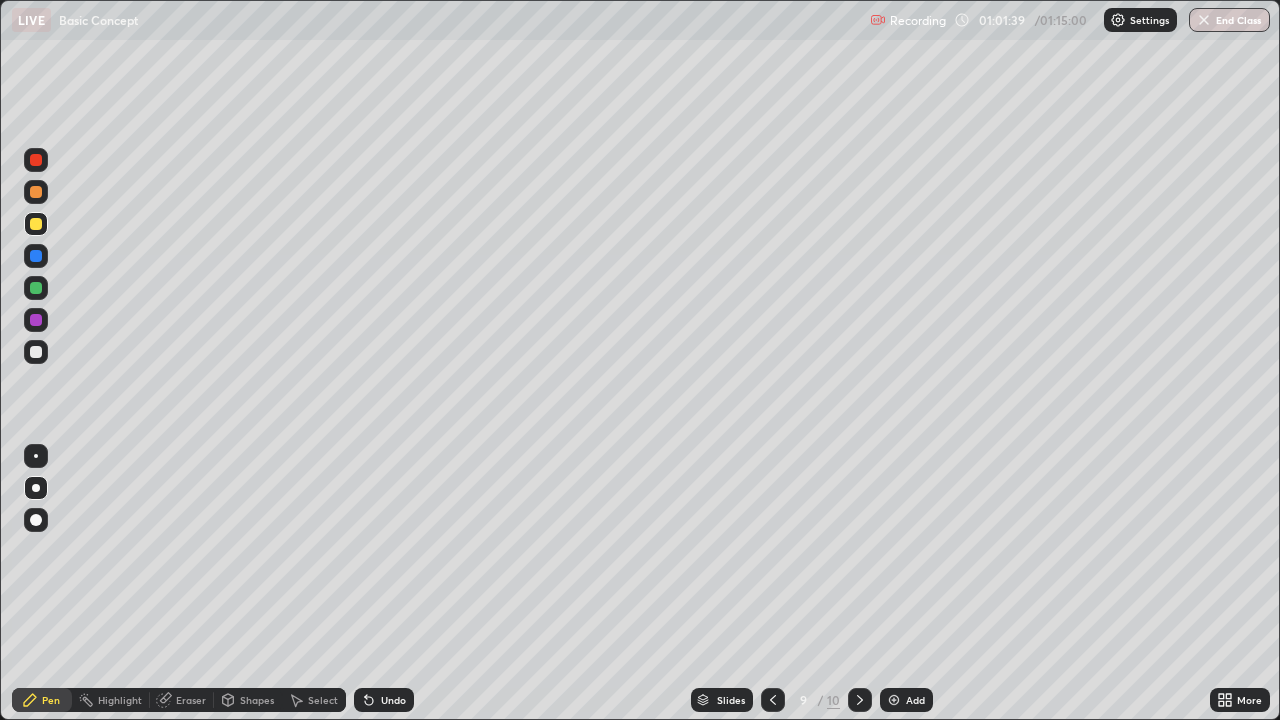 click 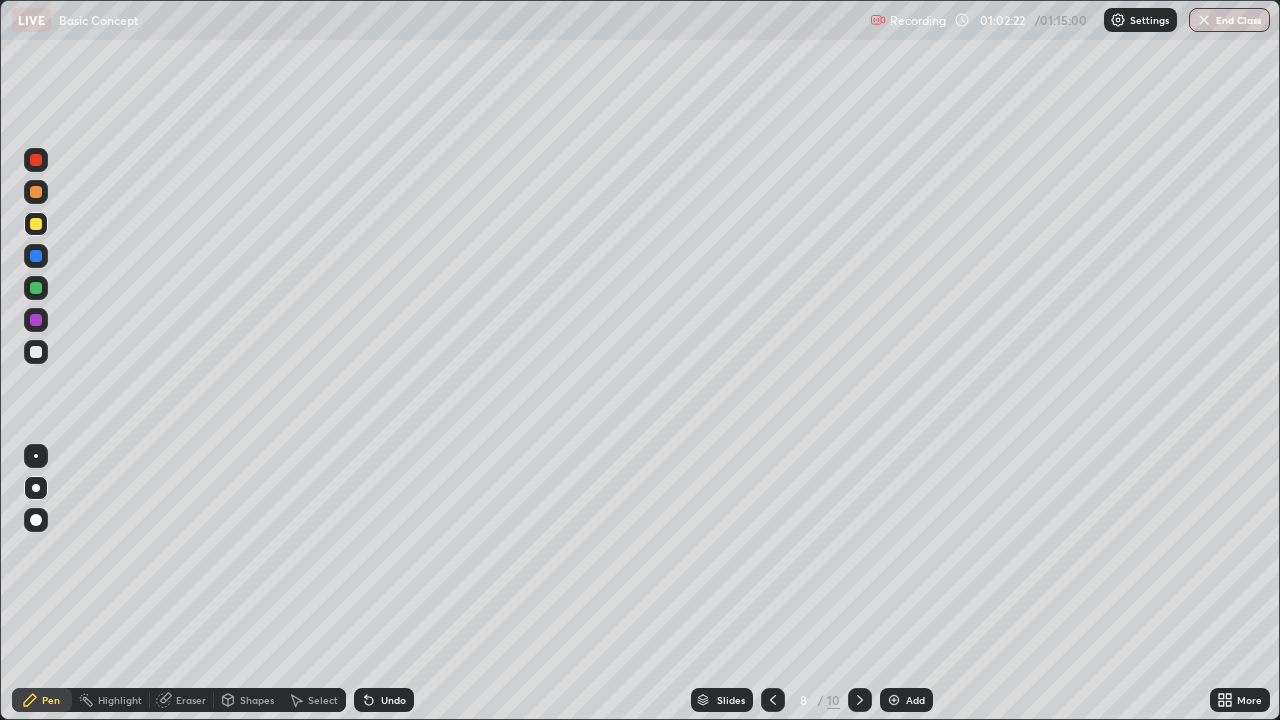 click 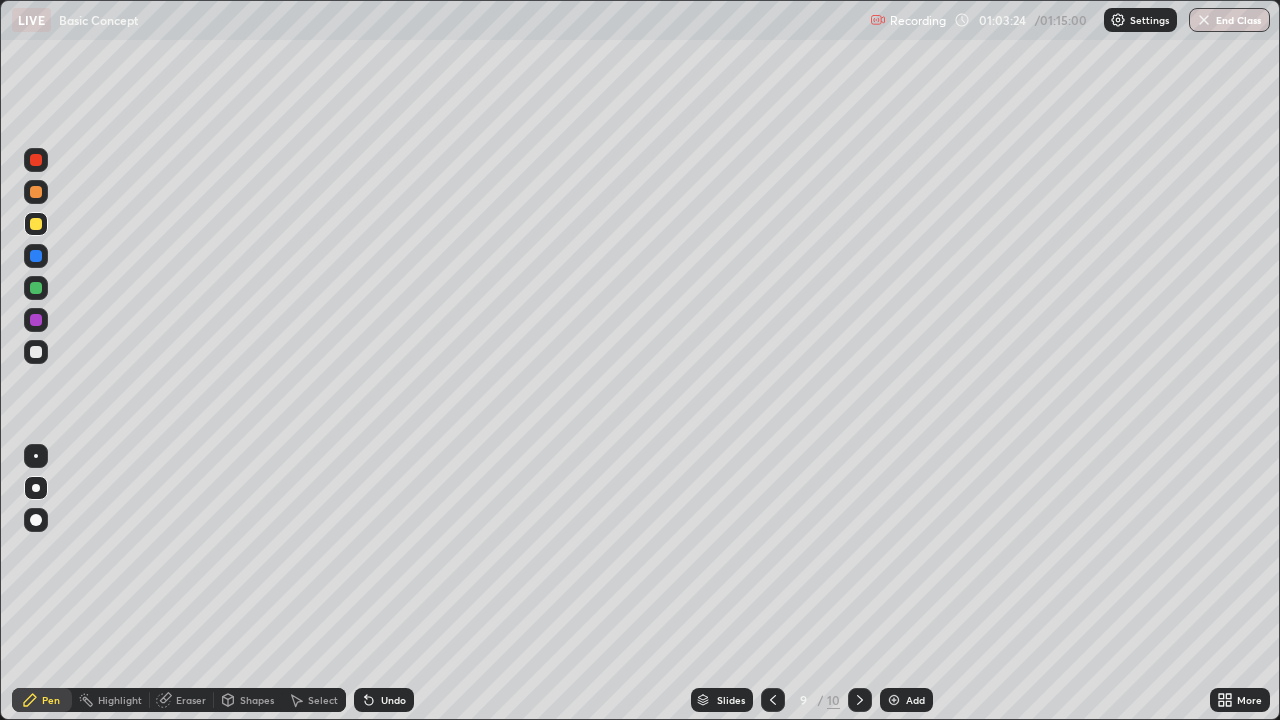 click 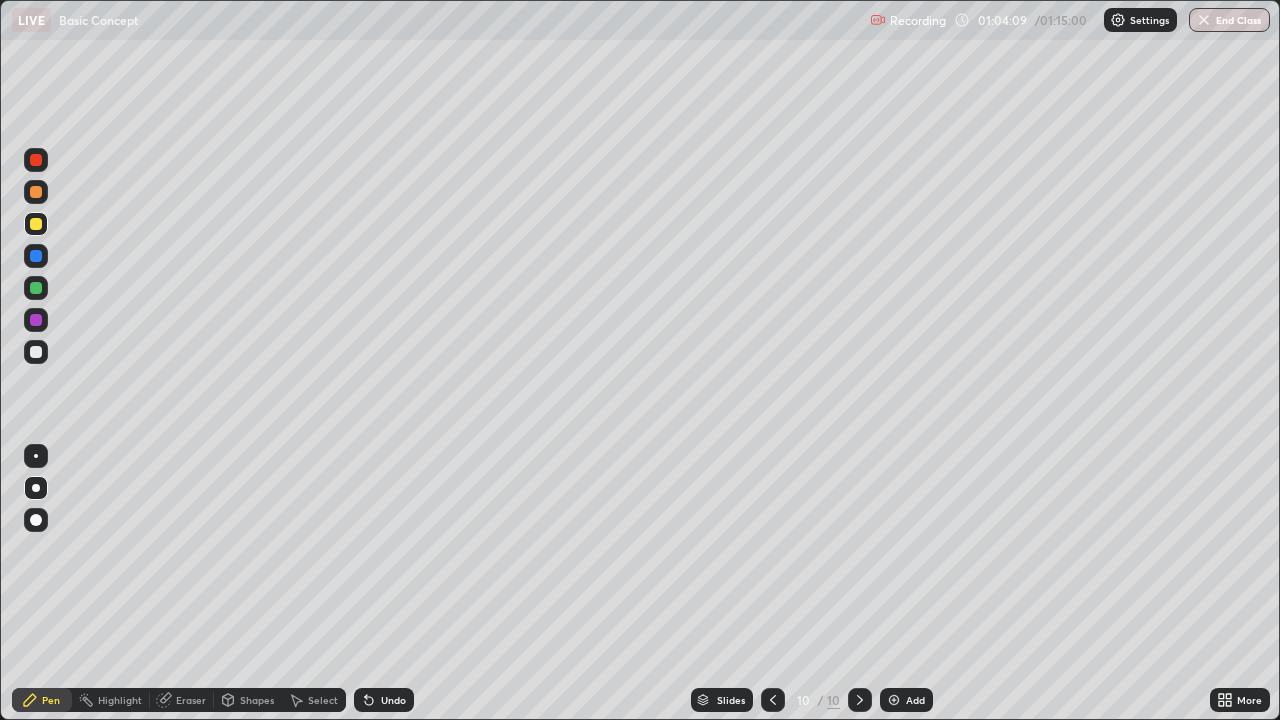 click at bounding box center [773, 700] 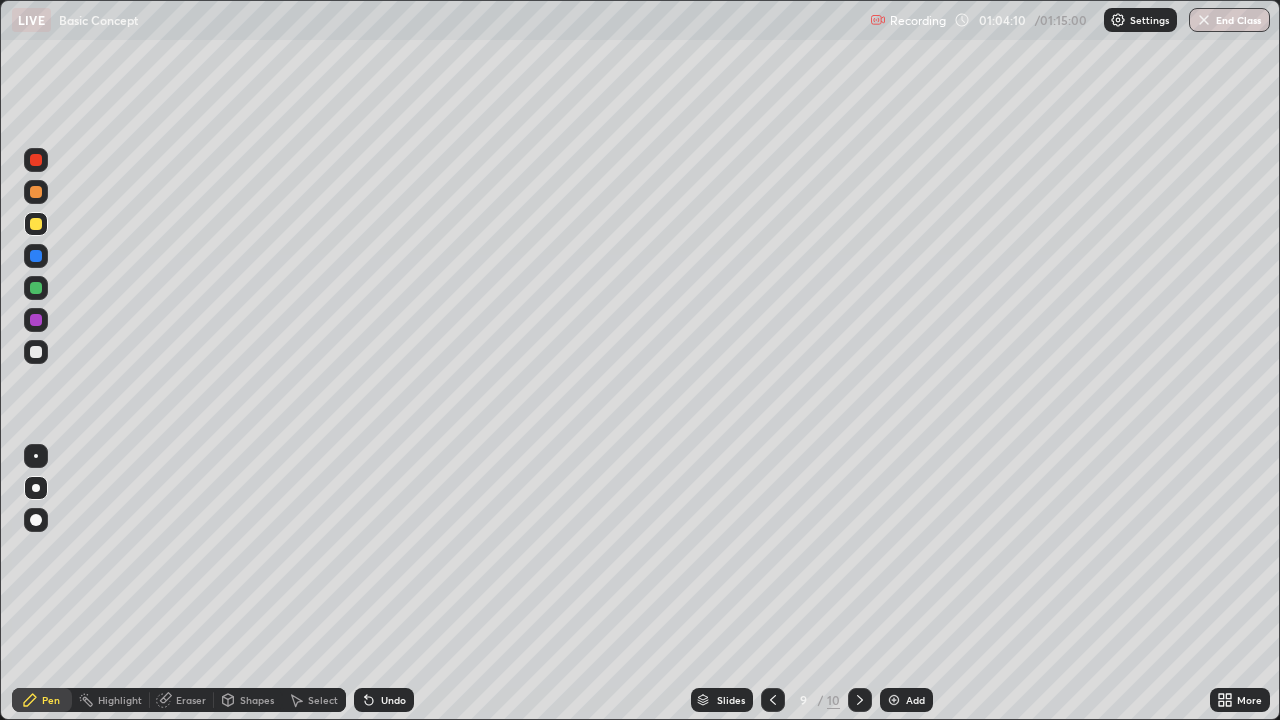 click at bounding box center (773, 700) 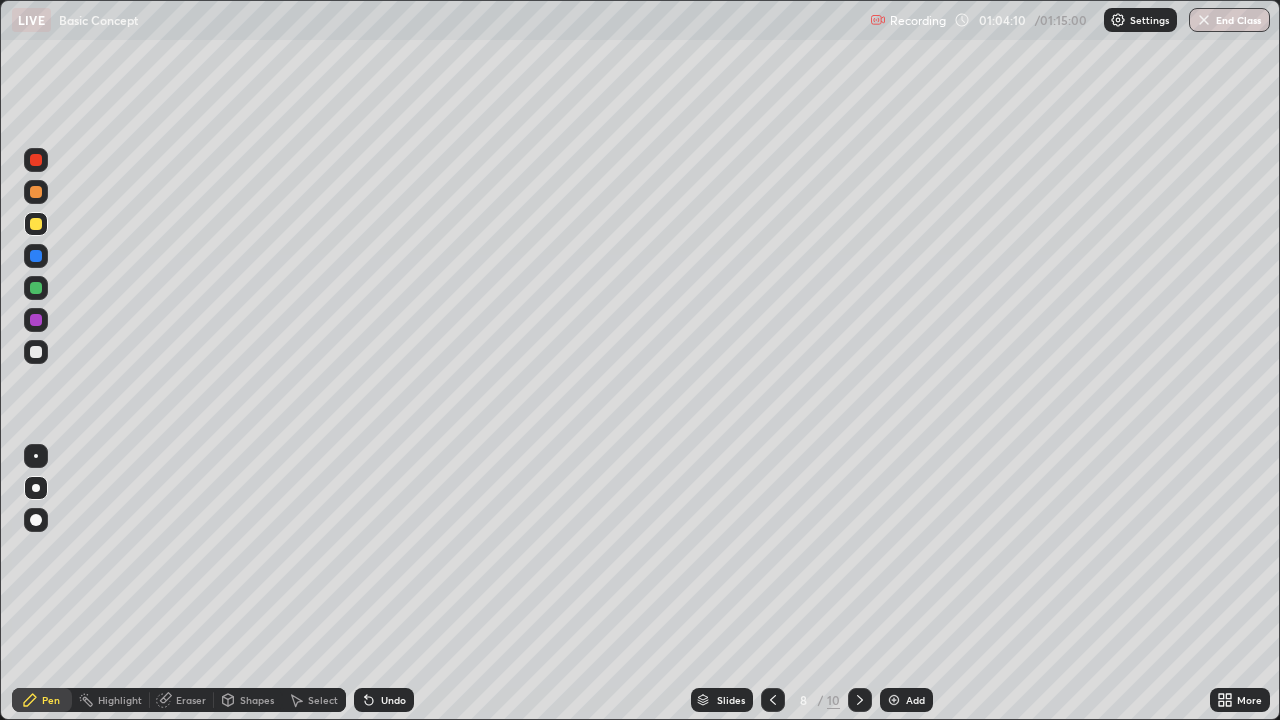 click at bounding box center [773, 700] 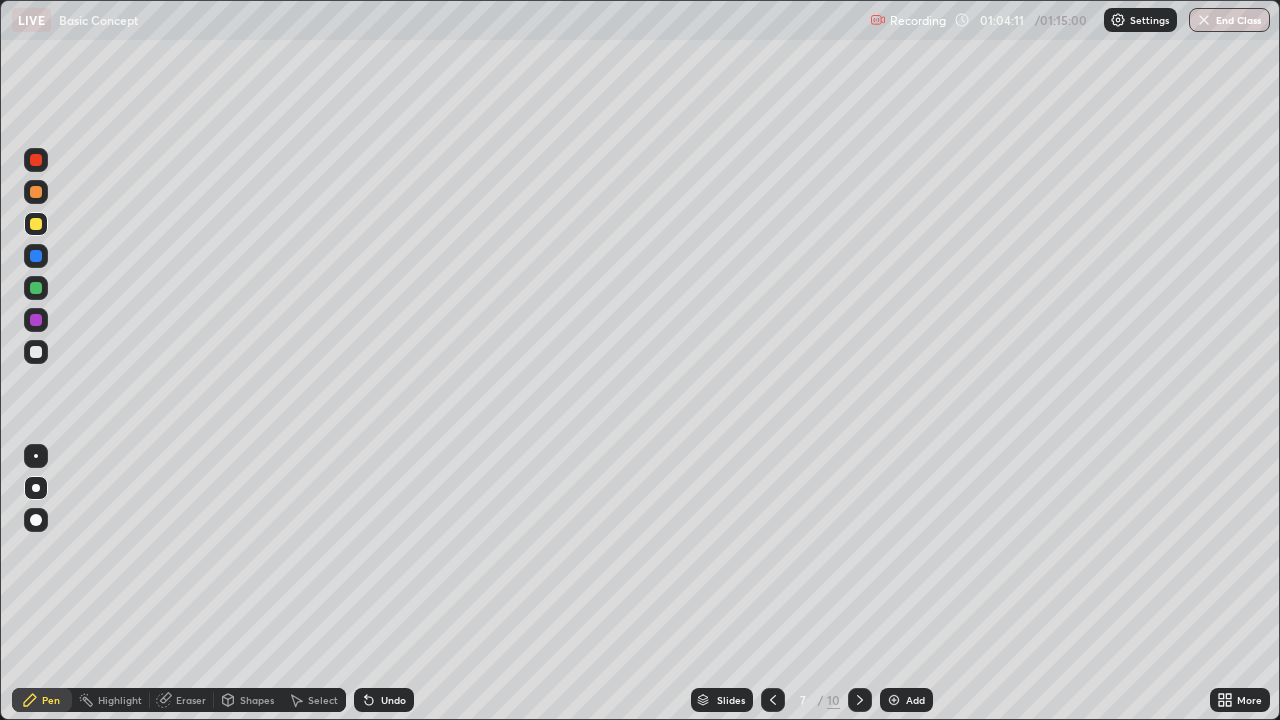 click at bounding box center [860, 700] 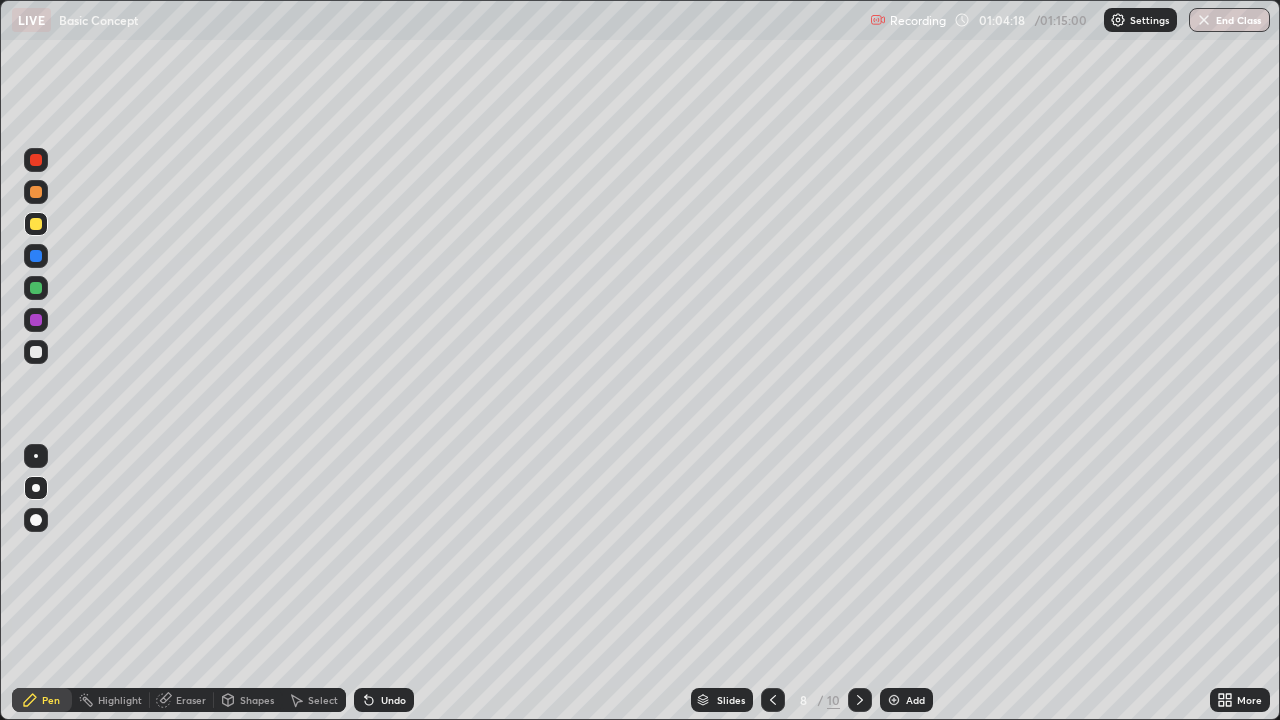 click 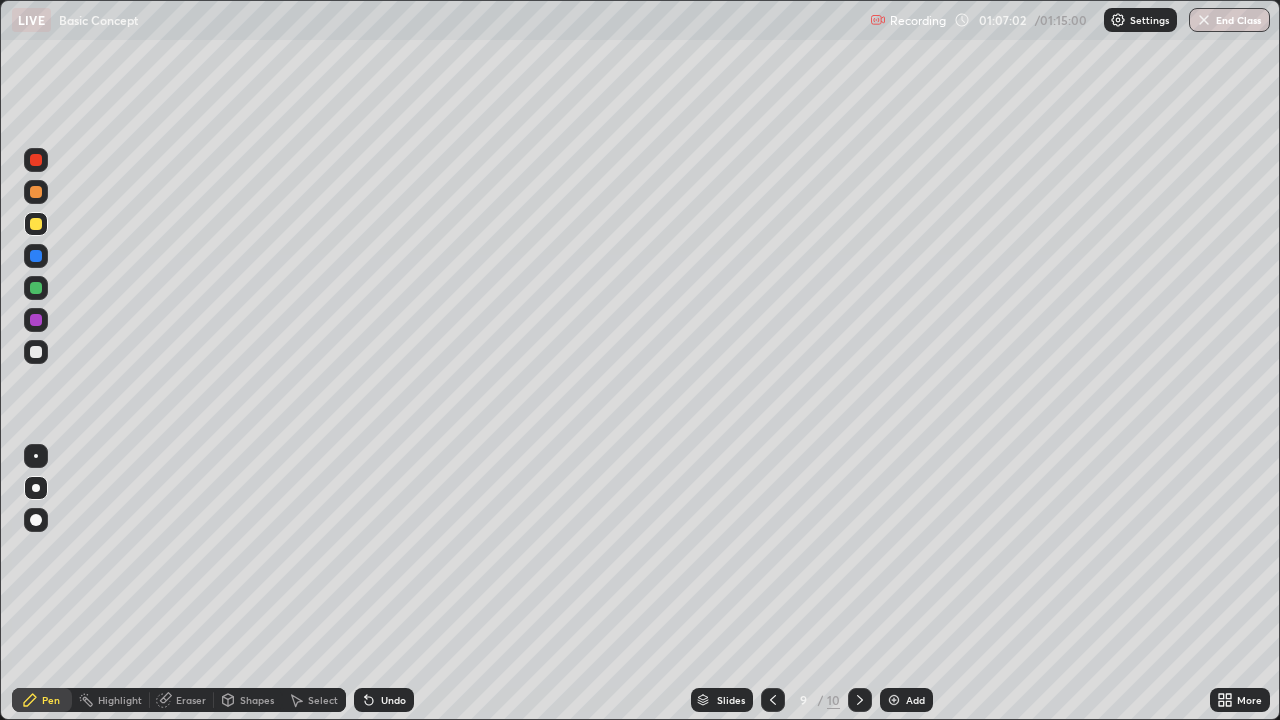 click at bounding box center (860, 700) 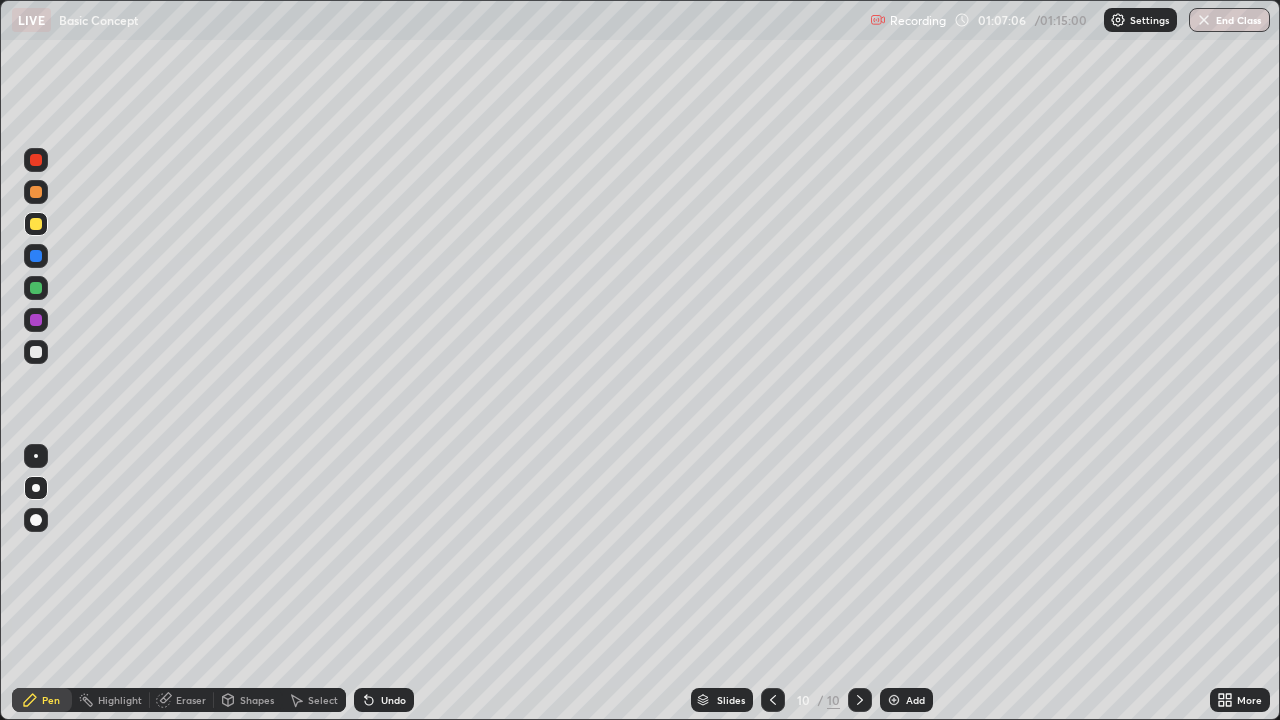 click 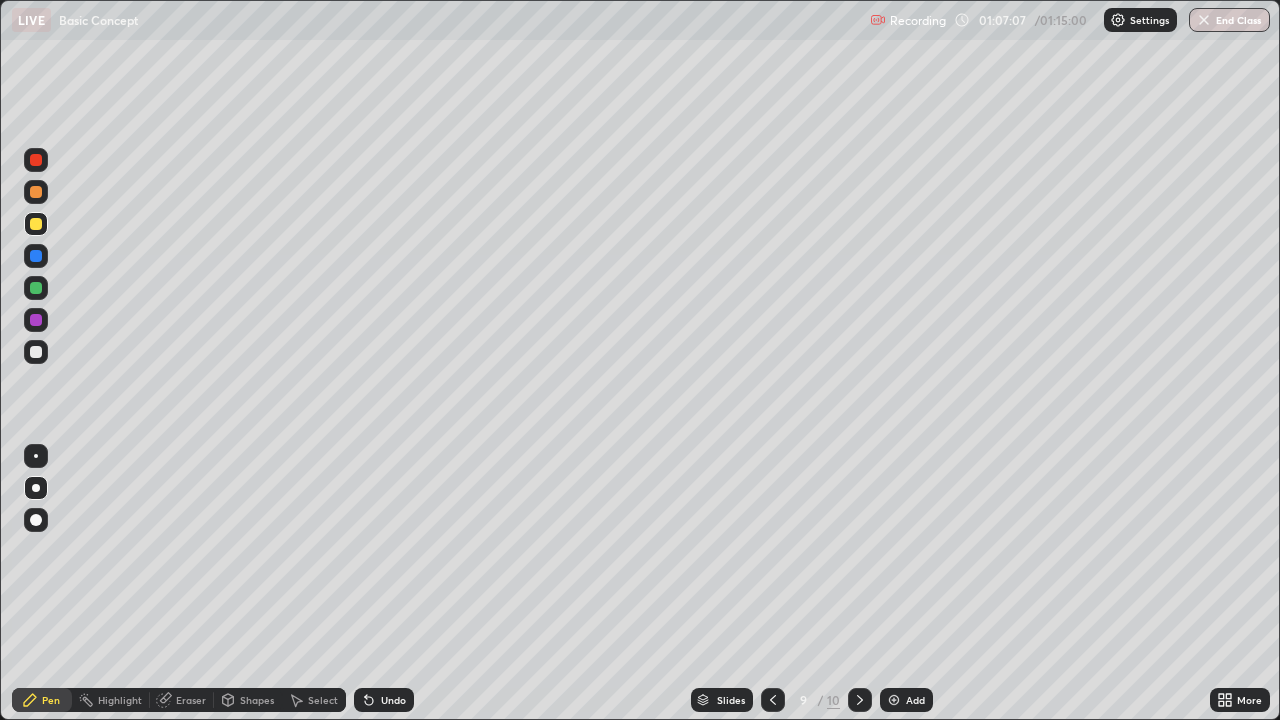click at bounding box center [860, 700] 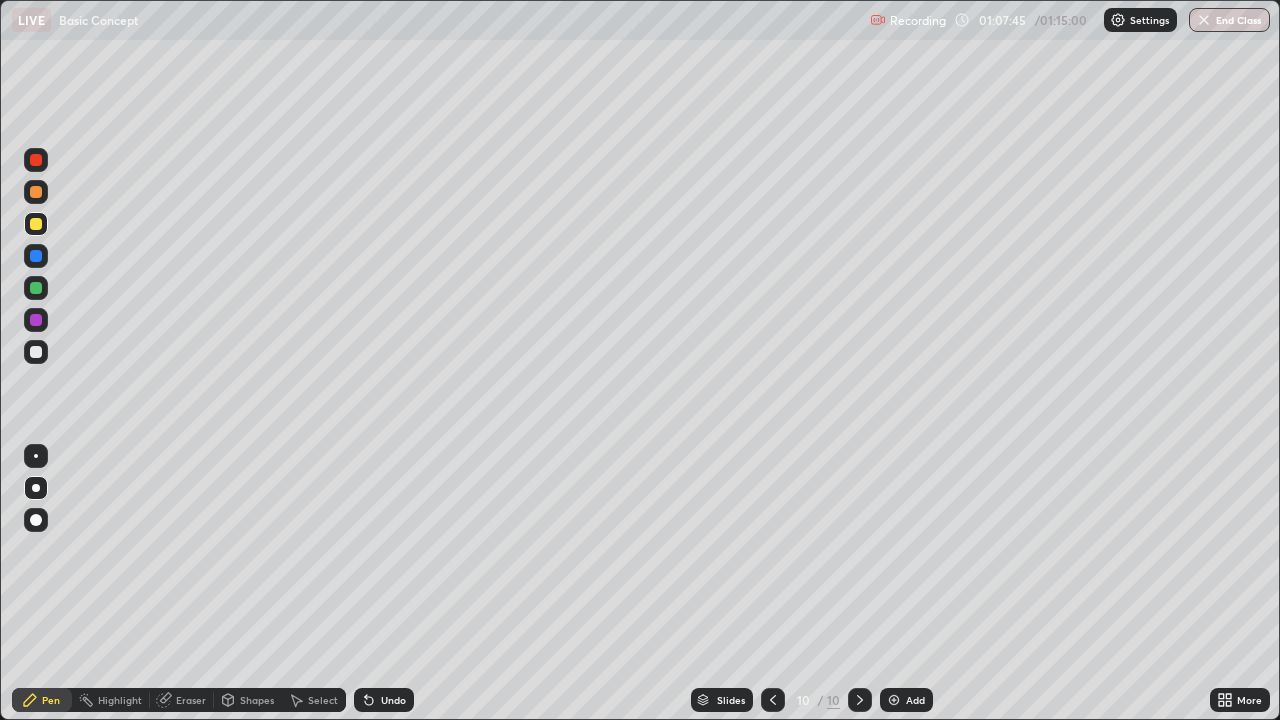 click on "End Class" at bounding box center [1229, 20] 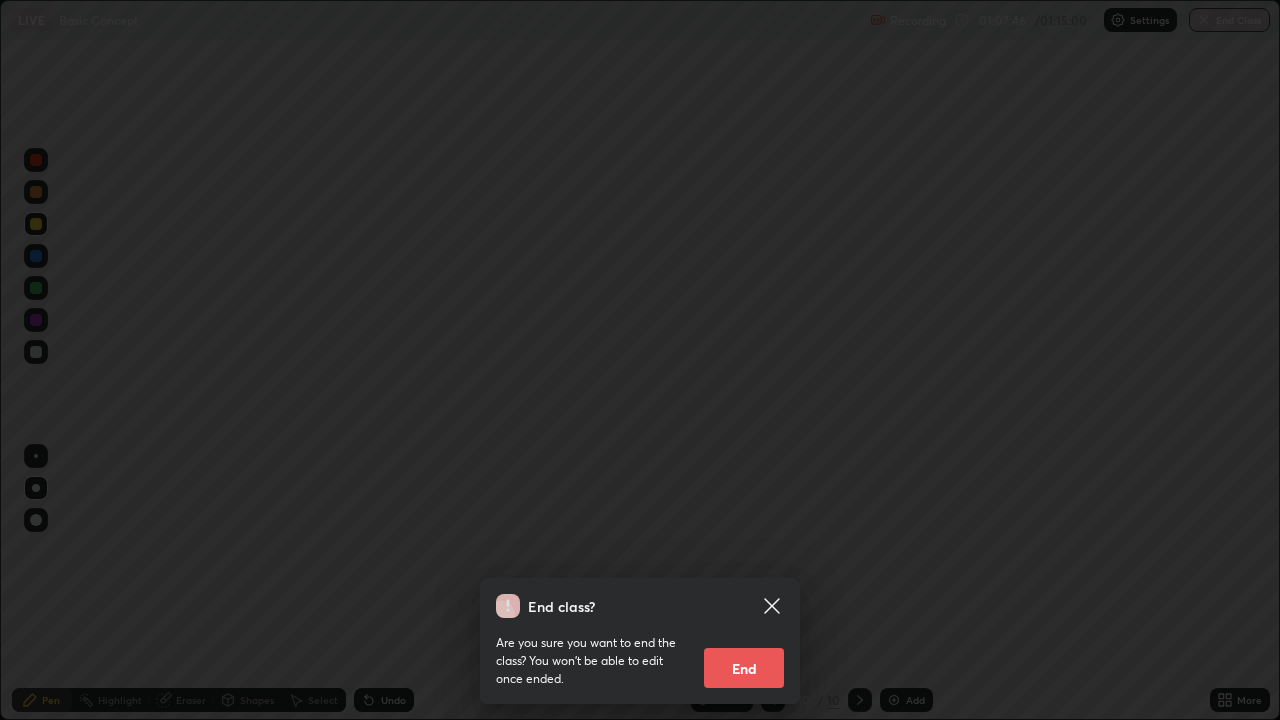 click on "End" at bounding box center (744, 668) 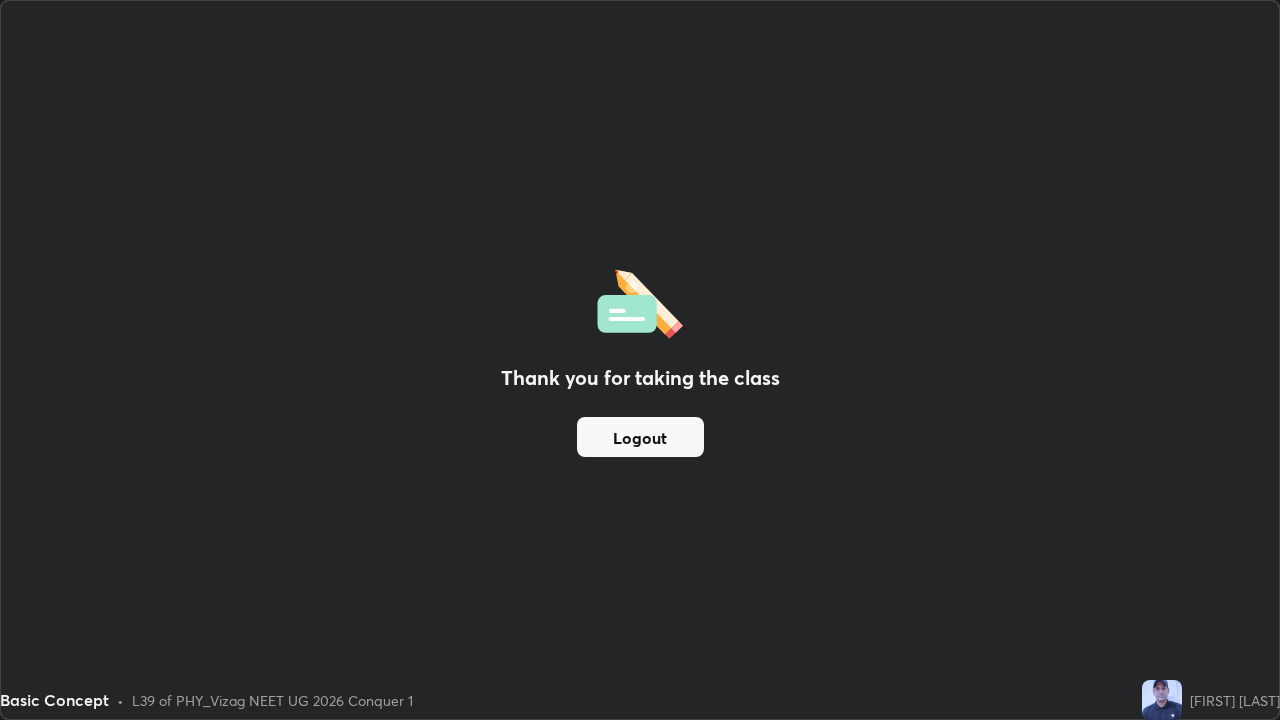 click on "Logout" at bounding box center (640, 437) 